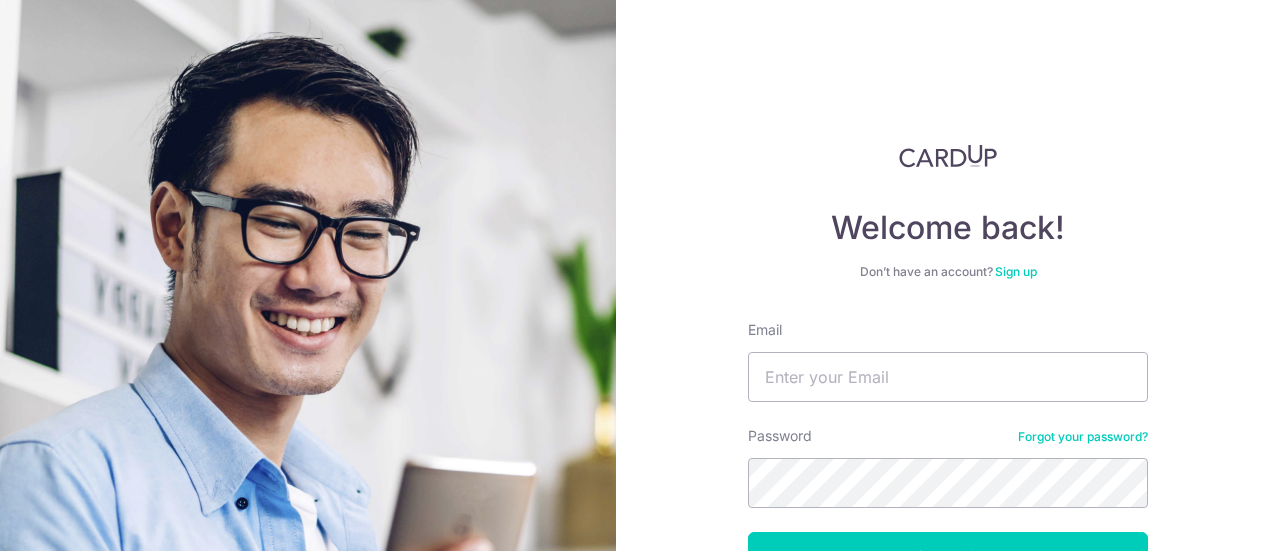 scroll, scrollTop: 0, scrollLeft: 0, axis: both 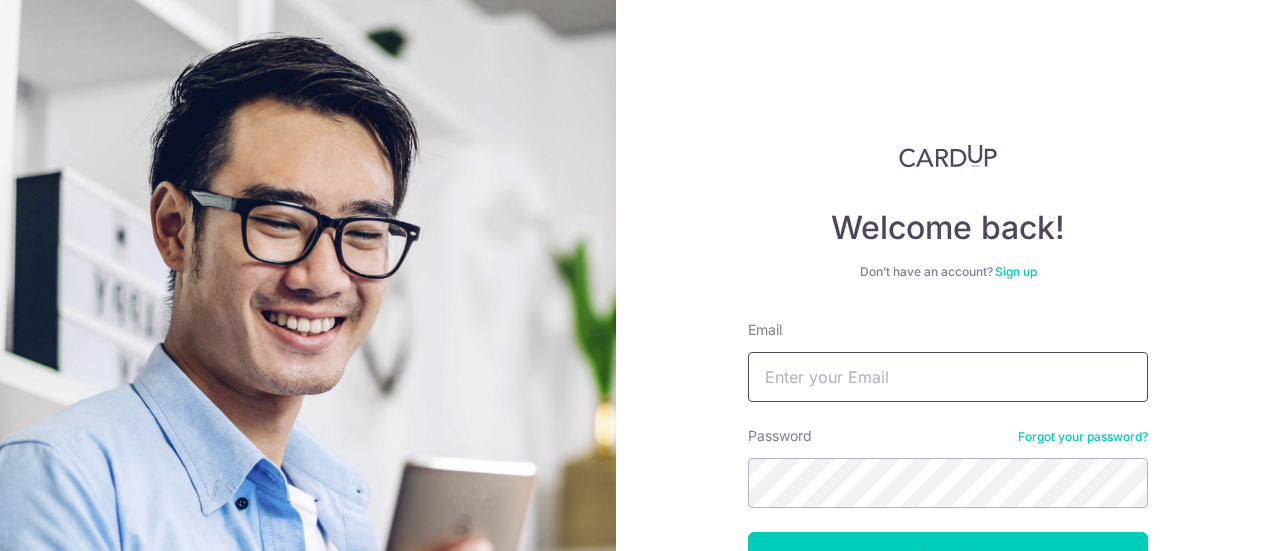 click on "Email" at bounding box center [948, 377] 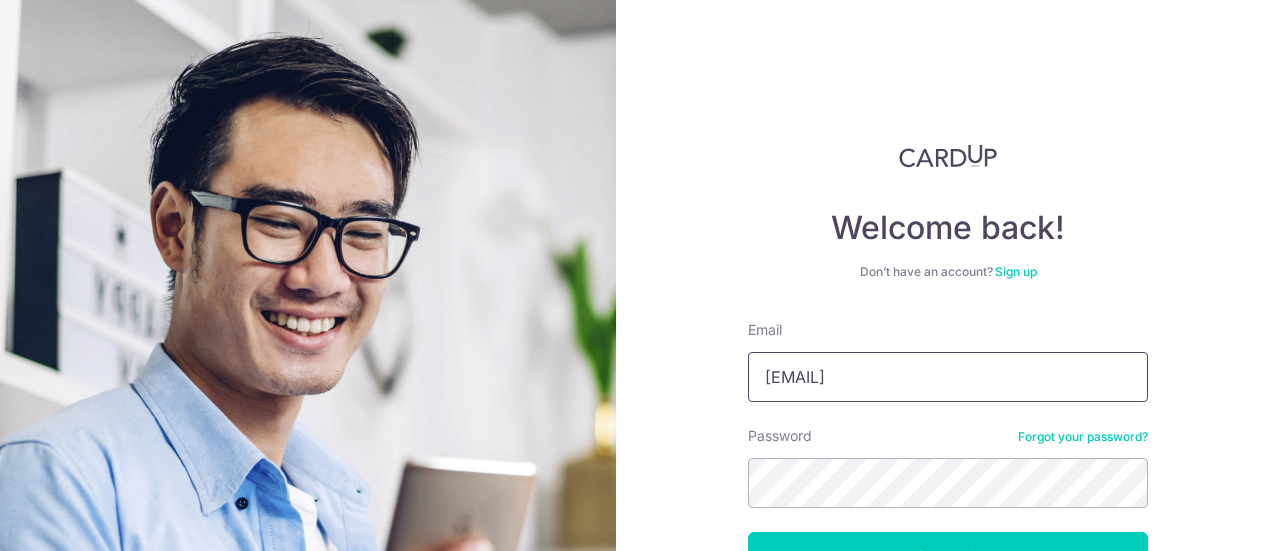 type on "[EMAIL]" 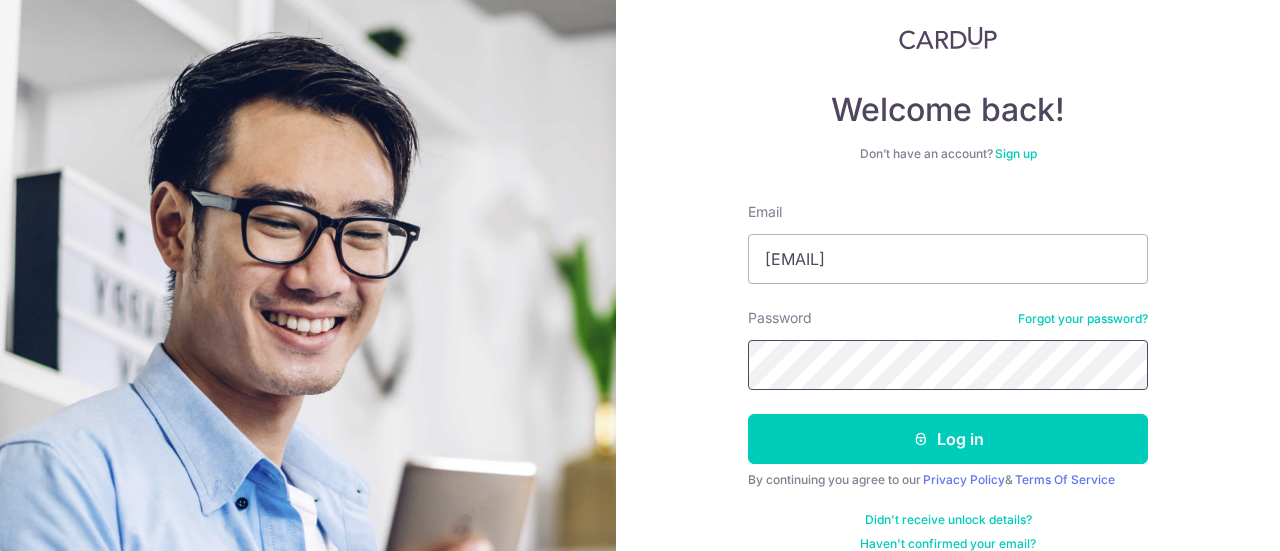 scroll, scrollTop: 132, scrollLeft: 0, axis: vertical 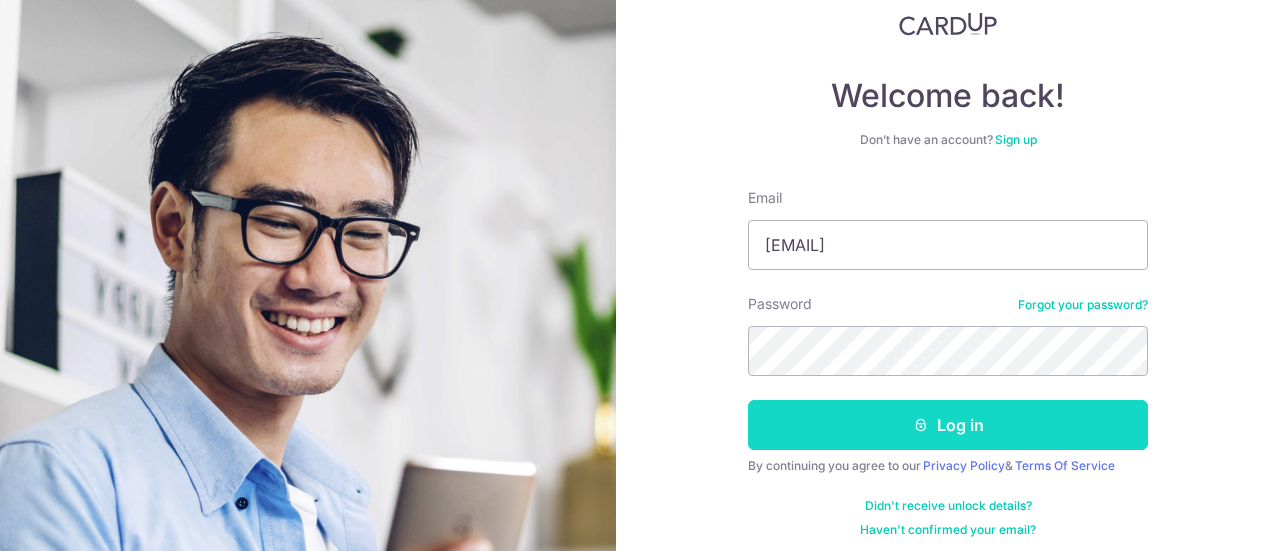 click on "Log in" at bounding box center [948, 425] 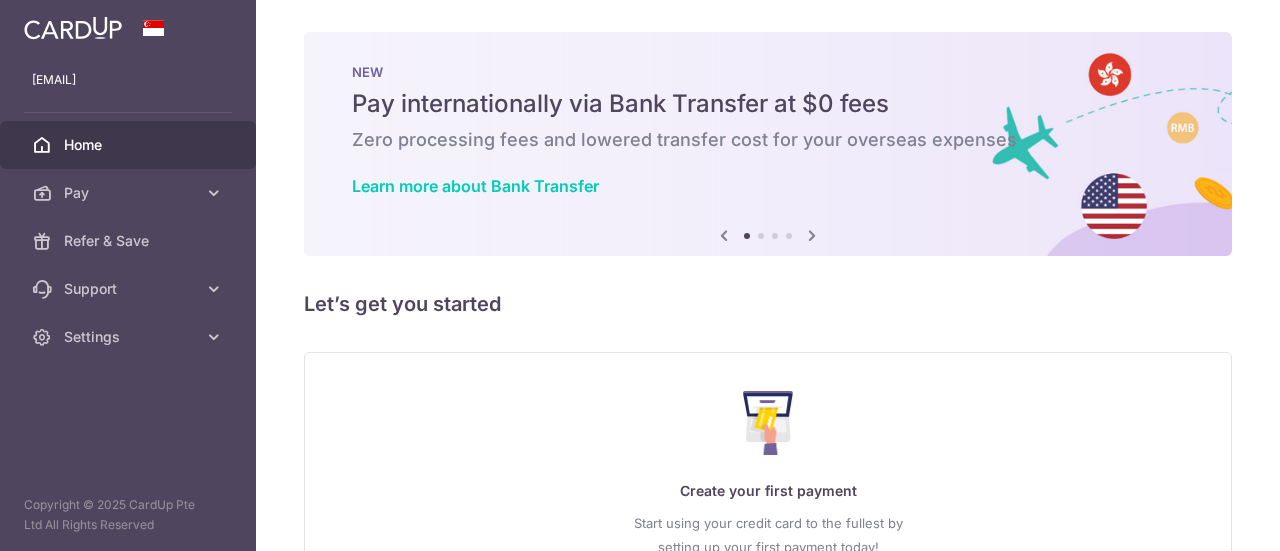scroll, scrollTop: 0, scrollLeft: 0, axis: both 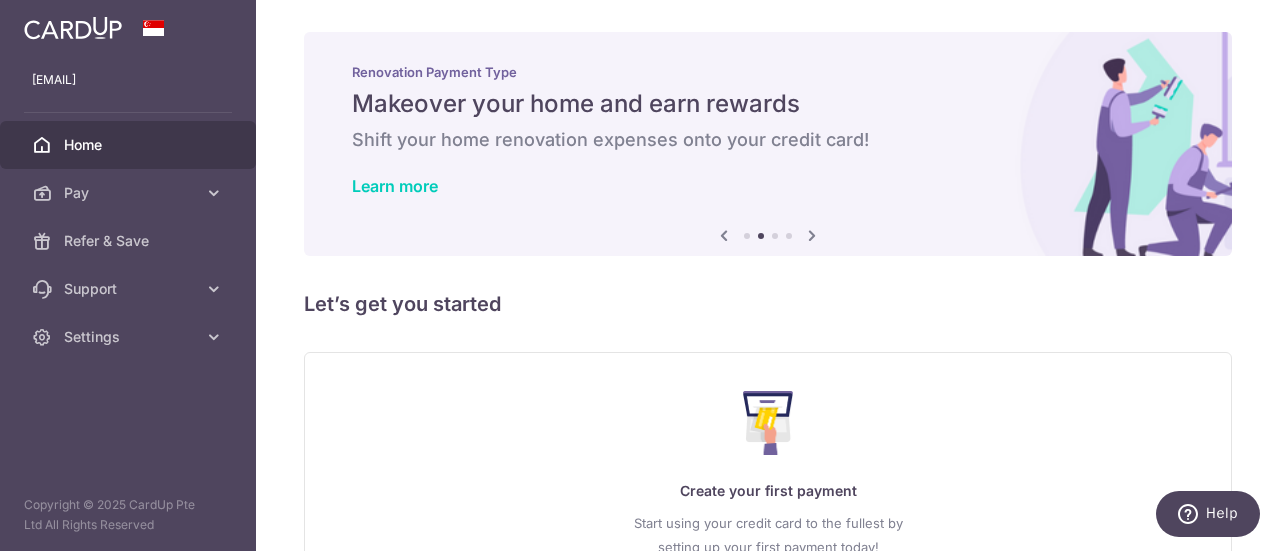 click at bounding box center (812, 235) 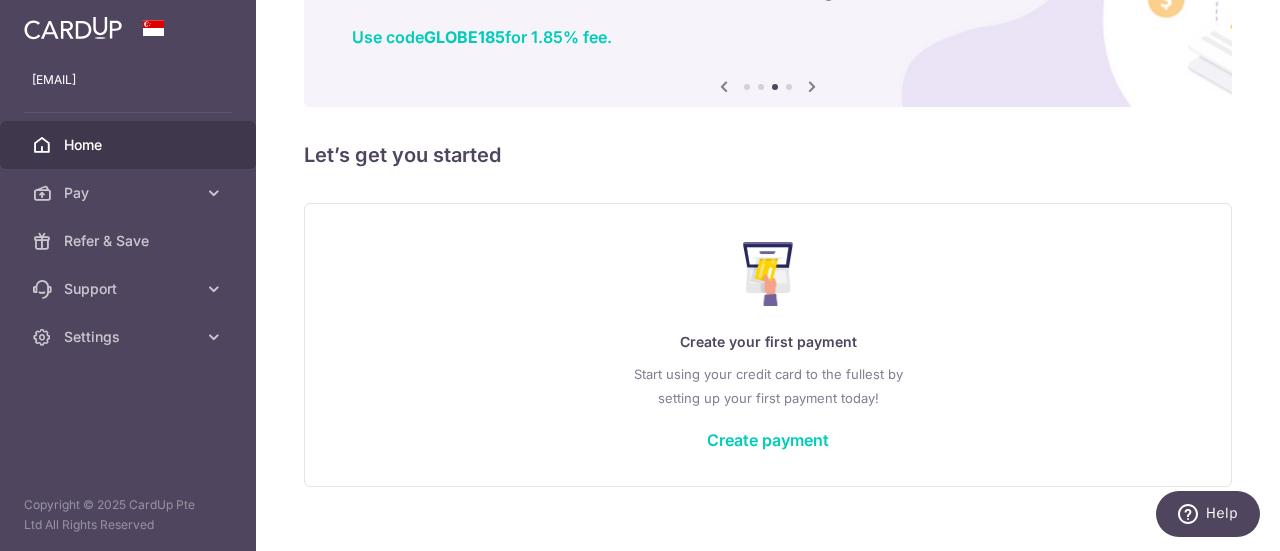 scroll, scrollTop: 178, scrollLeft: 0, axis: vertical 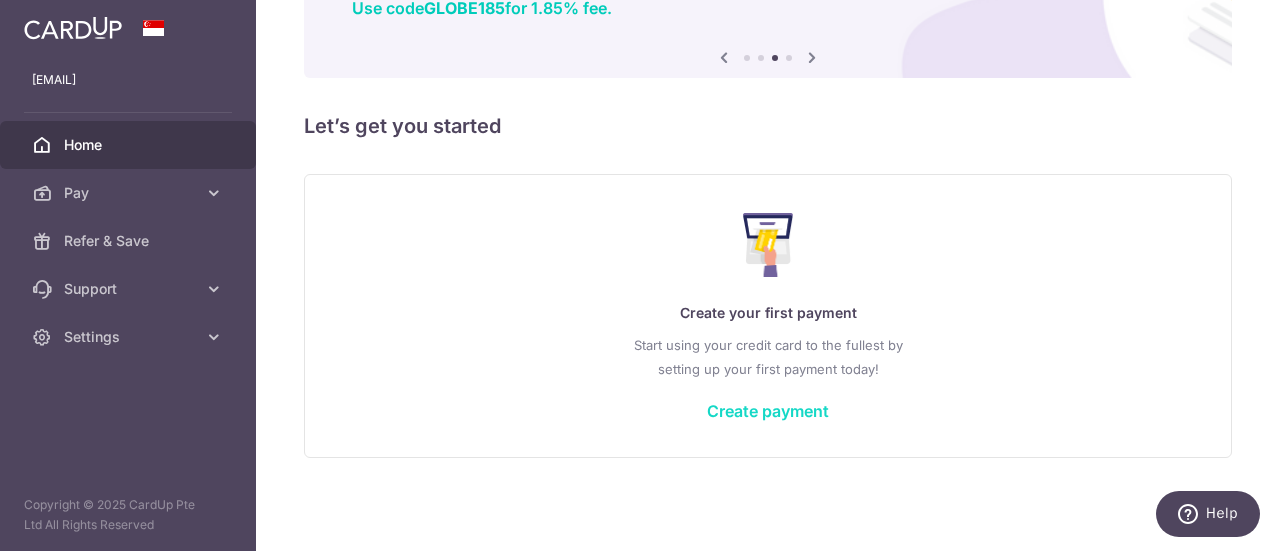 click on "Create payment" at bounding box center [768, 411] 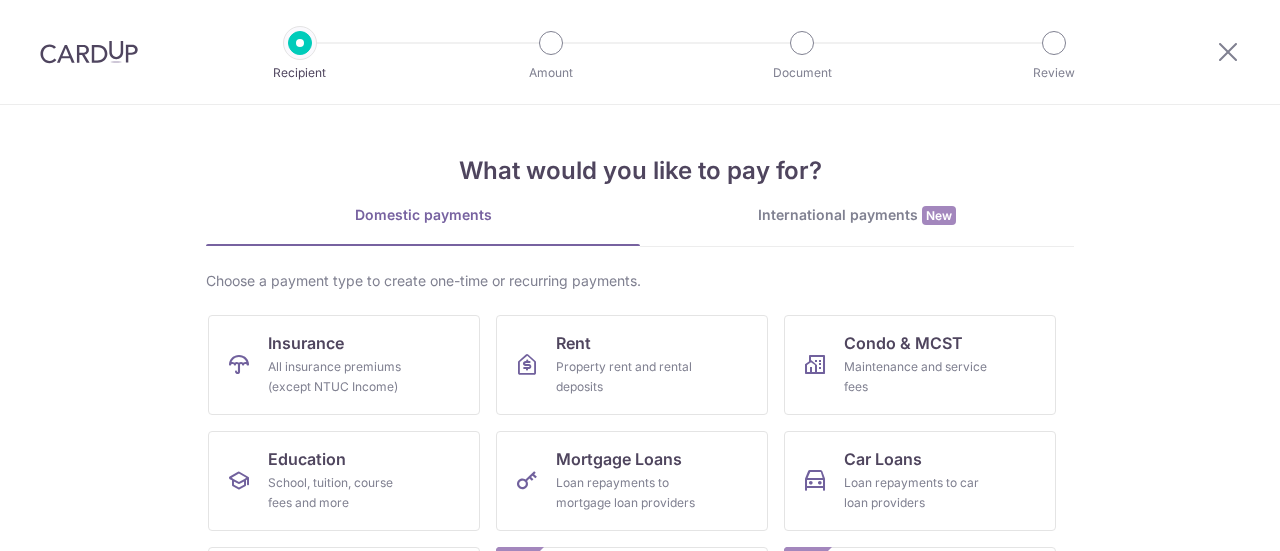 scroll, scrollTop: 0, scrollLeft: 0, axis: both 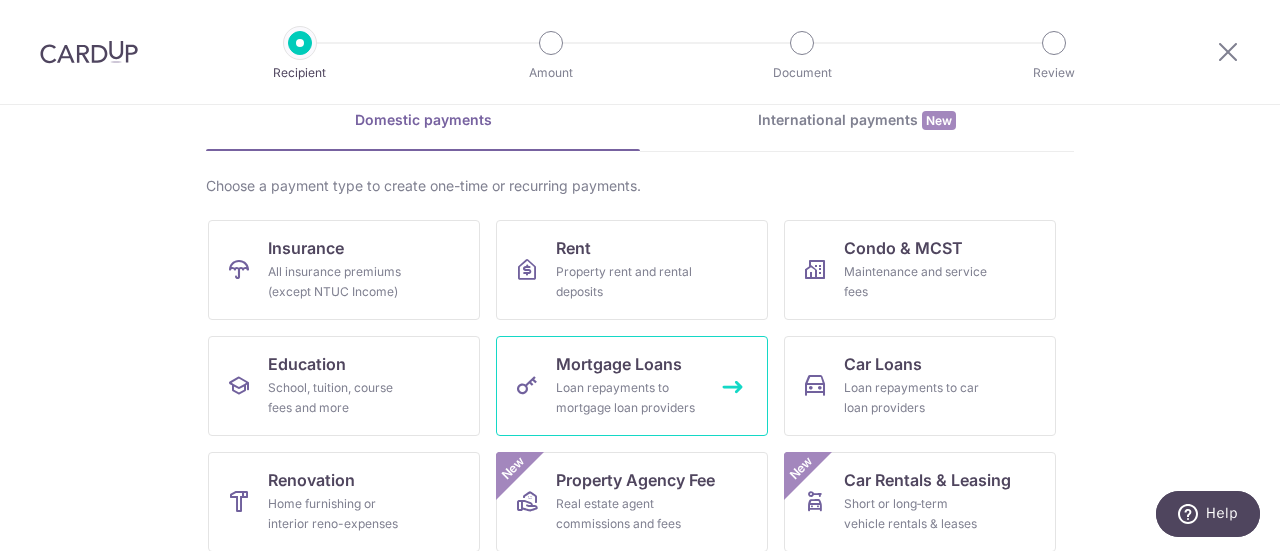 click on "Loan repayments to mortgage loan providers" at bounding box center (628, 398) 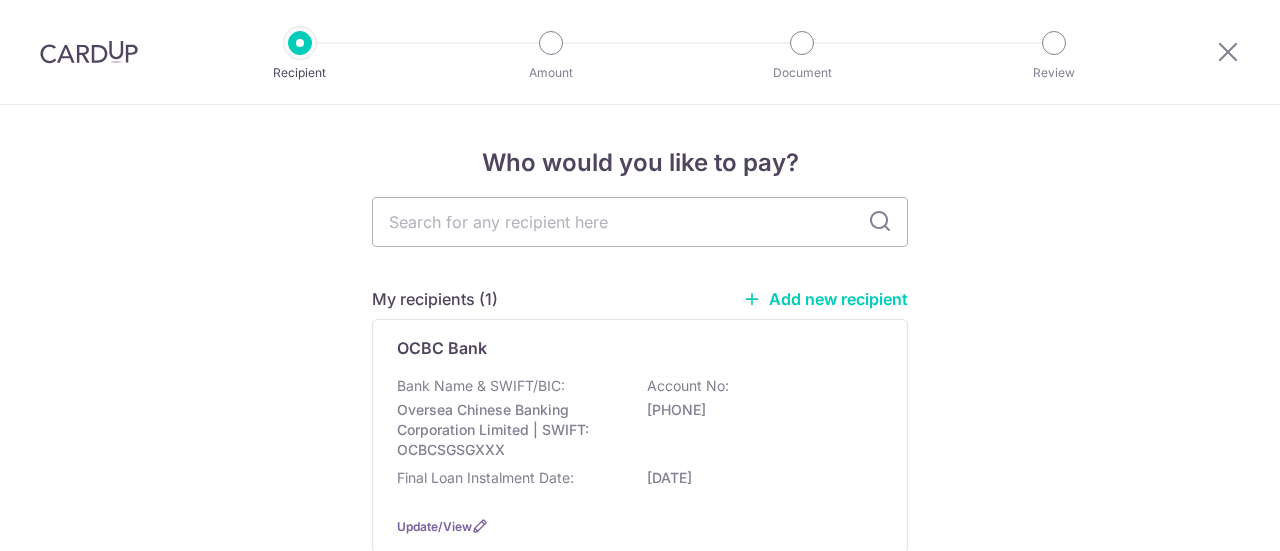 scroll, scrollTop: 0, scrollLeft: 0, axis: both 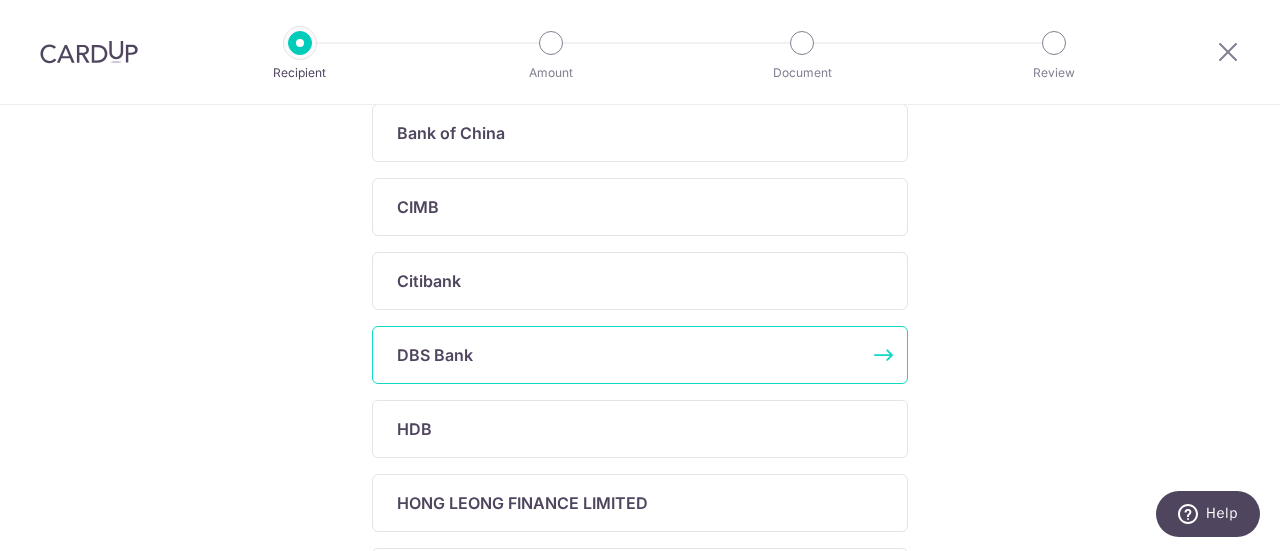 click on "DBS Bank" at bounding box center (435, 355) 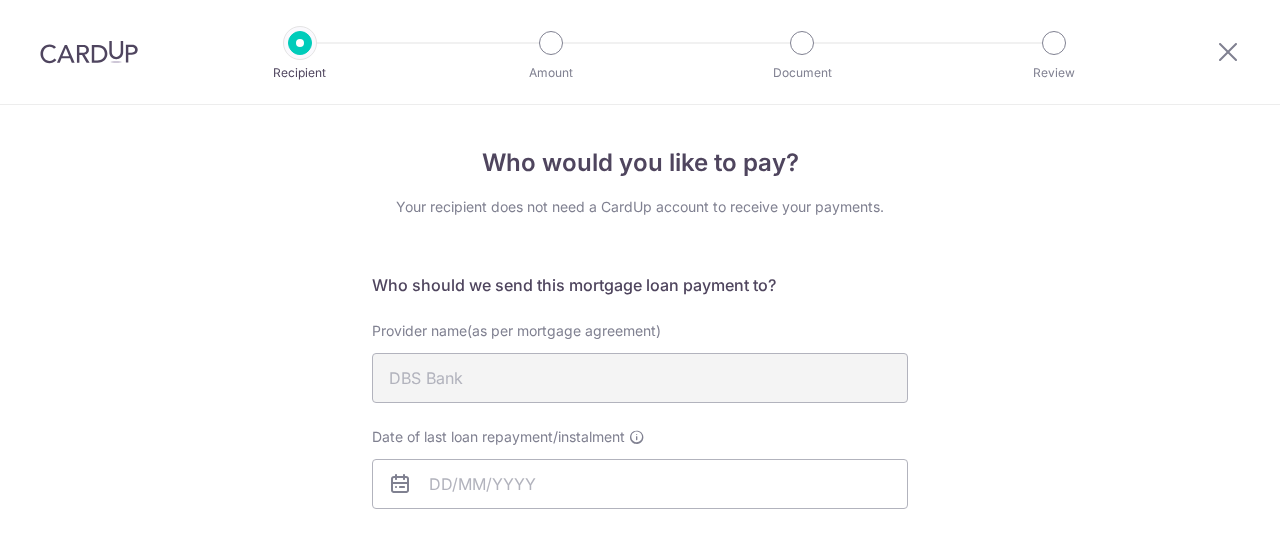 scroll, scrollTop: 0, scrollLeft: 0, axis: both 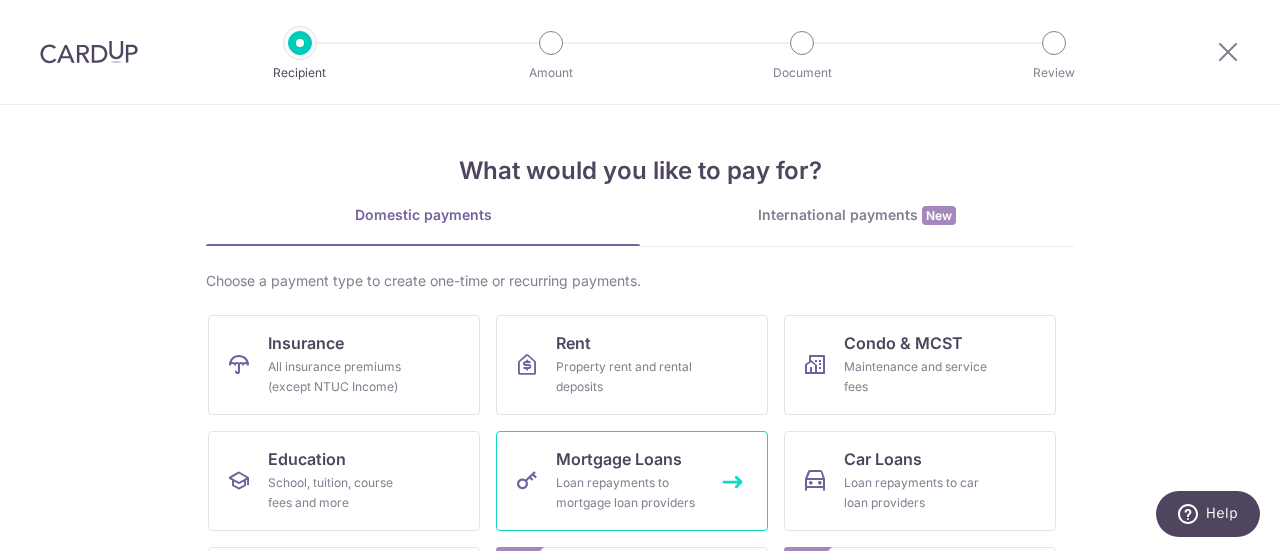 click on "Mortgage Loans" at bounding box center [619, 459] 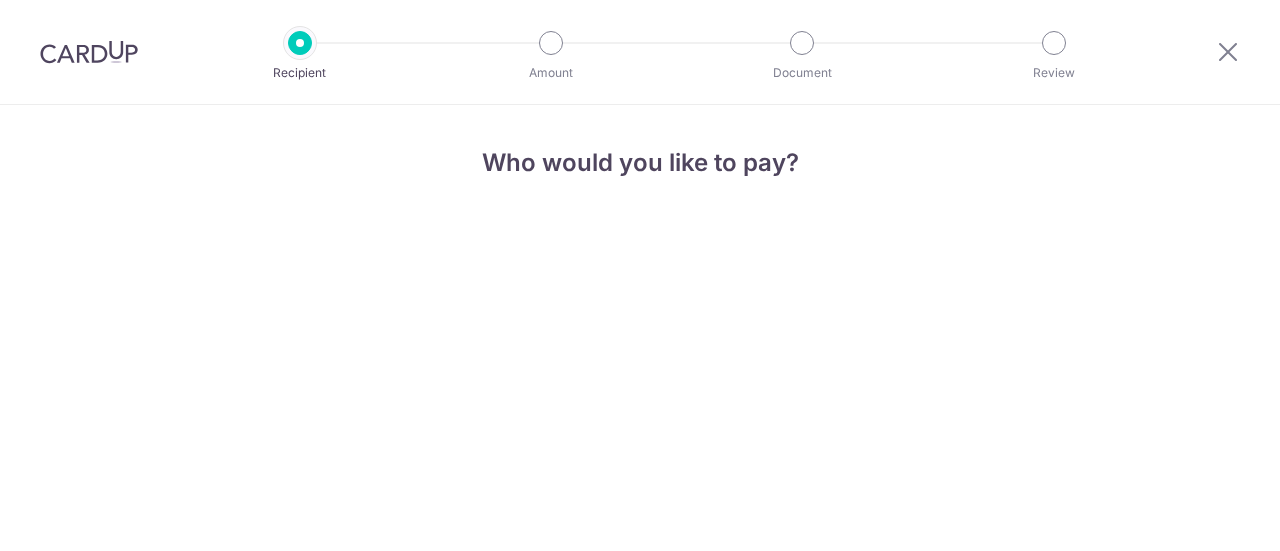 scroll, scrollTop: 0, scrollLeft: 0, axis: both 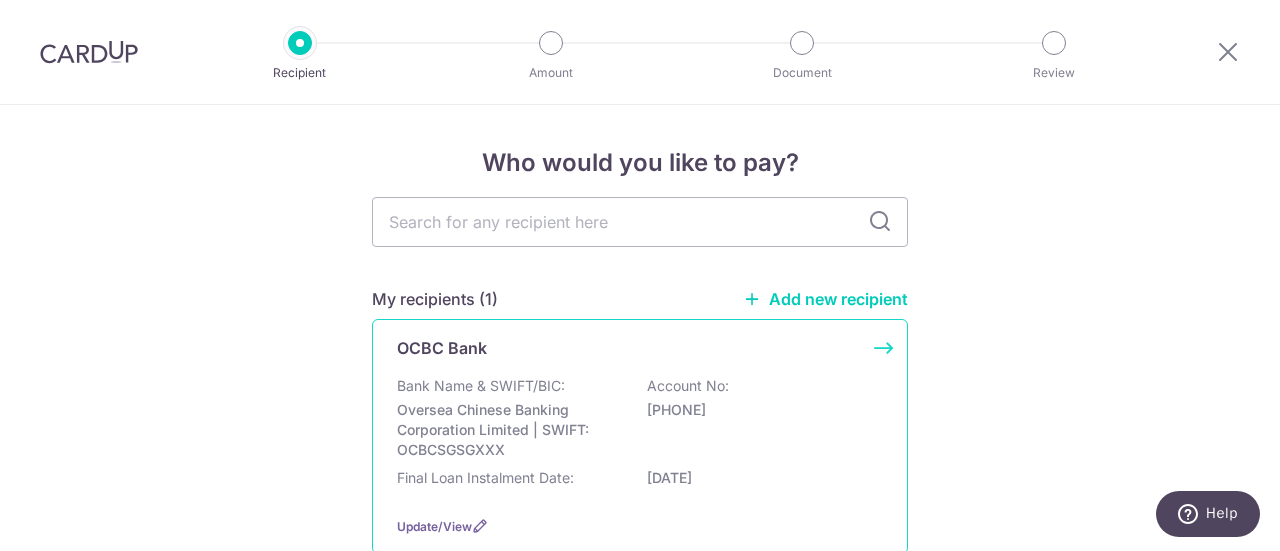 click on "Oversea Chinese Banking Corporation Limited | SWIFT: OCBCSGSGXXX" at bounding box center (509, 430) 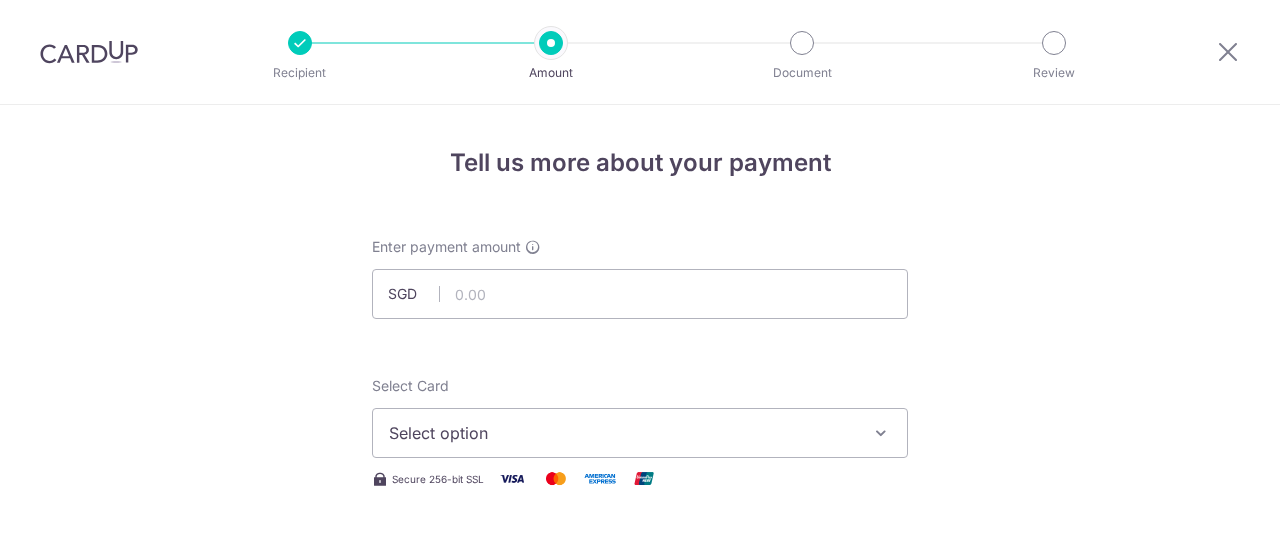 scroll, scrollTop: 0, scrollLeft: 0, axis: both 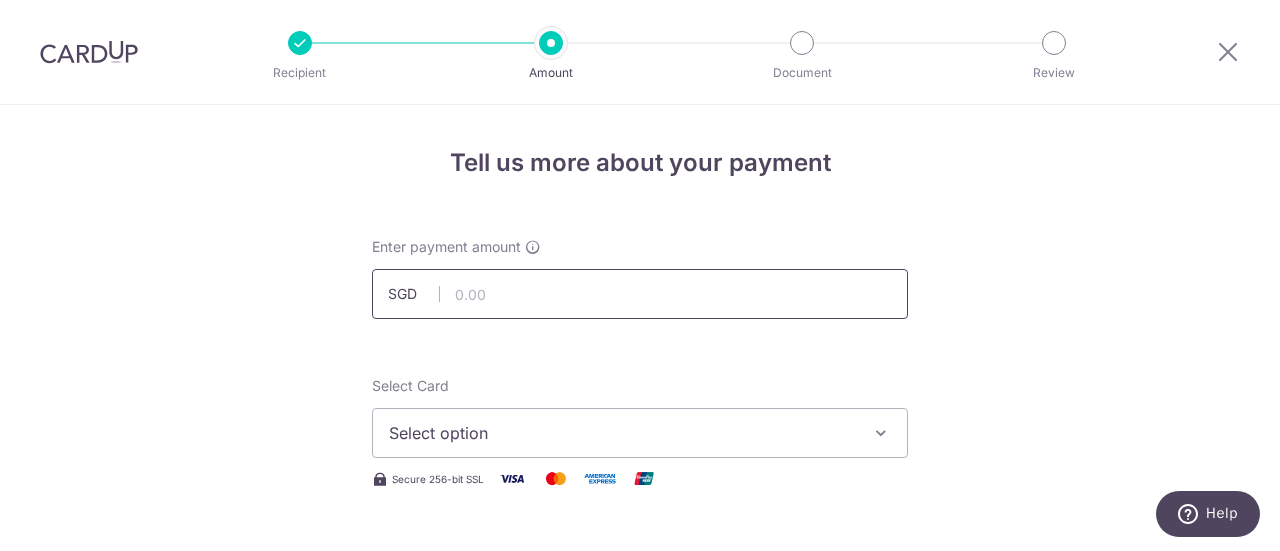 click at bounding box center (640, 294) 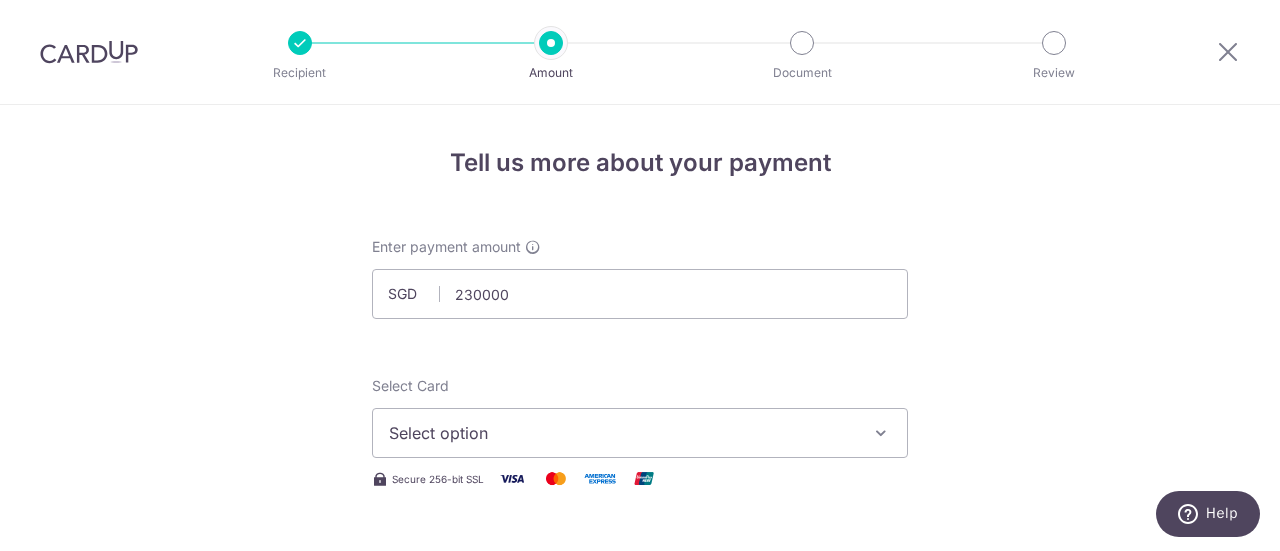 type on "230,000.00" 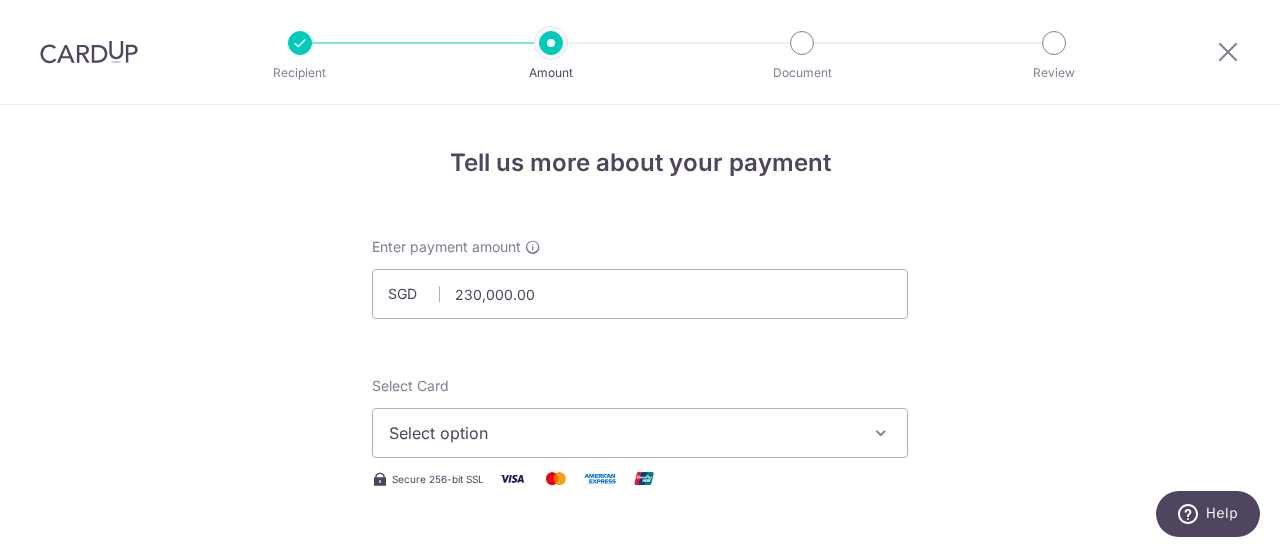 click on "Select Card
Select option
Add credit card" at bounding box center (640, 417) 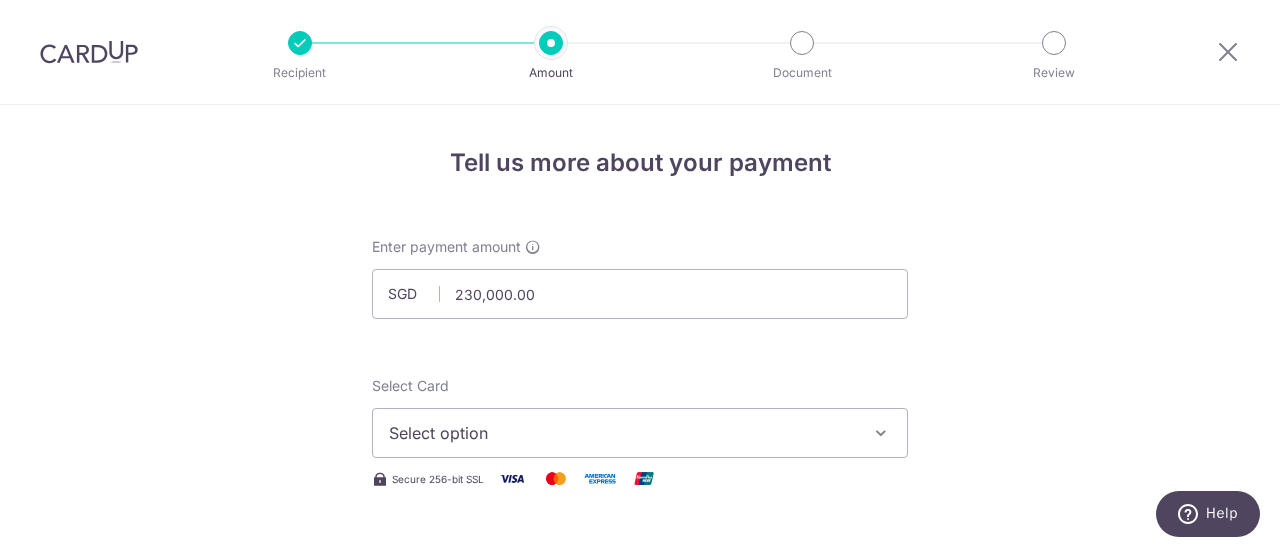 click at bounding box center (881, 433) 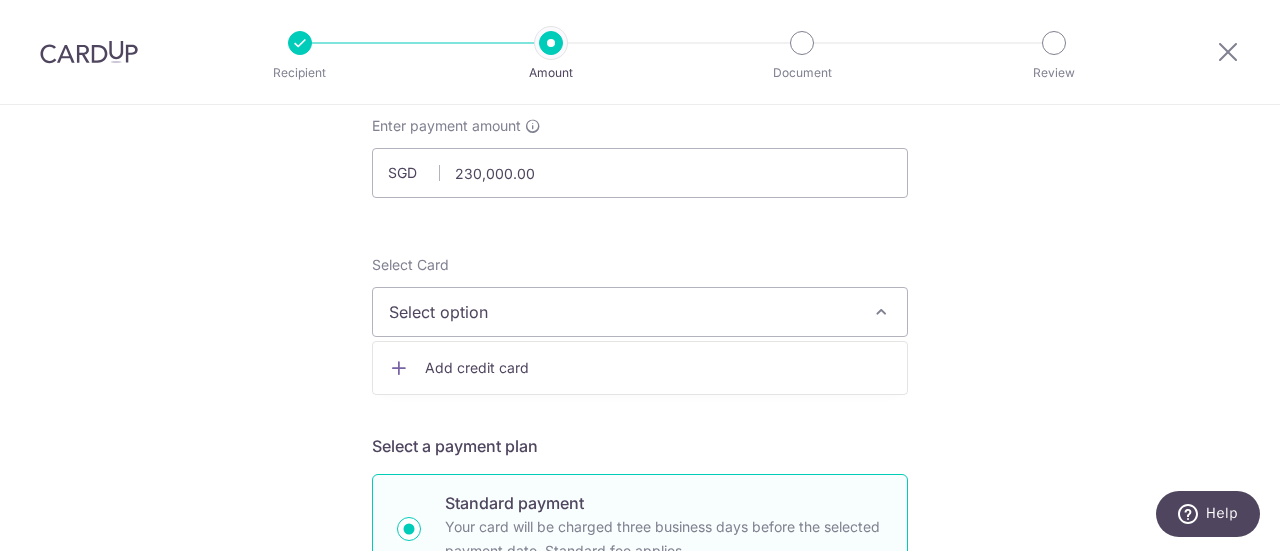 scroll, scrollTop: 172, scrollLeft: 0, axis: vertical 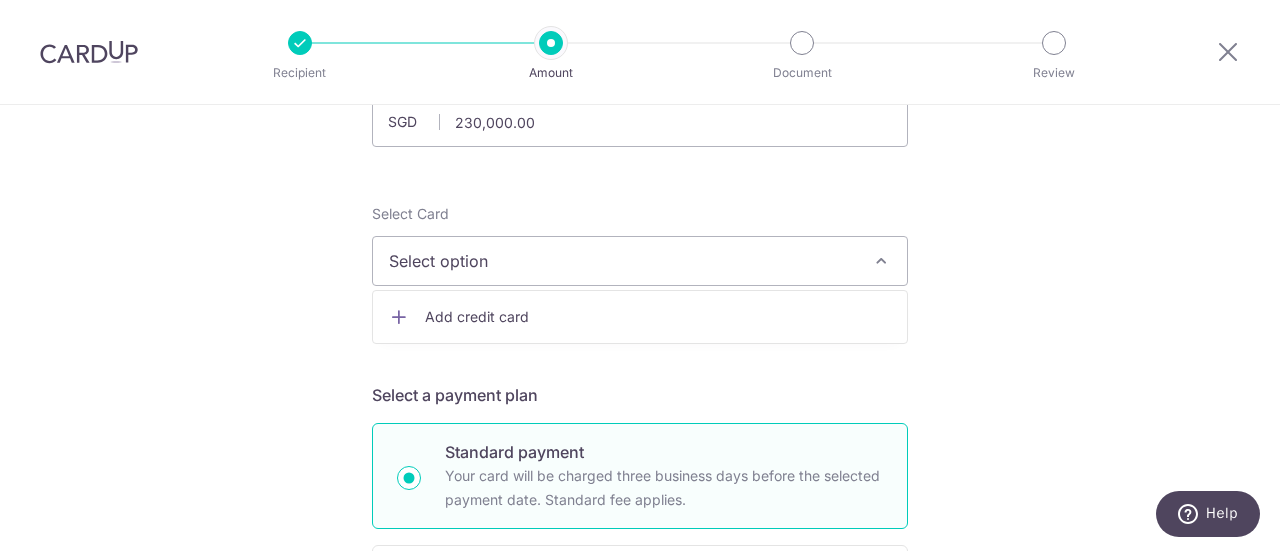 click on "Add credit card" at bounding box center [658, 317] 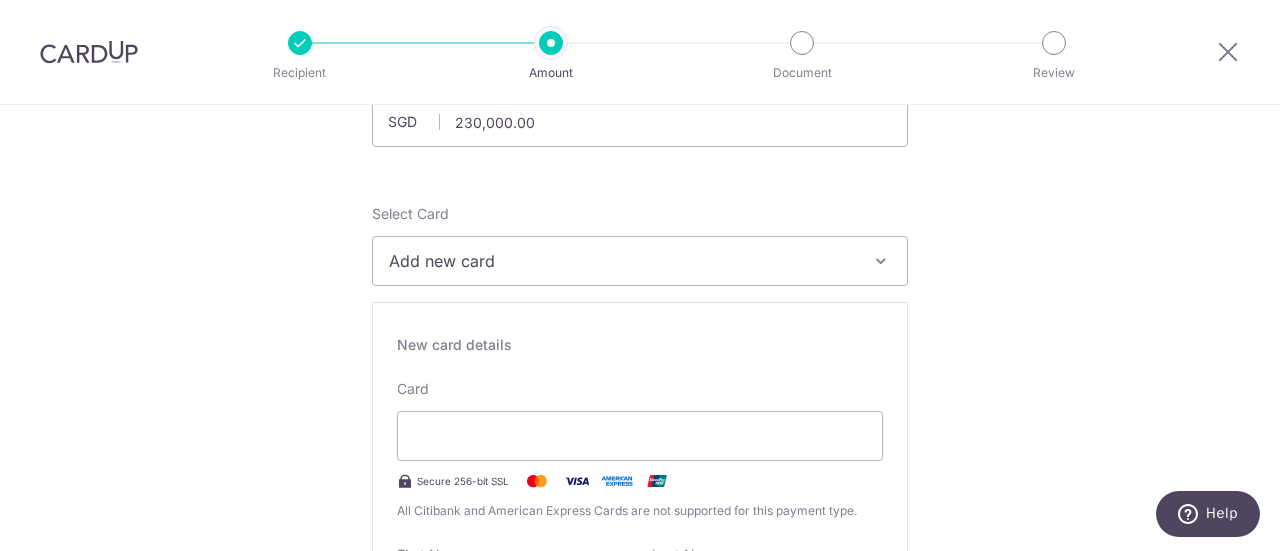 click on "Tell us more about your payment
Enter payment amount
SGD
230,000.00
230000.00
Select Card
Add new card
Add credit card
Secure 256-bit SSL
Text
New card details
Card
Secure 256-bit SSL" at bounding box center [640, 1102] 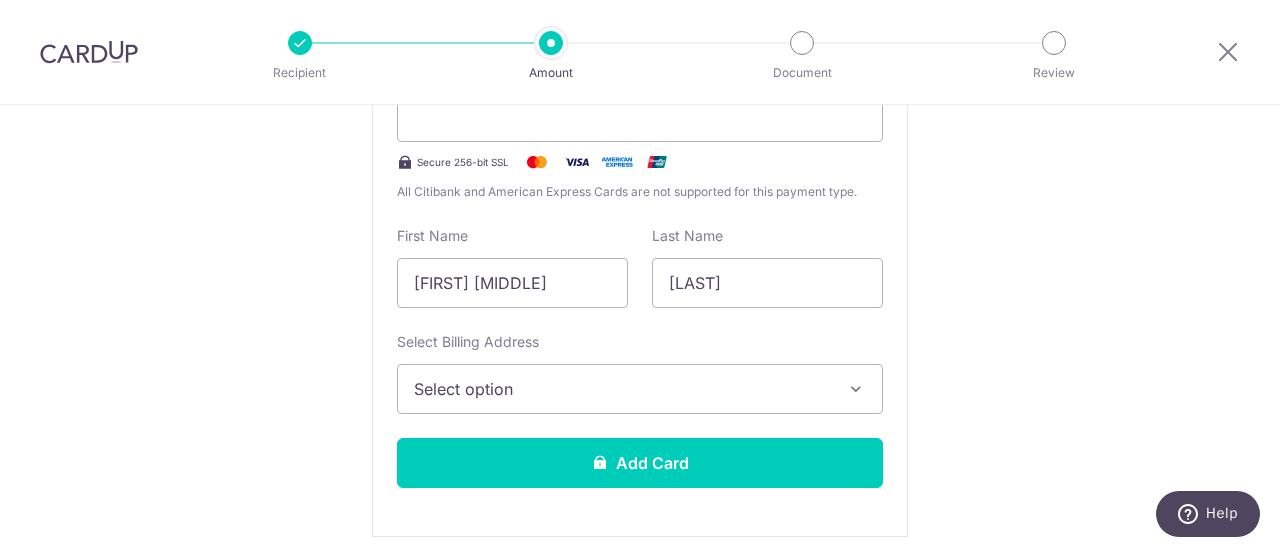 scroll, scrollTop: 565, scrollLeft: 0, axis: vertical 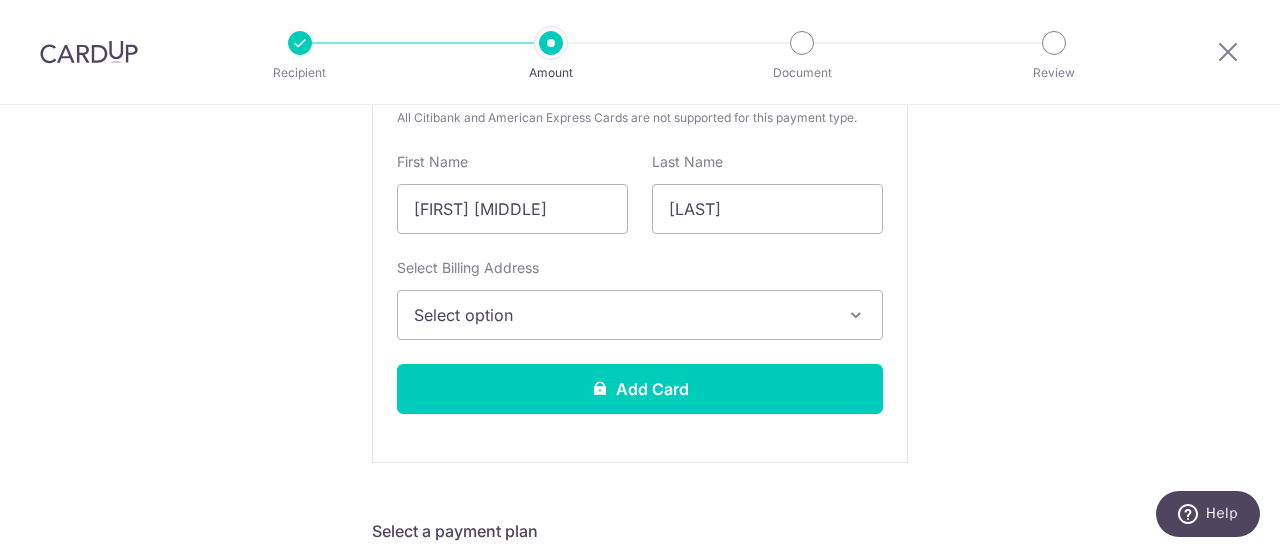 click at bounding box center (856, 315) 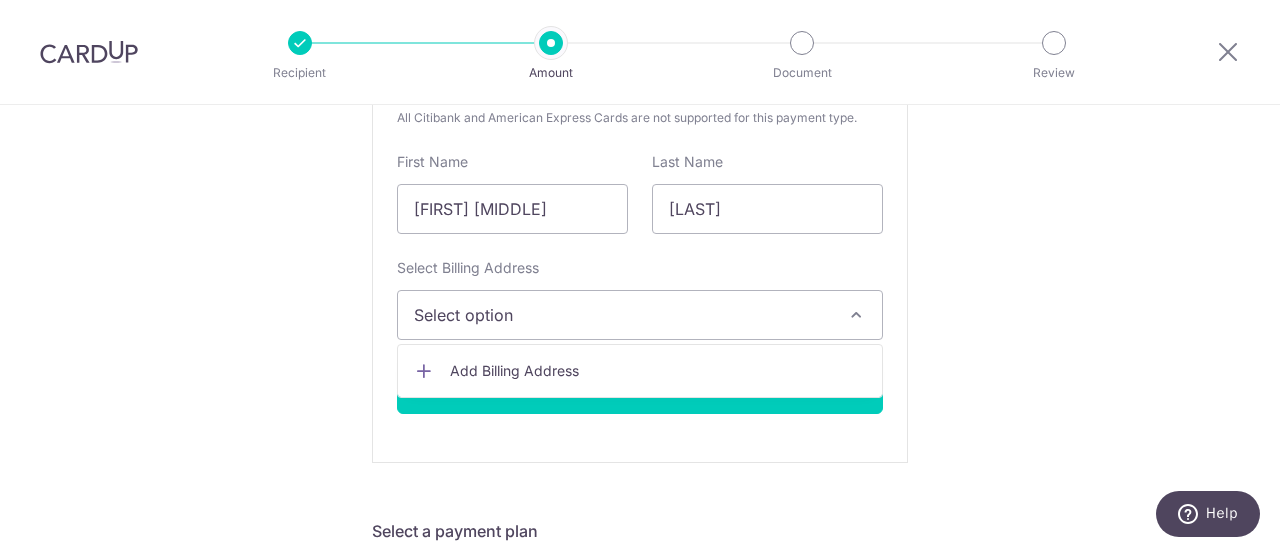 click at bounding box center [856, 315] 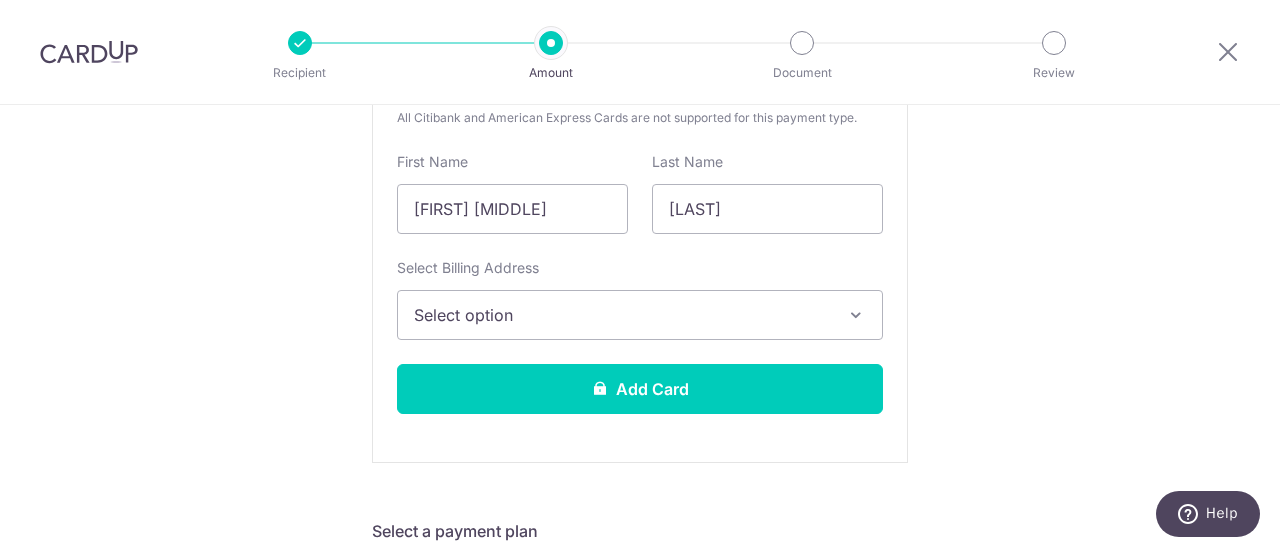 click on "Select option" at bounding box center [622, 315] 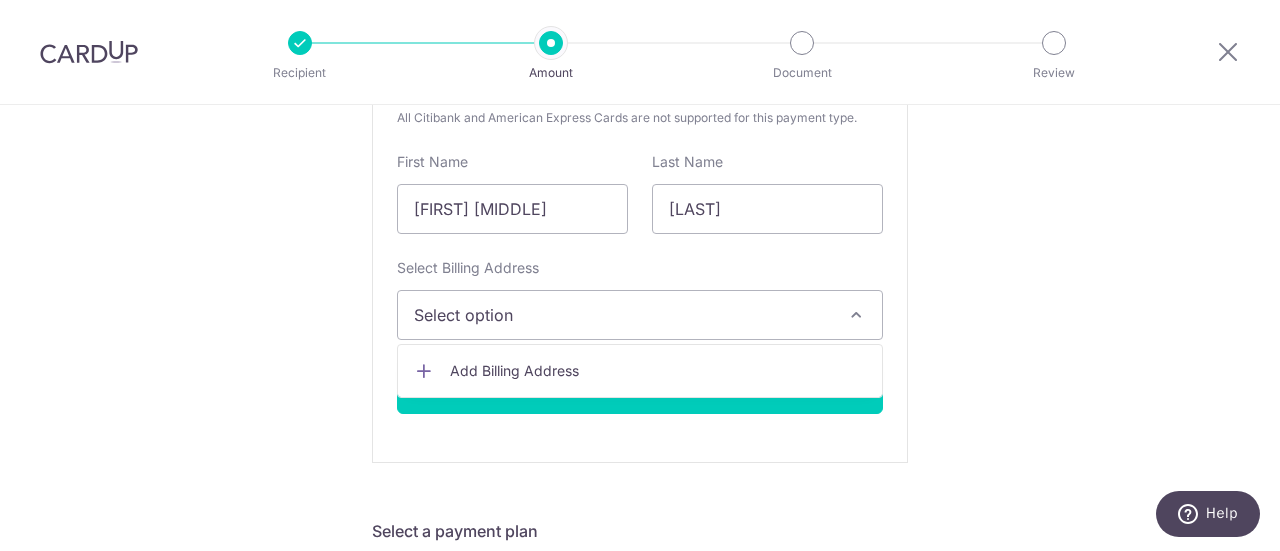 click on "Add Billing Address" at bounding box center [658, 371] 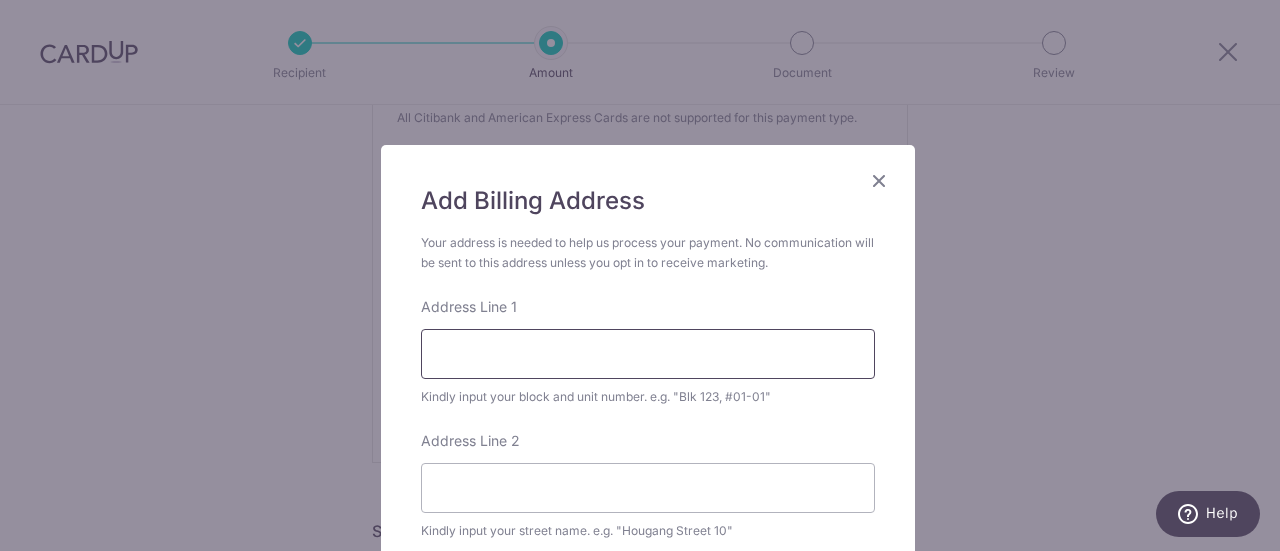click on "Address Line 1" at bounding box center [648, 354] 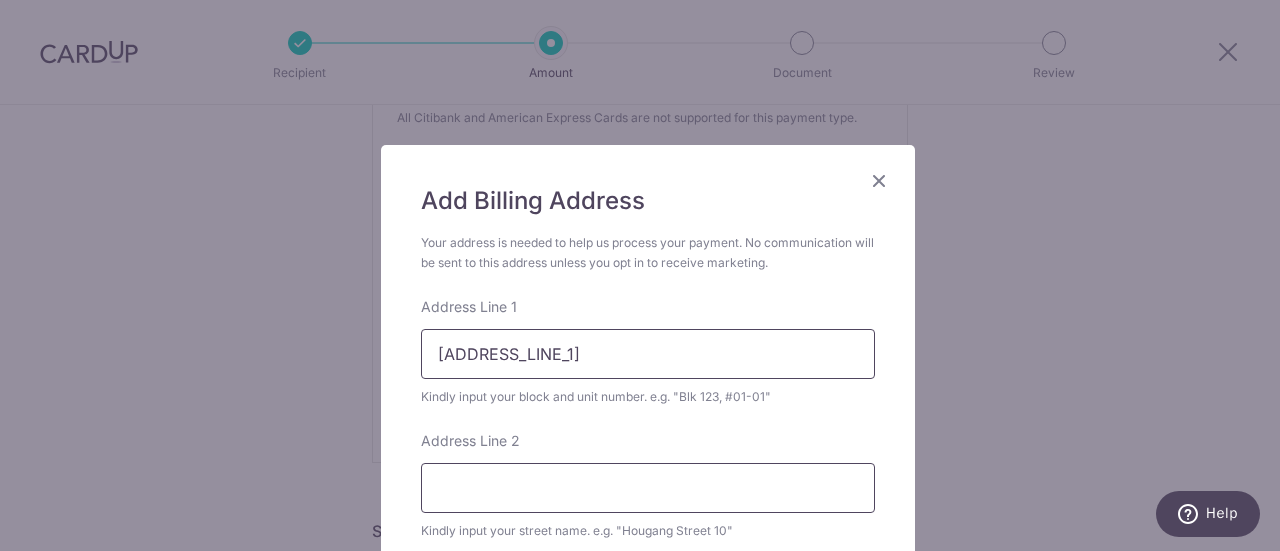 type on "27 Balmoral Park" 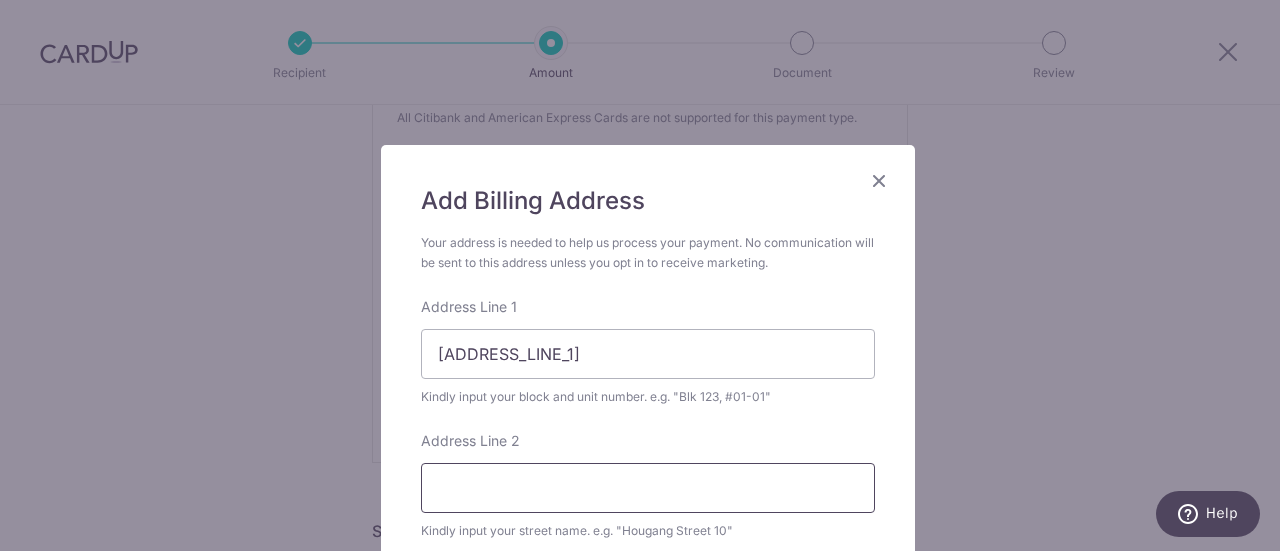 click on "Address Line 2" at bounding box center (648, 488) 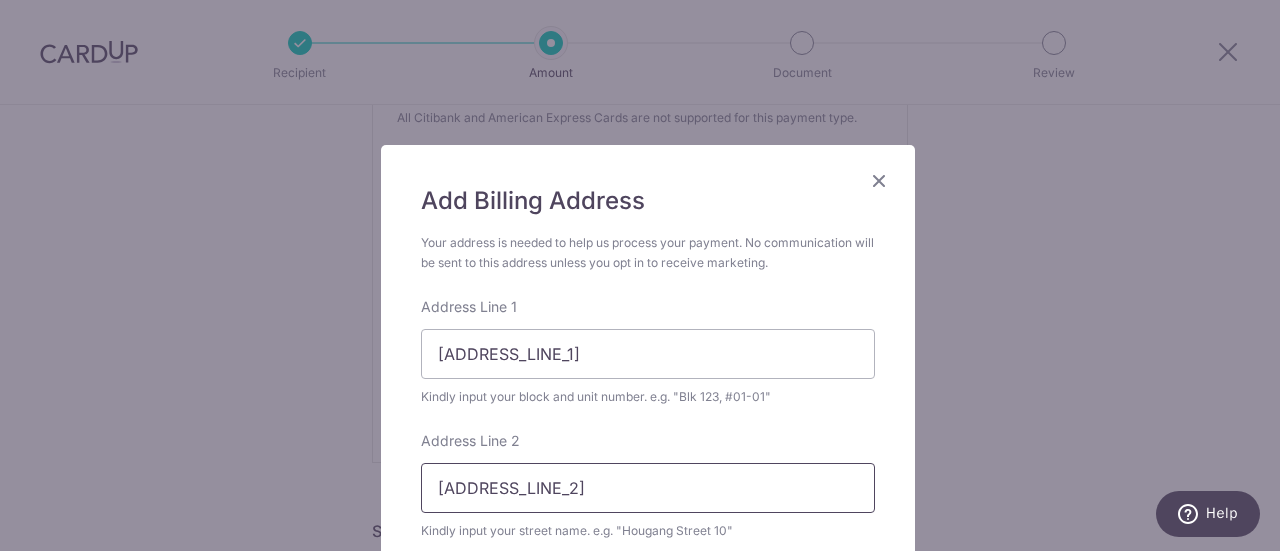 type on "13-27" 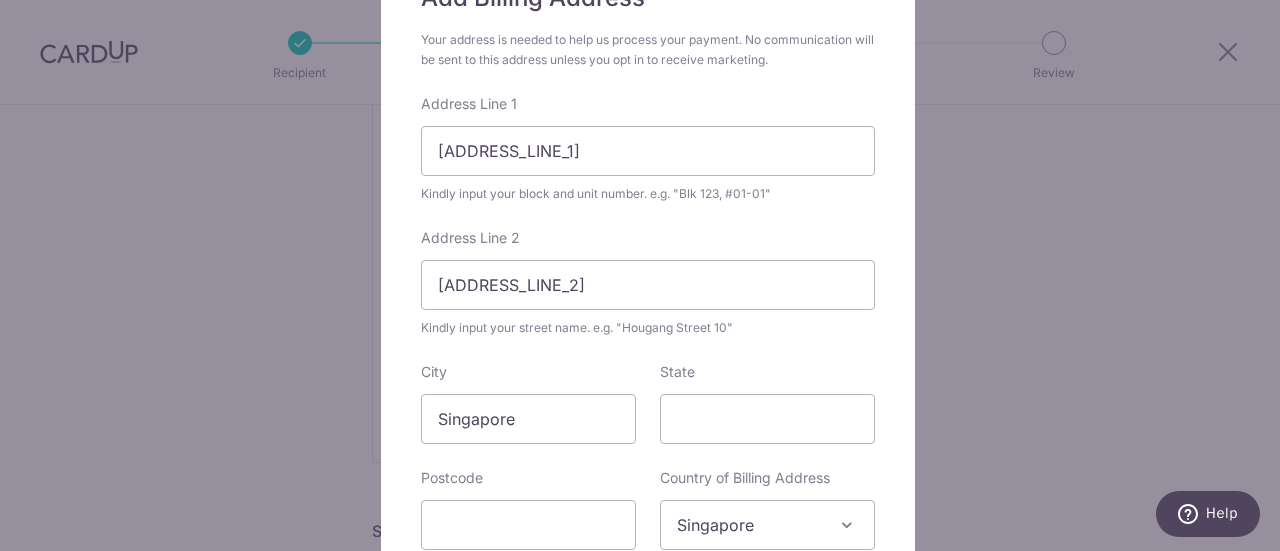 scroll, scrollTop: 204, scrollLeft: 0, axis: vertical 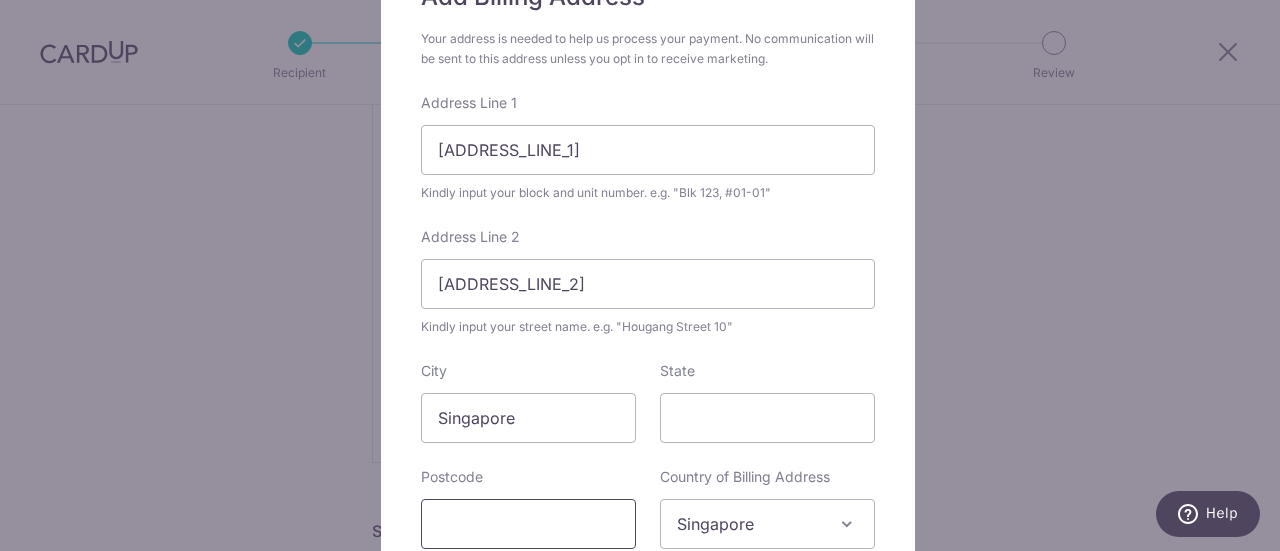 click at bounding box center (528, 524) 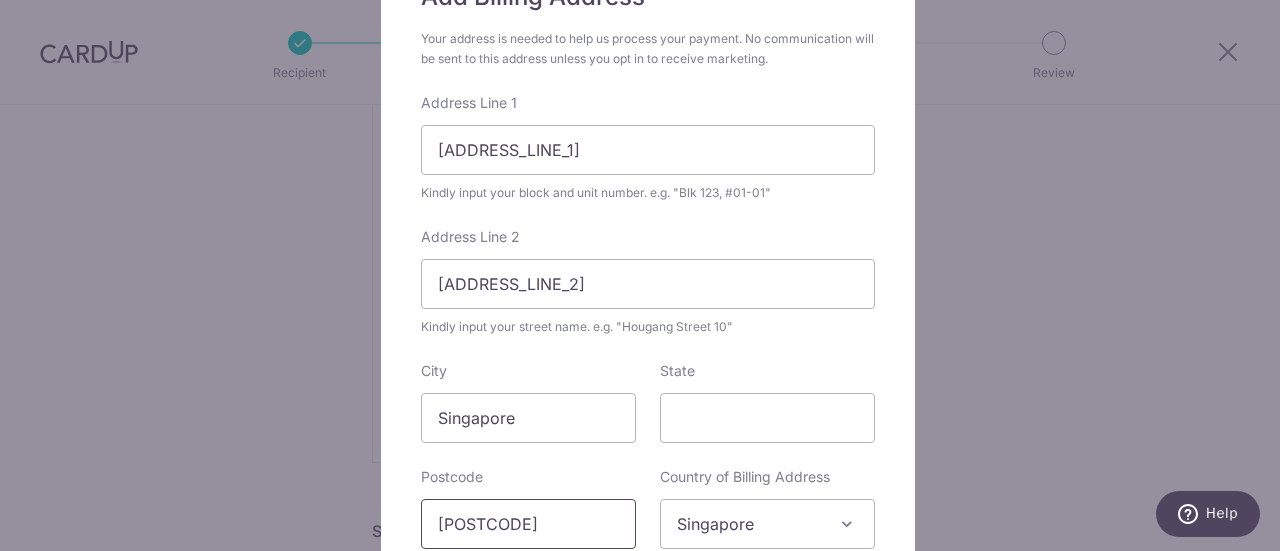 type on "259855" 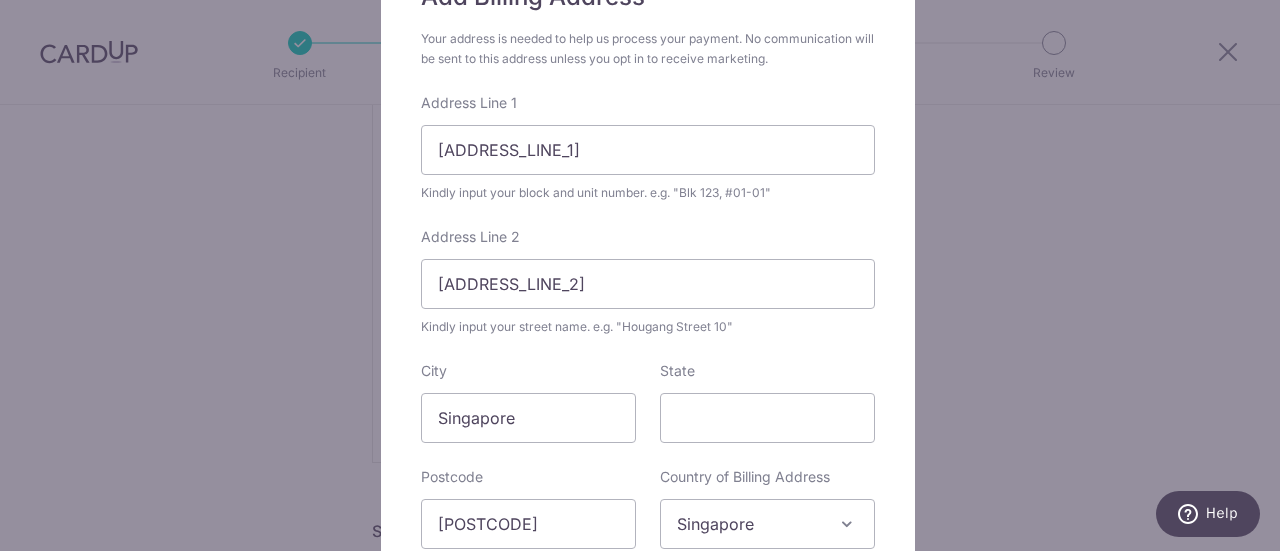 click on "Add Billing Address
Your address is needed to help us process your payment. No communication will be sent to this address unless you opt in to receive marketing.
Address Line 1
27 Balmoral Park
Kindly input your block and unit number. e.g. "Blk 123, #01-01"
Address Line 2
13-27
Kindly input your street name. e.g. "Hougang Street 10"
City
Singapore
State
Postcode
259855
Country of Billing Address
Select Country Afghanistan
Aland Islands
Albania
Algeria
American Samoa
Andorra
Angola
Anguilla
Antarctica
Antigua and Barbuda
Argentina
Armenia
Aruba" at bounding box center [640, 275] 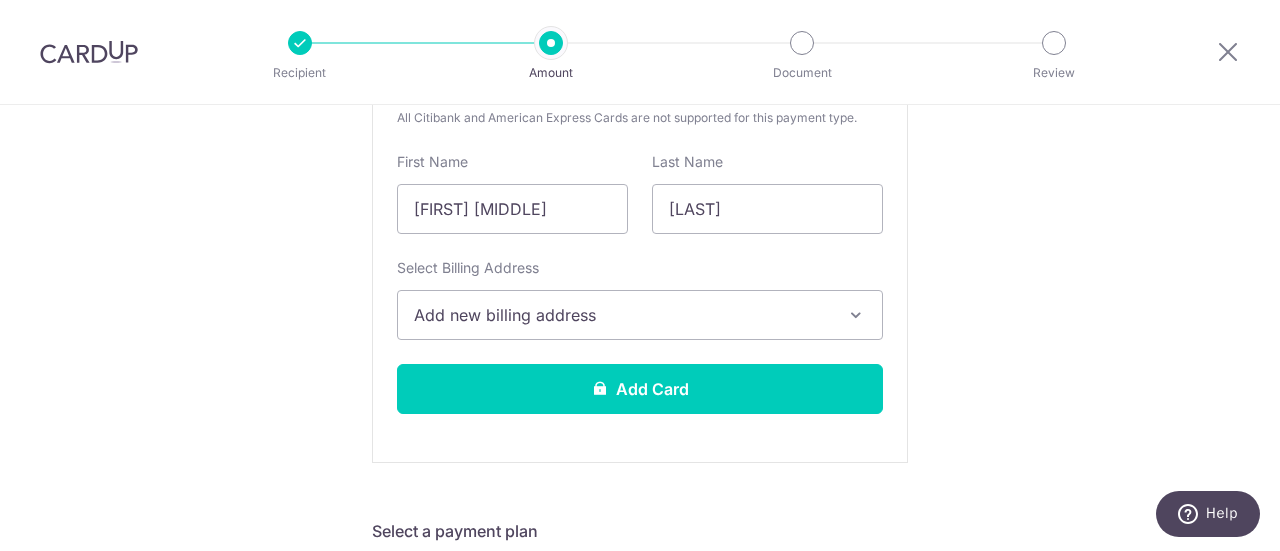 click at bounding box center [856, 315] 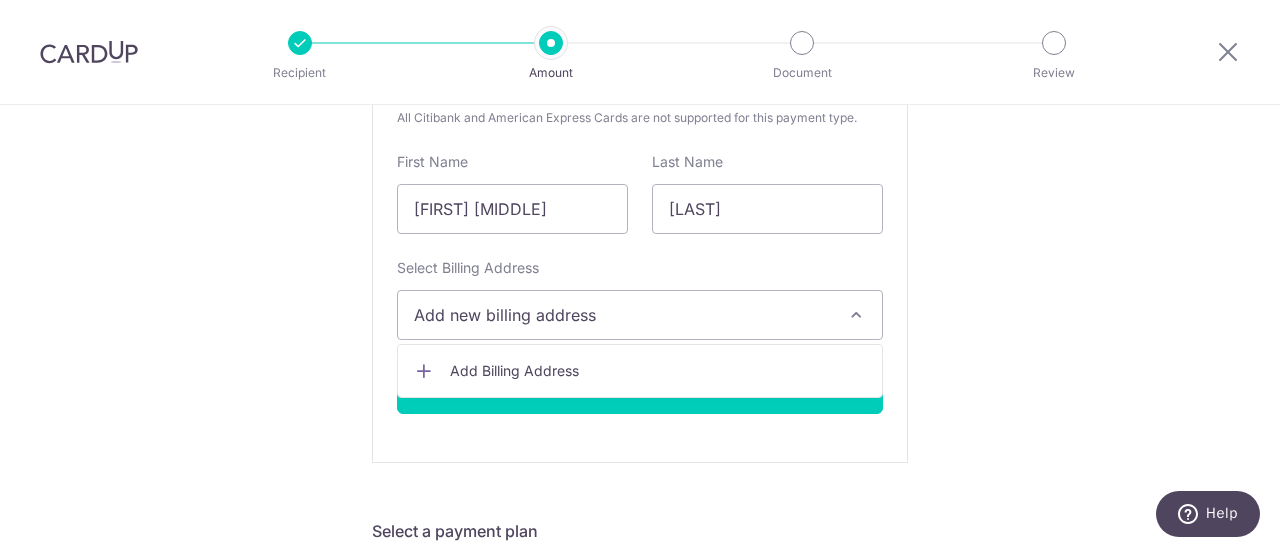 click at bounding box center [856, 315] 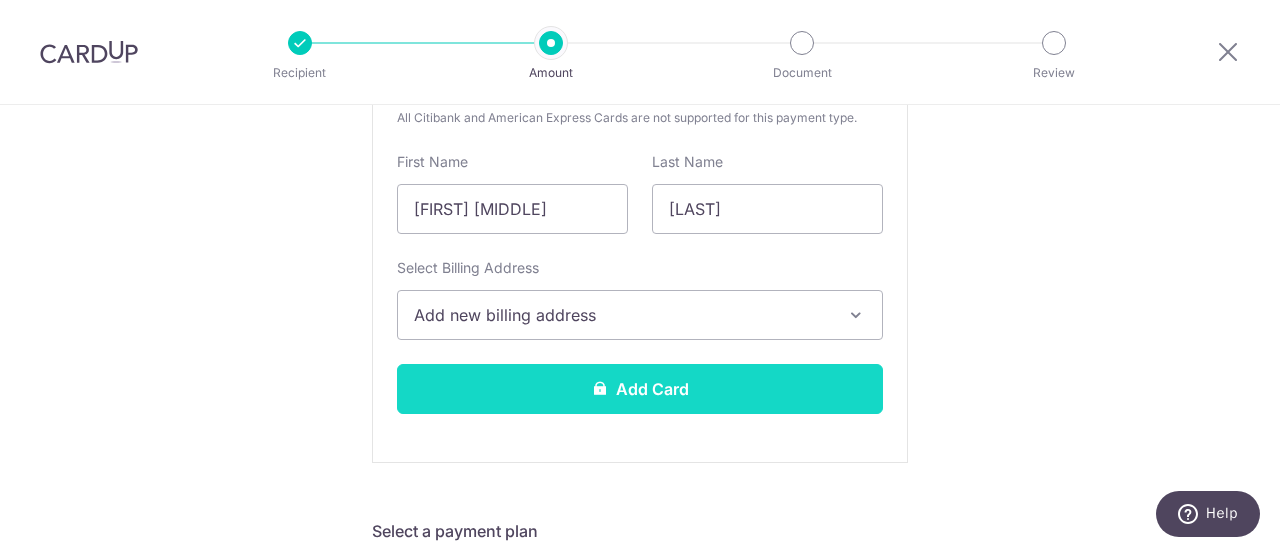 click on "Add Card" at bounding box center (640, 389) 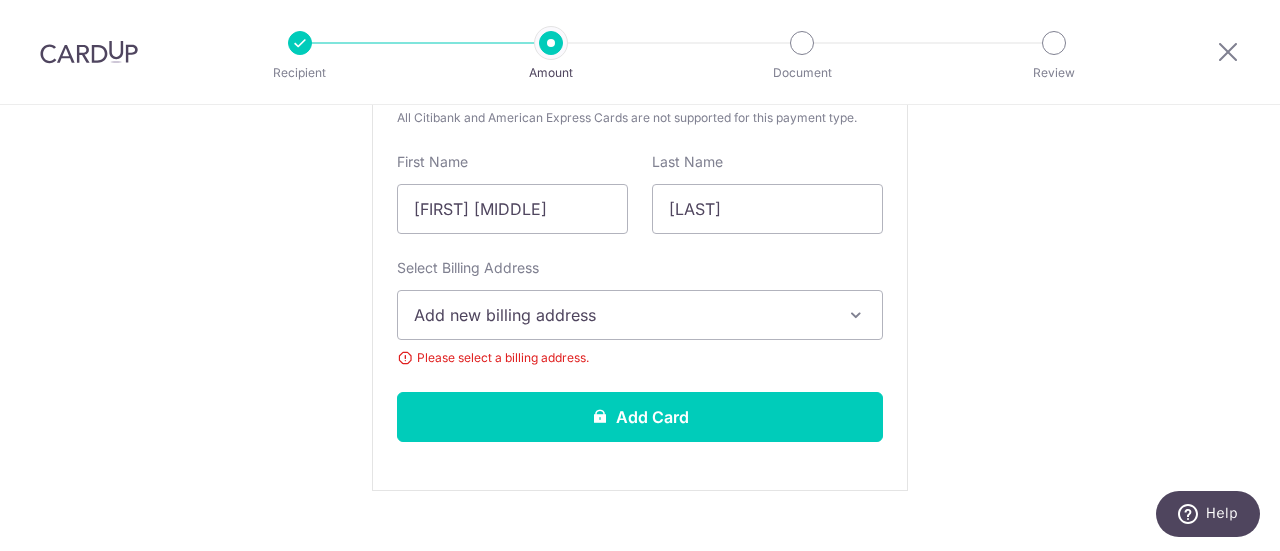 click on "Add new billing address" at bounding box center (622, 315) 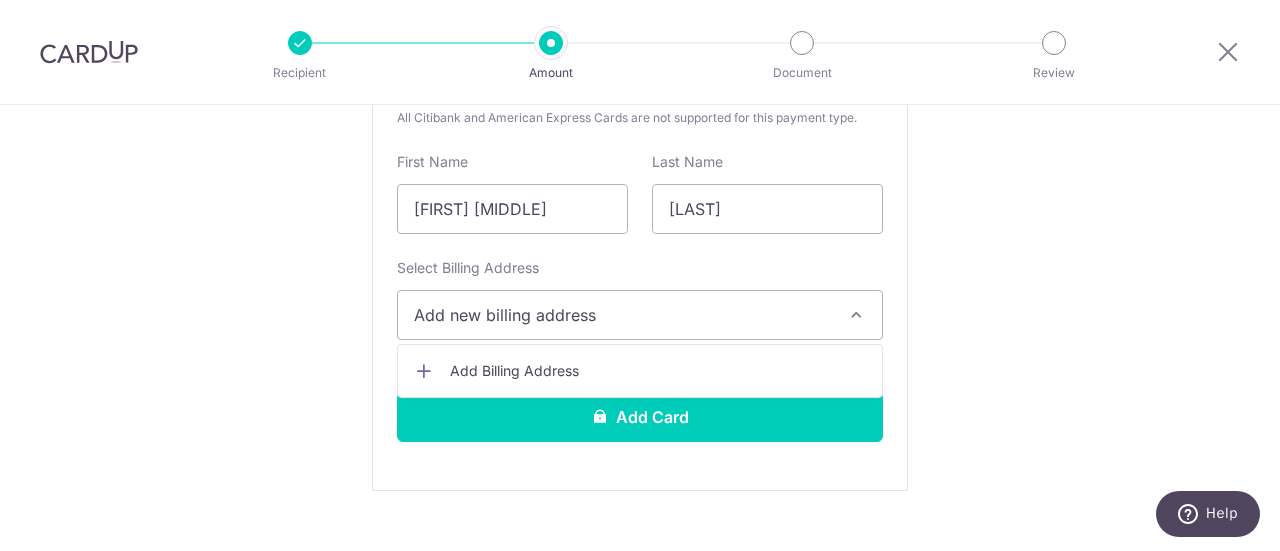 click on "Add Billing Address" at bounding box center (658, 371) 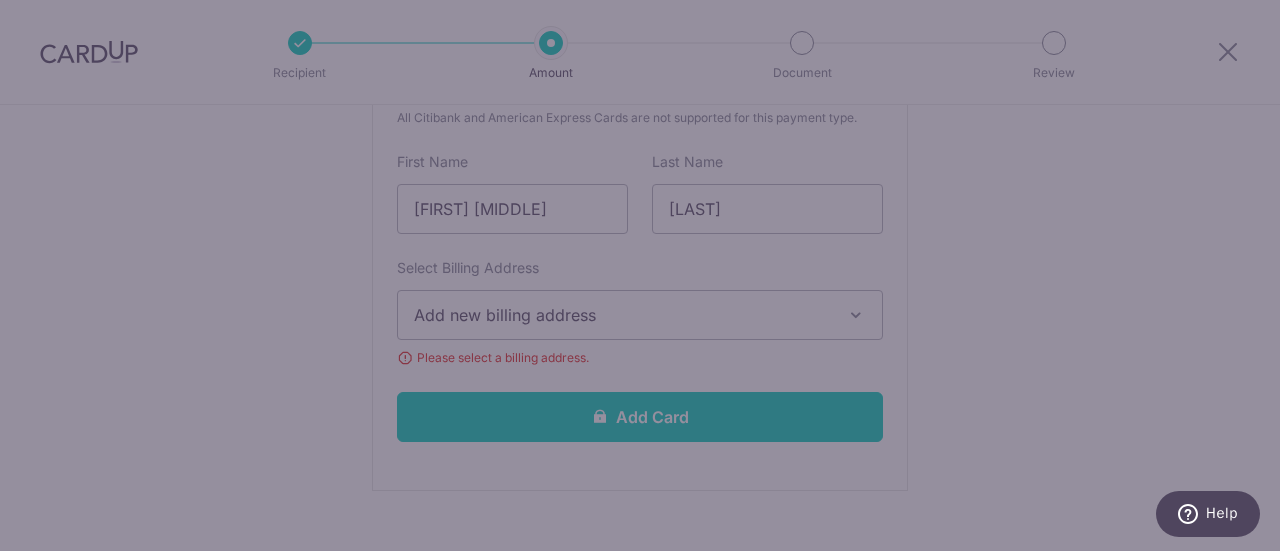 scroll, scrollTop: 0, scrollLeft: 0, axis: both 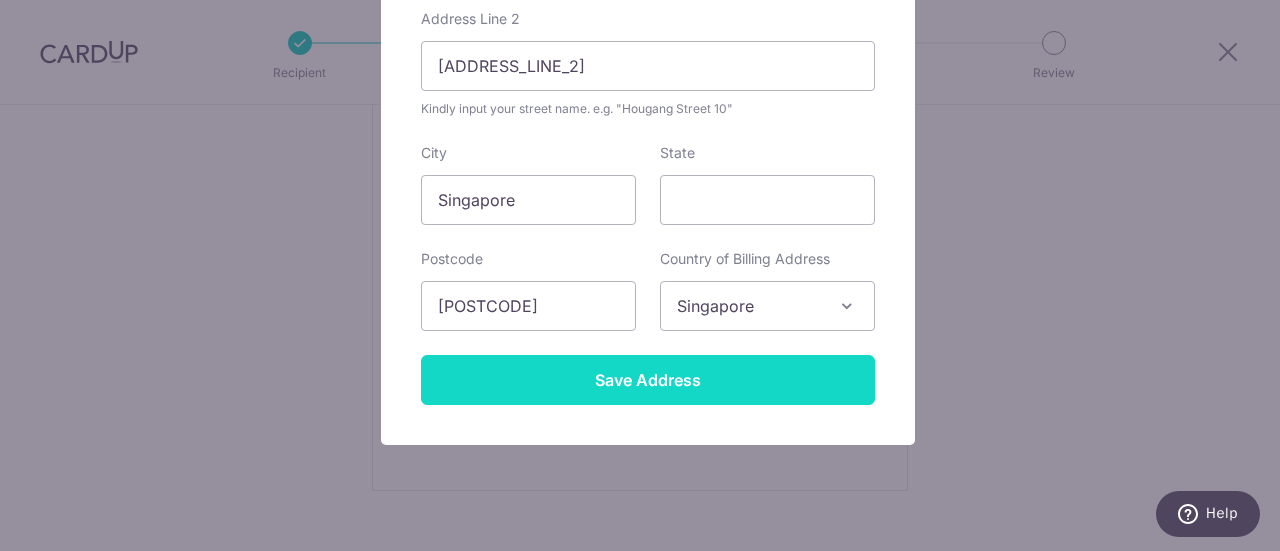 click on "Save Address" at bounding box center [648, 380] 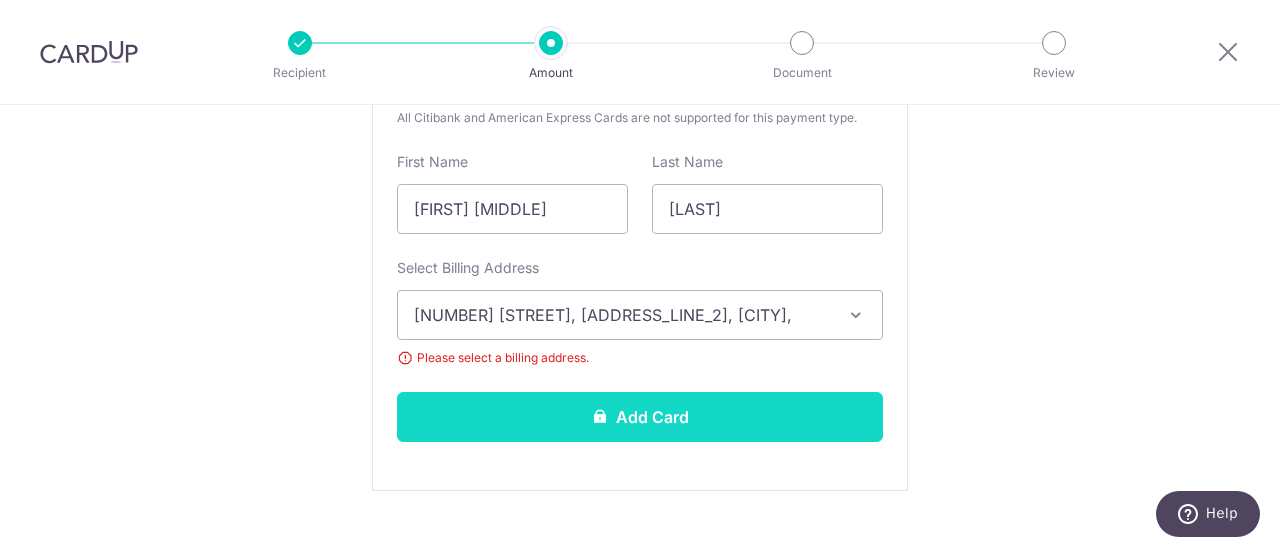 click on "Add Card" at bounding box center [640, 417] 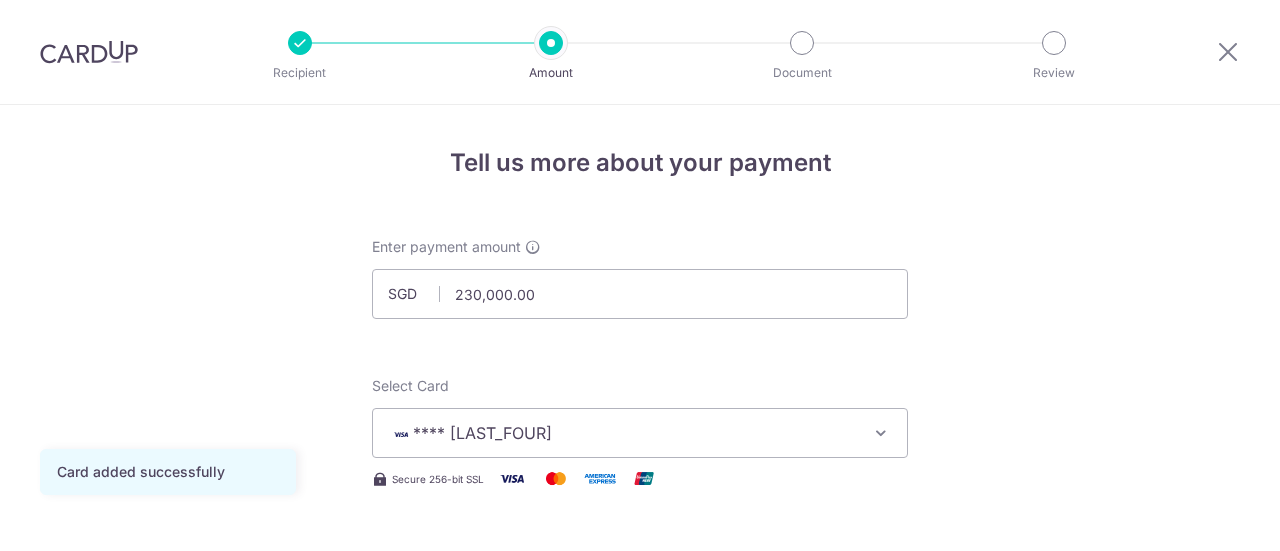 scroll, scrollTop: 0, scrollLeft: 0, axis: both 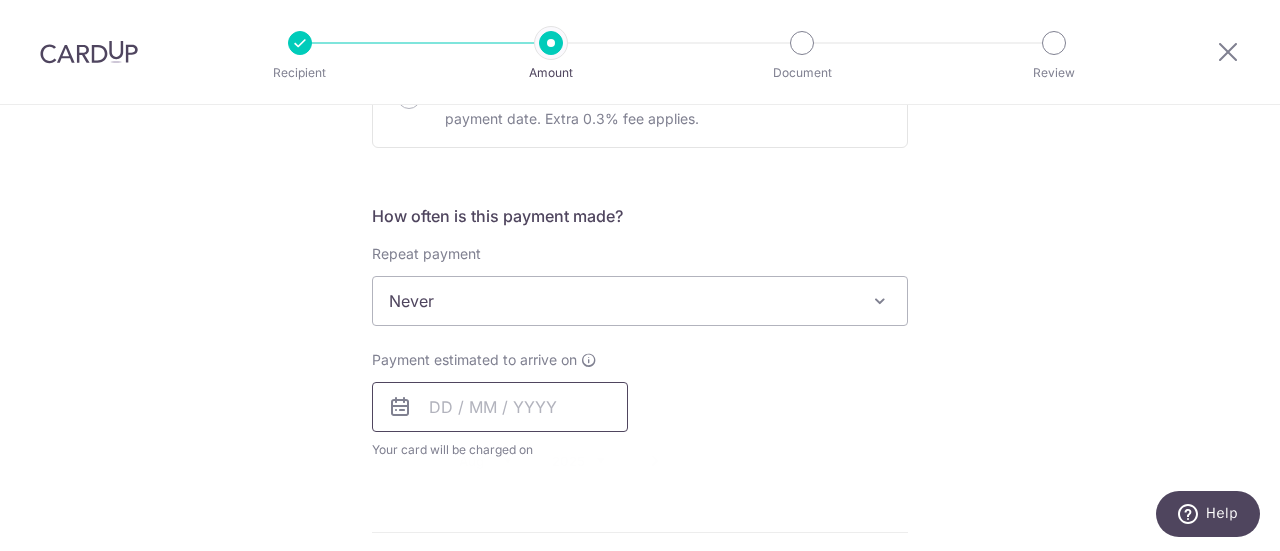 click at bounding box center [500, 407] 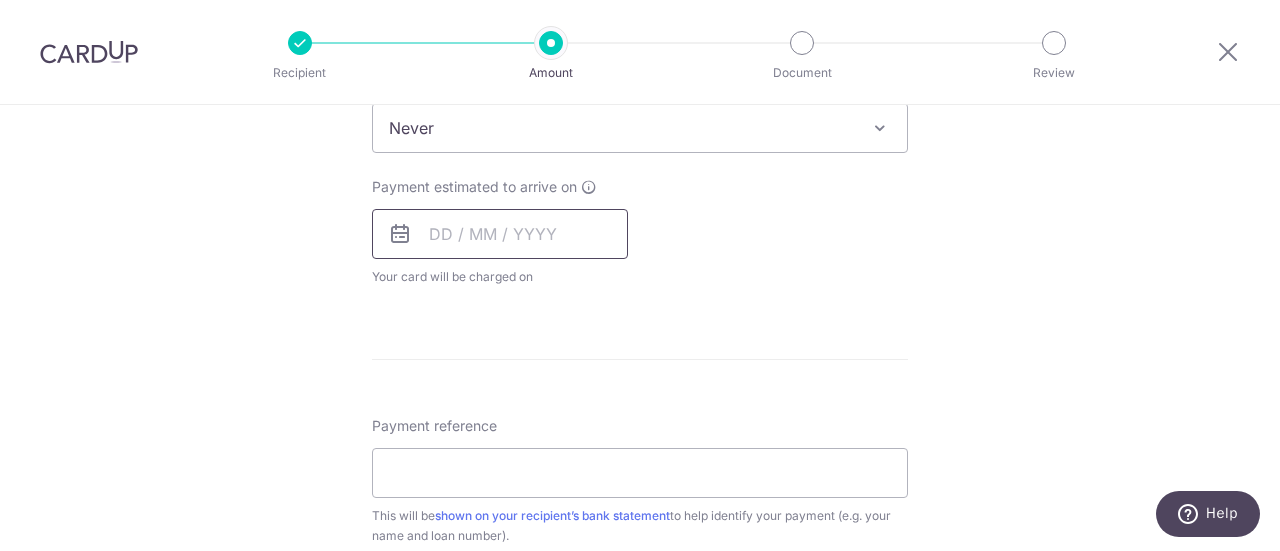 scroll, scrollTop: 751, scrollLeft: 0, axis: vertical 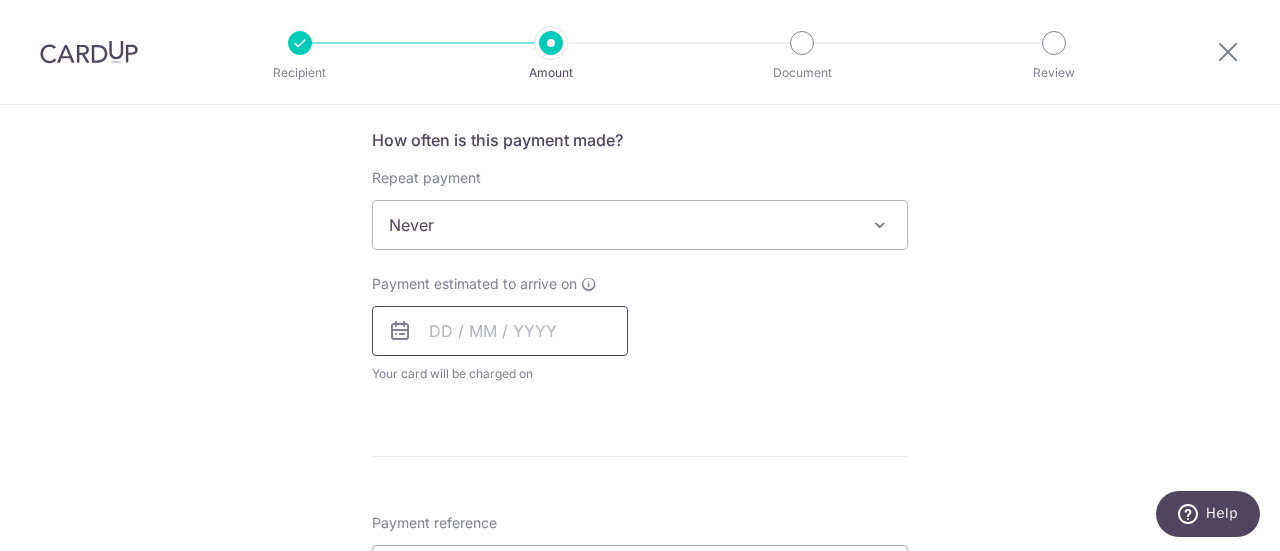 click at bounding box center (500, 331) 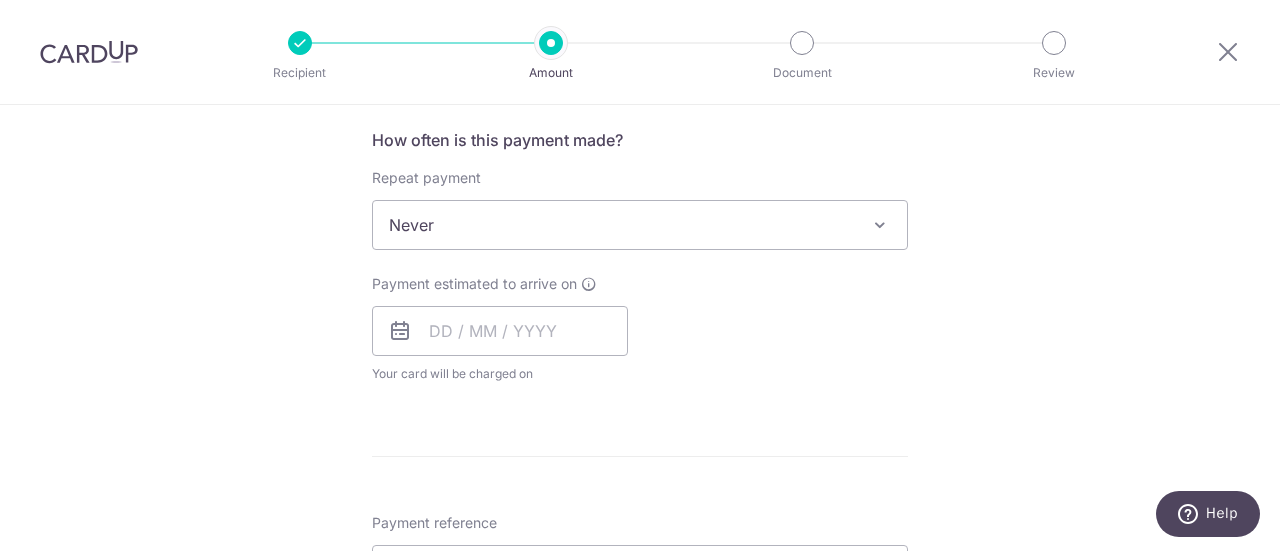 click at bounding box center (400, 331) 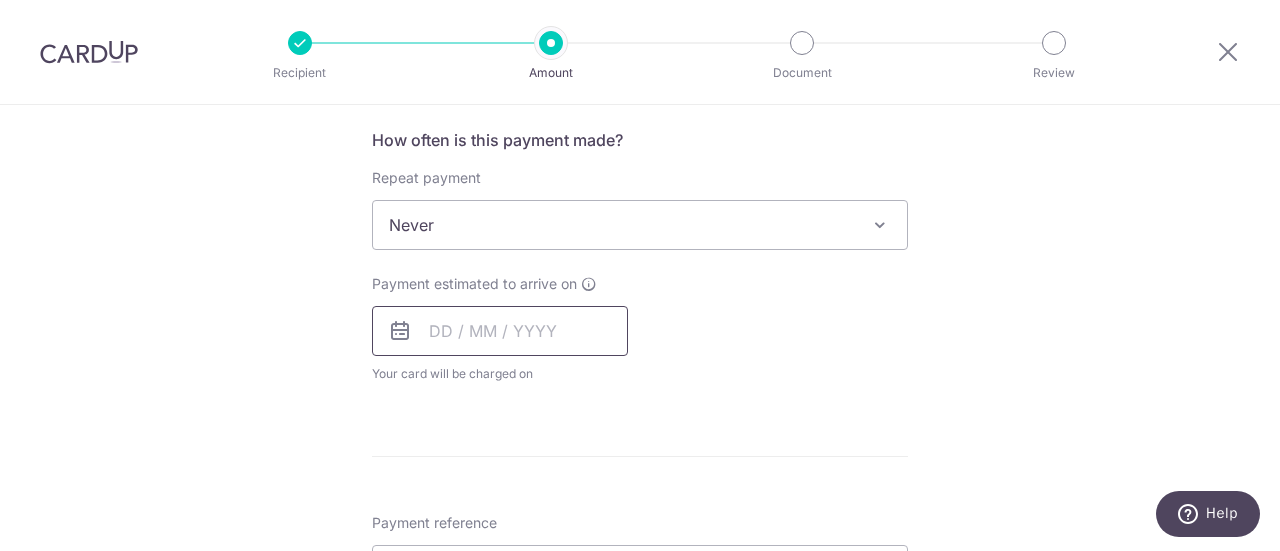 click at bounding box center (500, 331) 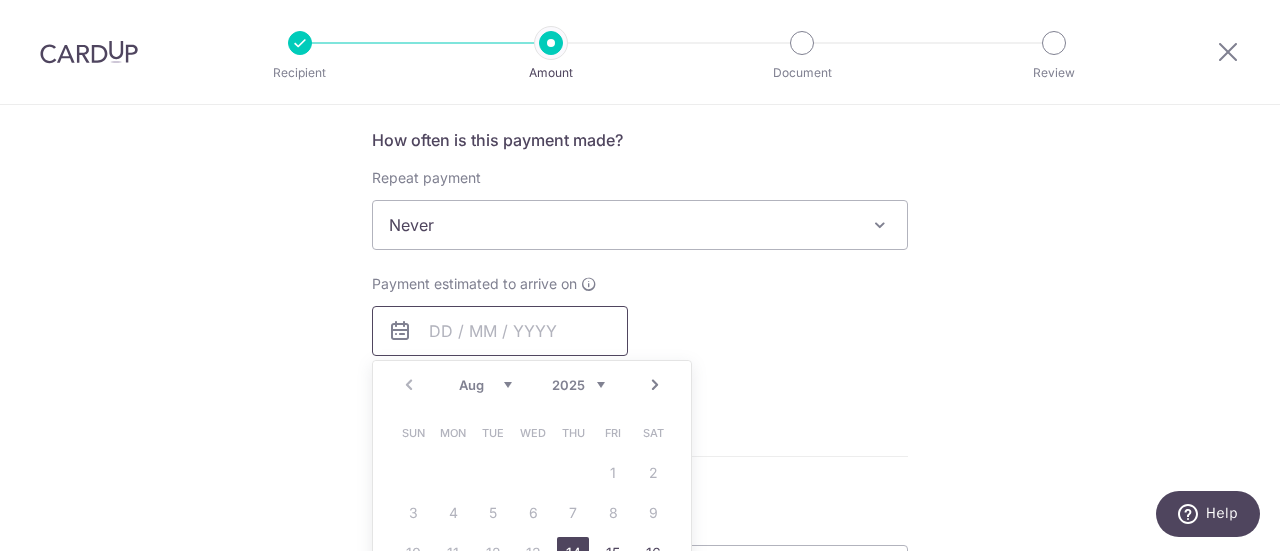 click at bounding box center (500, 331) 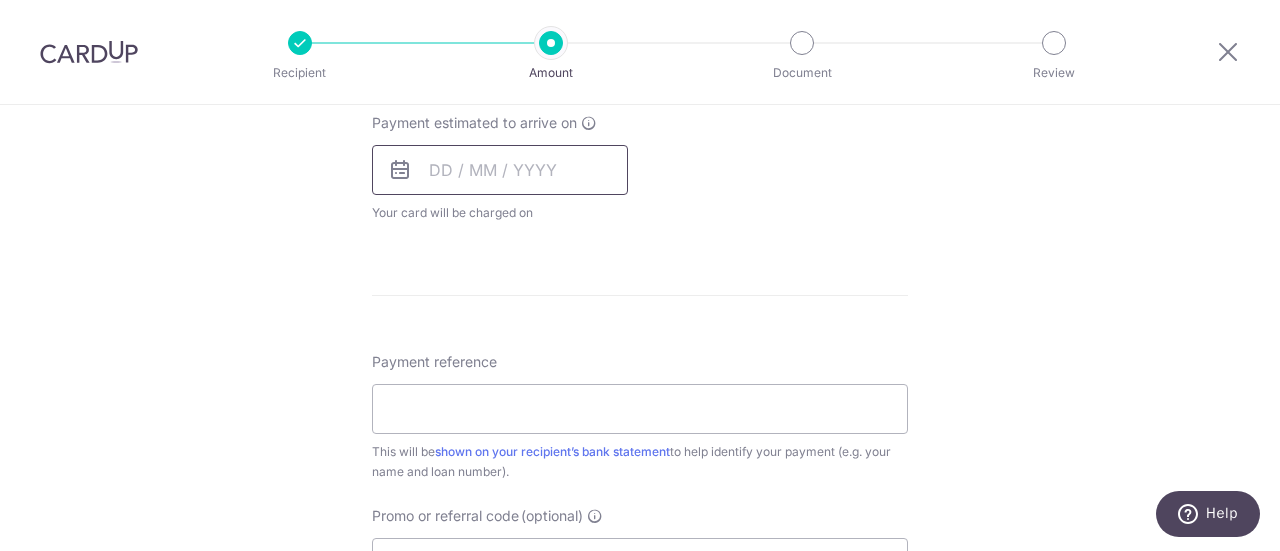 scroll, scrollTop: 955, scrollLeft: 0, axis: vertical 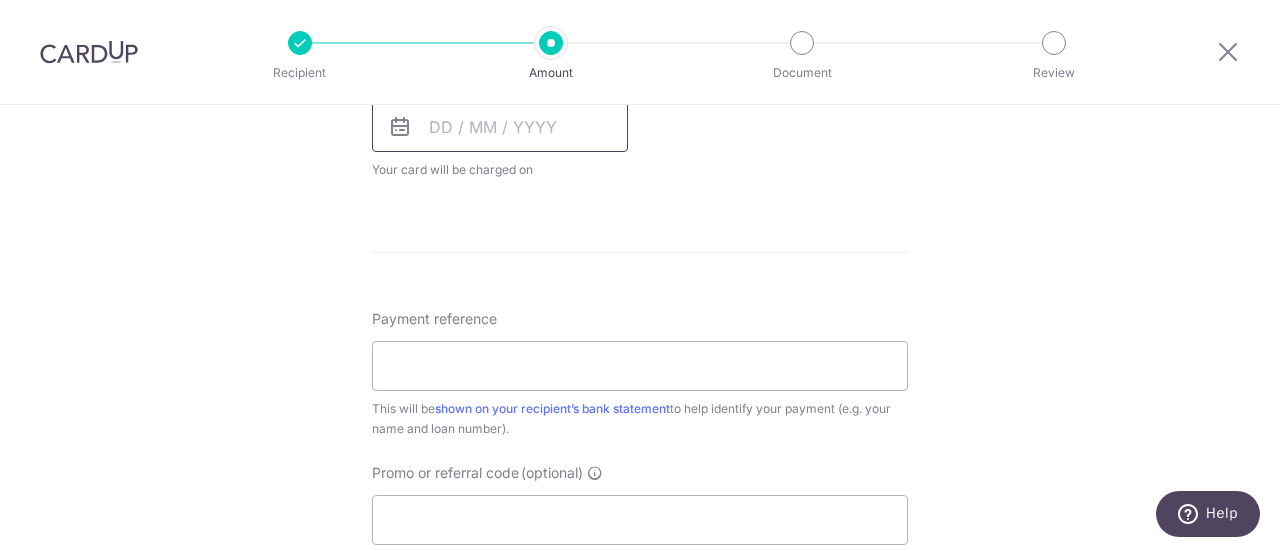 click at bounding box center (500, 127) 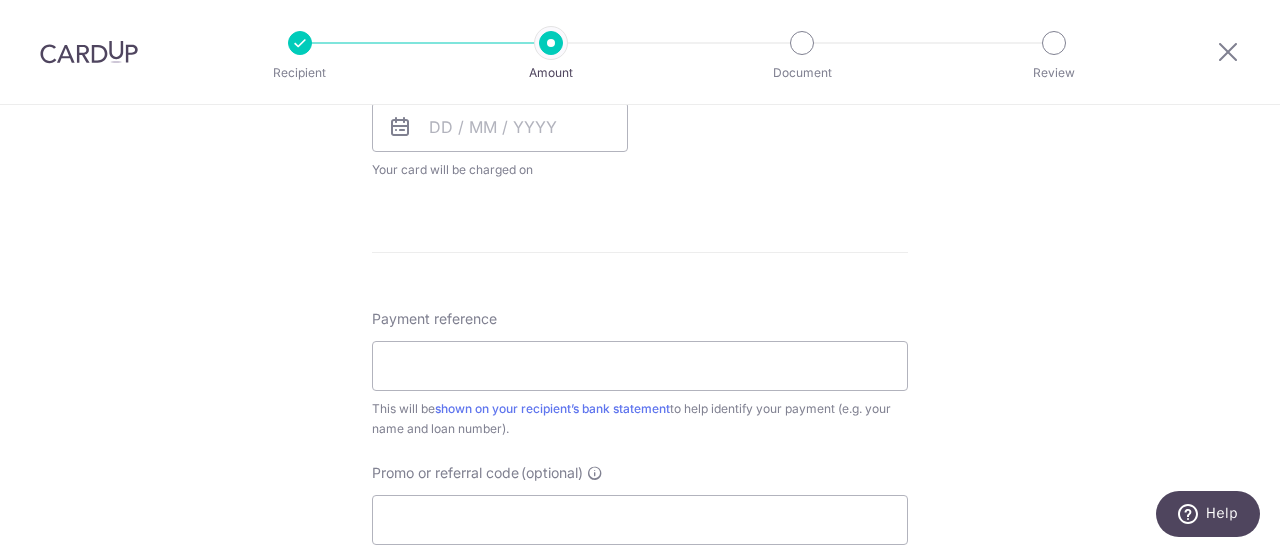 click at bounding box center [400, 127] 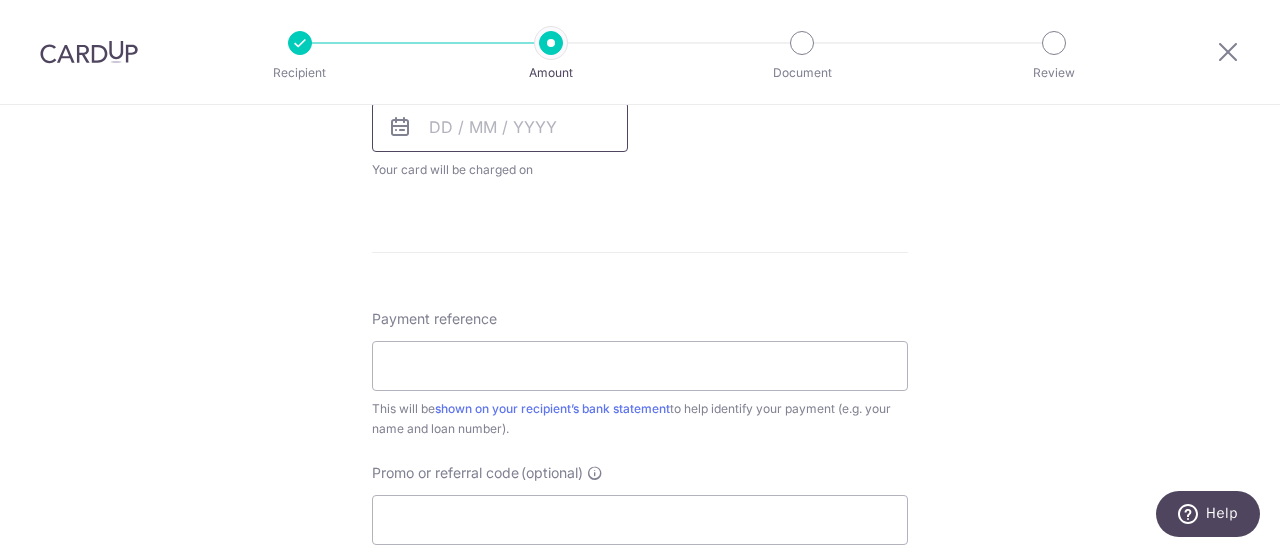 click at bounding box center [500, 127] 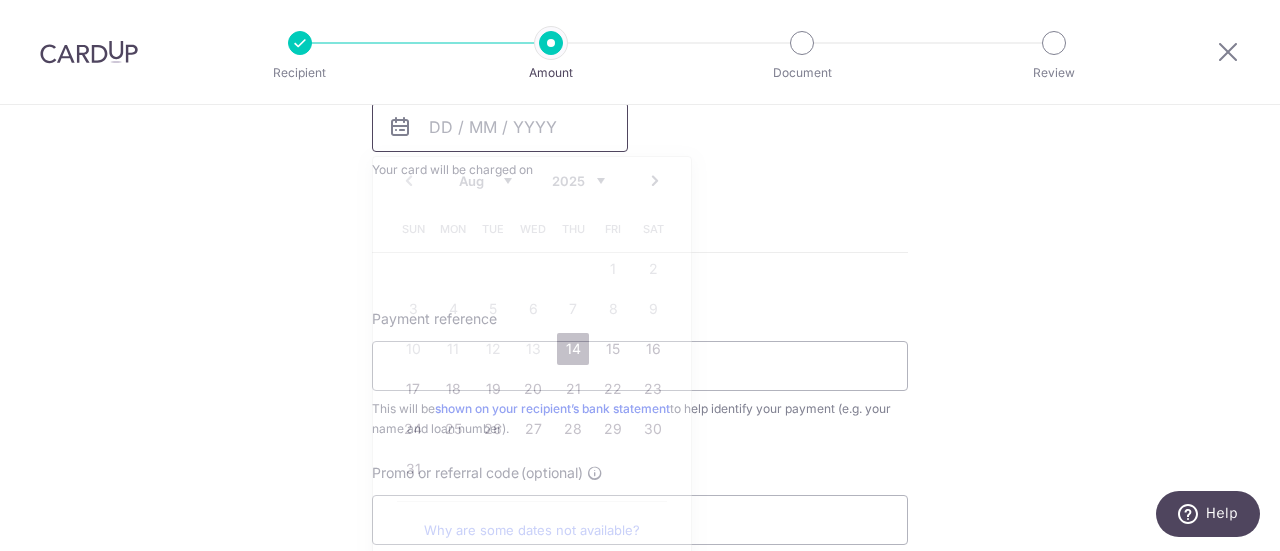 click at bounding box center [500, 127] 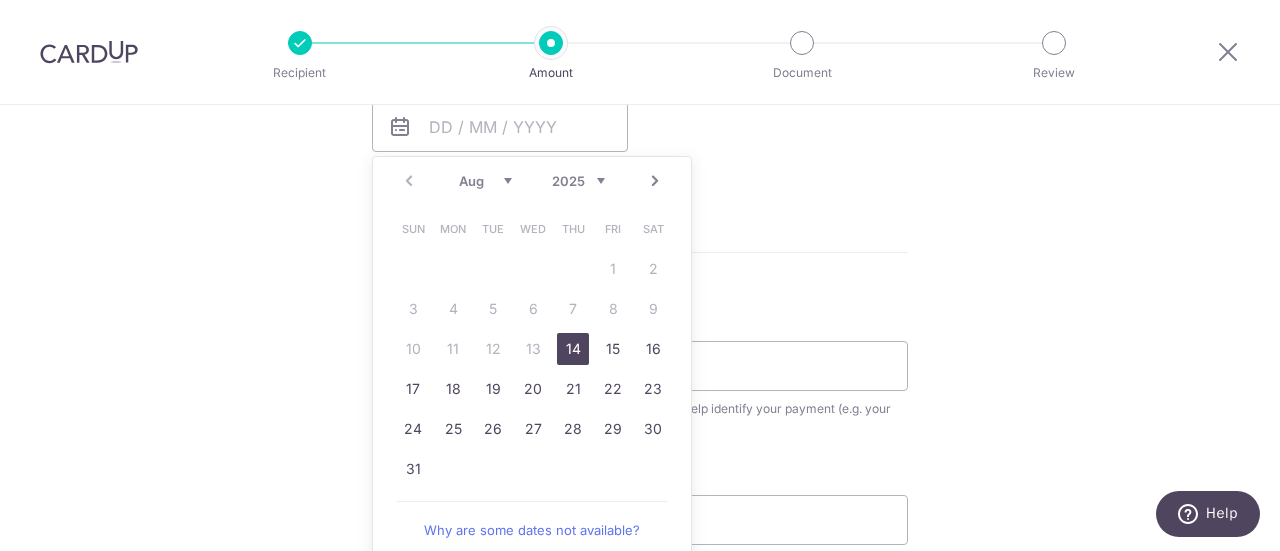 click on "14" at bounding box center (573, 349) 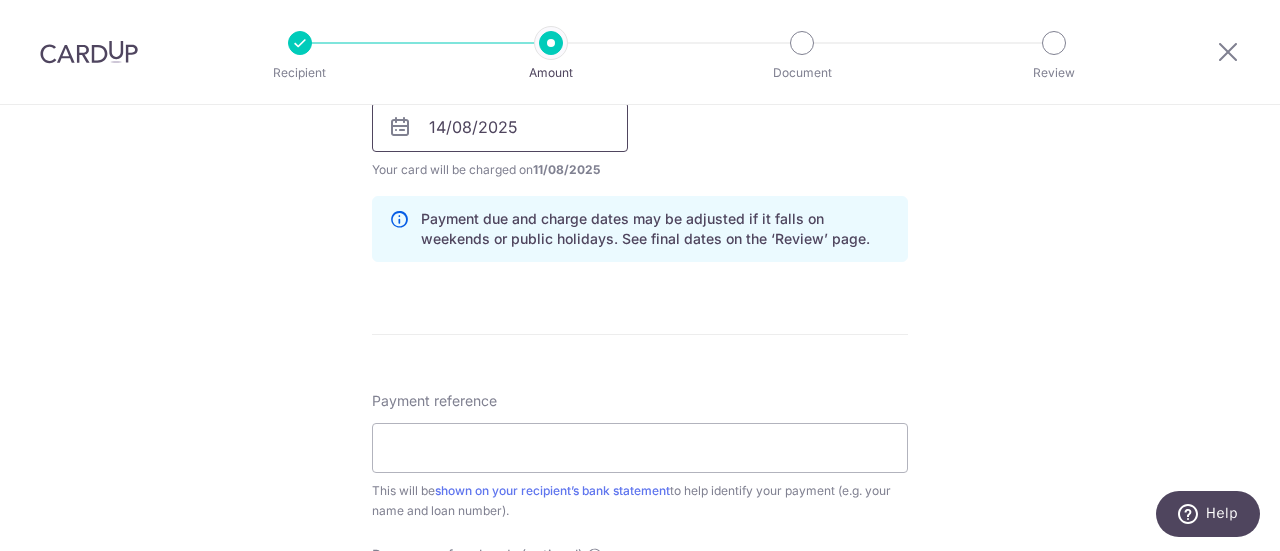 click on "14/08/2025" at bounding box center [500, 127] 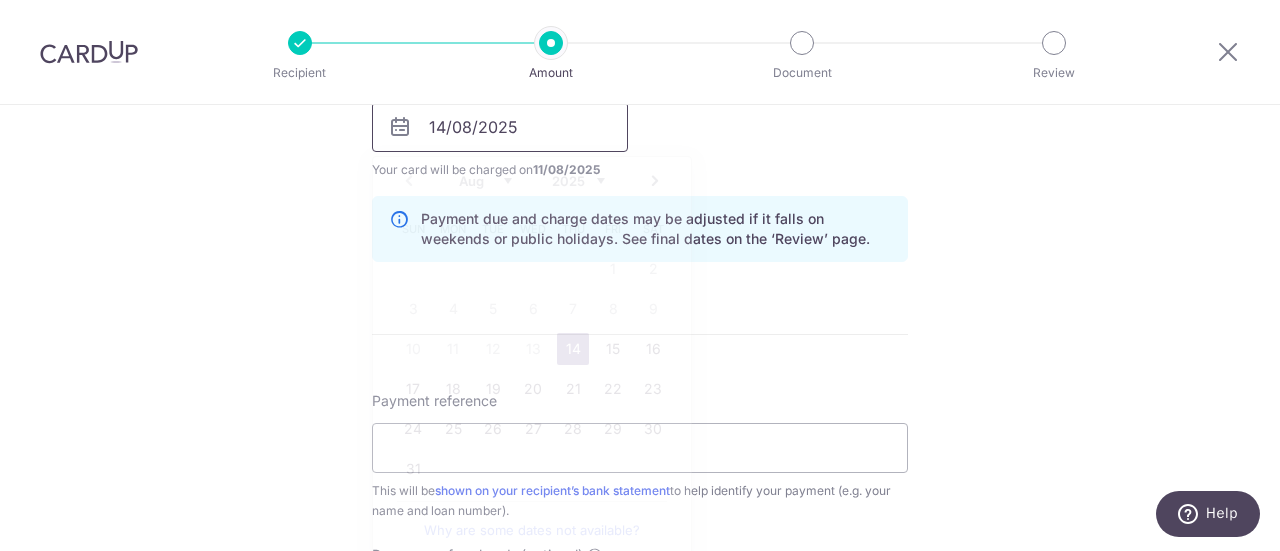click on "14/08/2025" at bounding box center (500, 127) 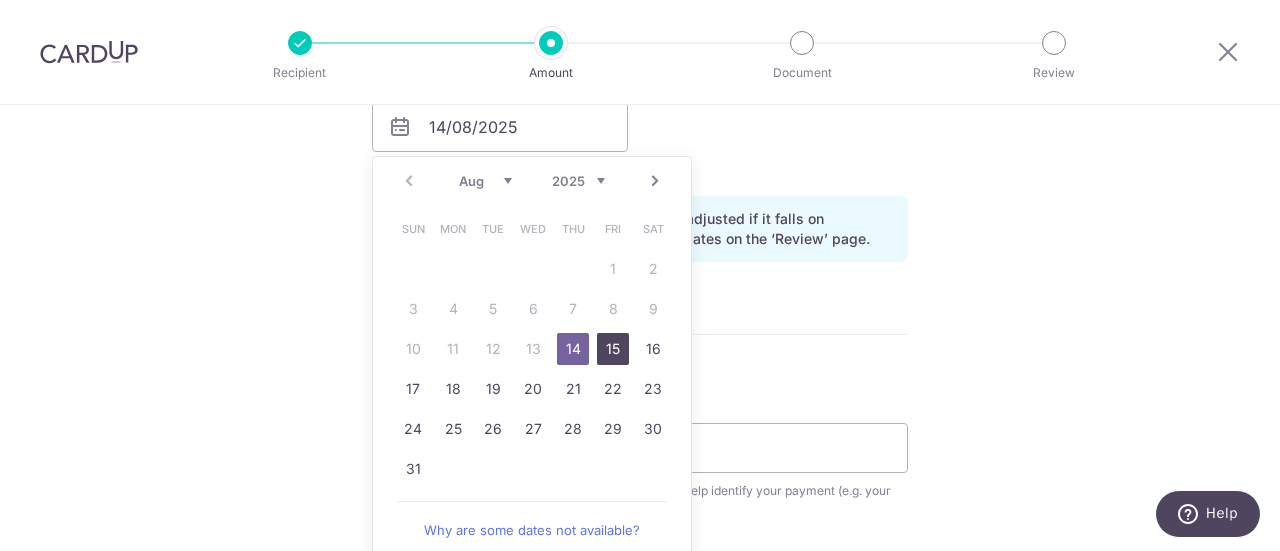 click on "15" at bounding box center [613, 349] 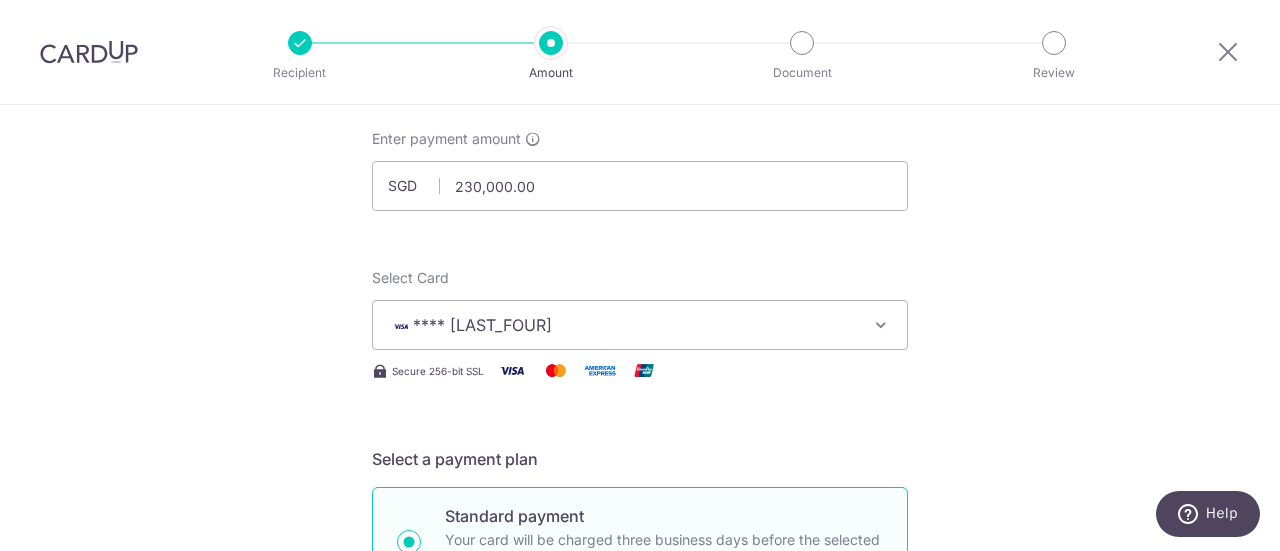 scroll, scrollTop: 0, scrollLeft: 0, axis: both 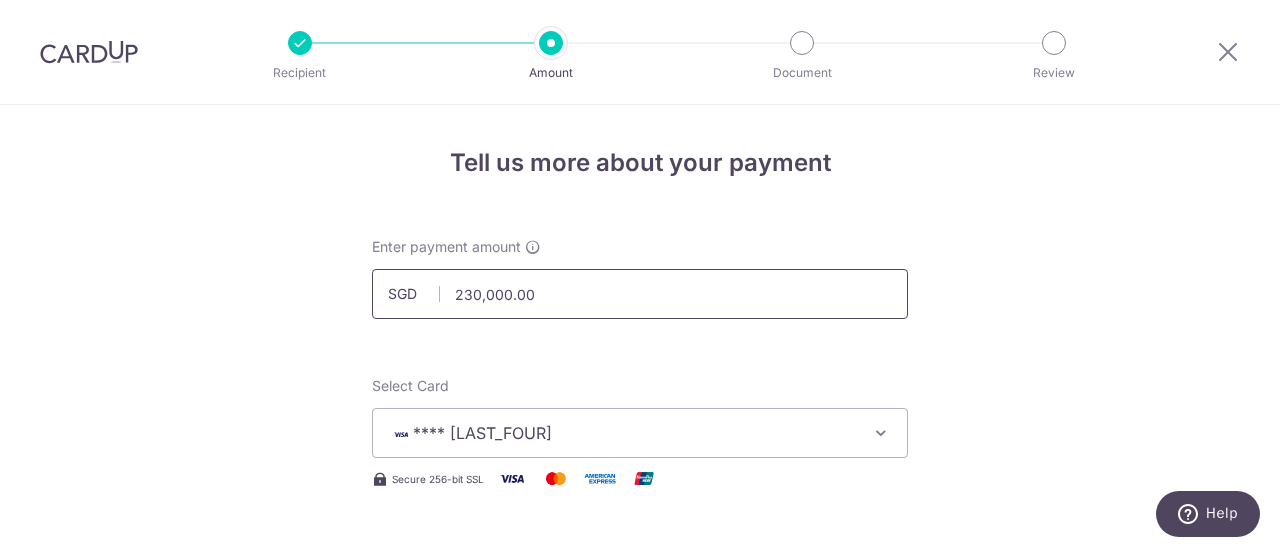 click on "230,000.00" at bounding box center [640, 294] 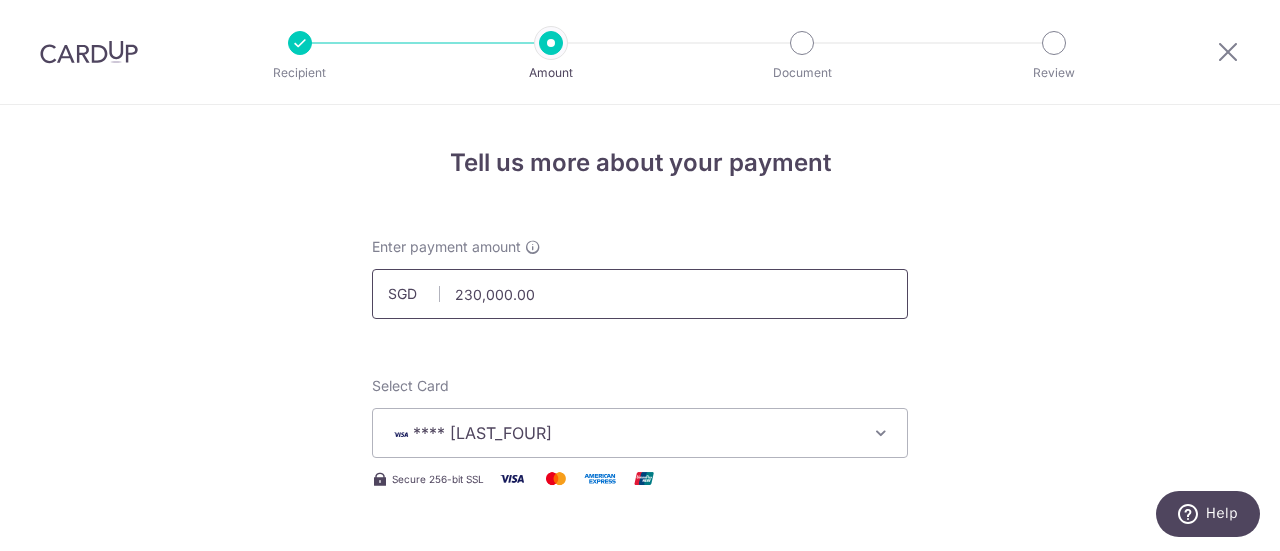 click on "230,000.00" at bounding box center (640, 294) 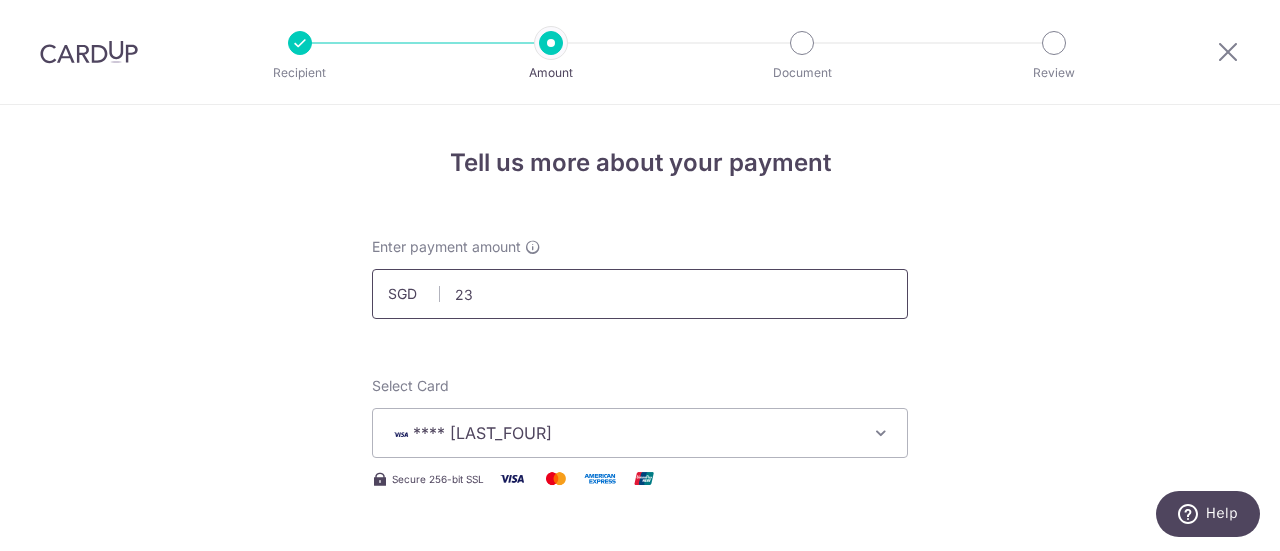 type on "2" 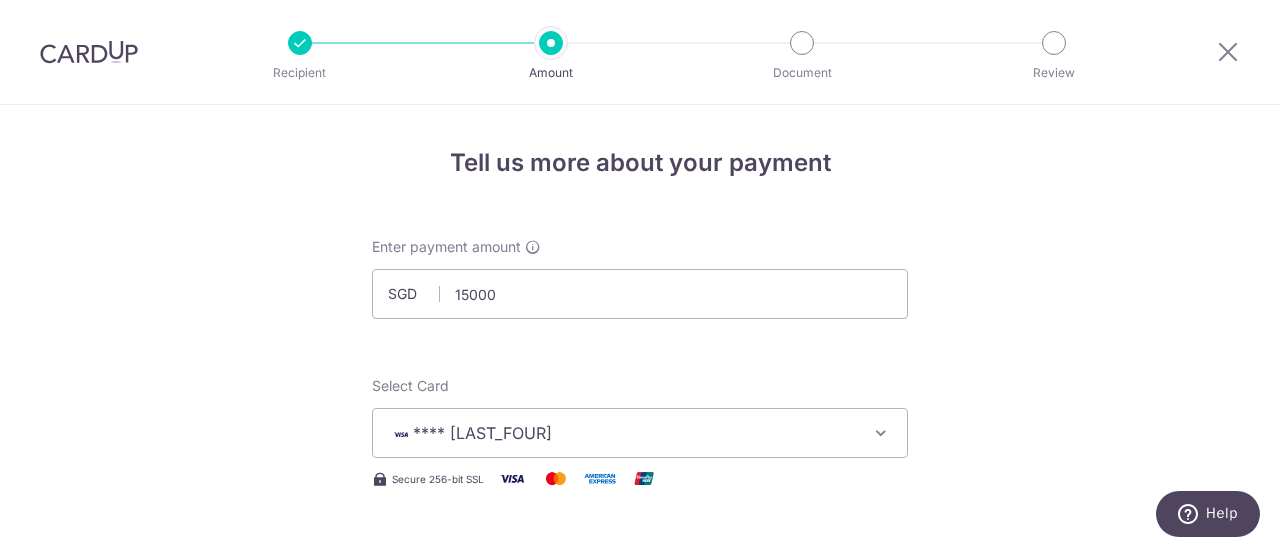 click on "Tell us more about your payment
Enter payment amount
SGD
15000
230000.00
Card added successfully
Select Card
**** 7273
Add credit card
Your Cards
**** 7273
Secure 256-bit SSL
Text
New card details
Card
Secure 256-bit SSL" at bounding box center (640, 1050) 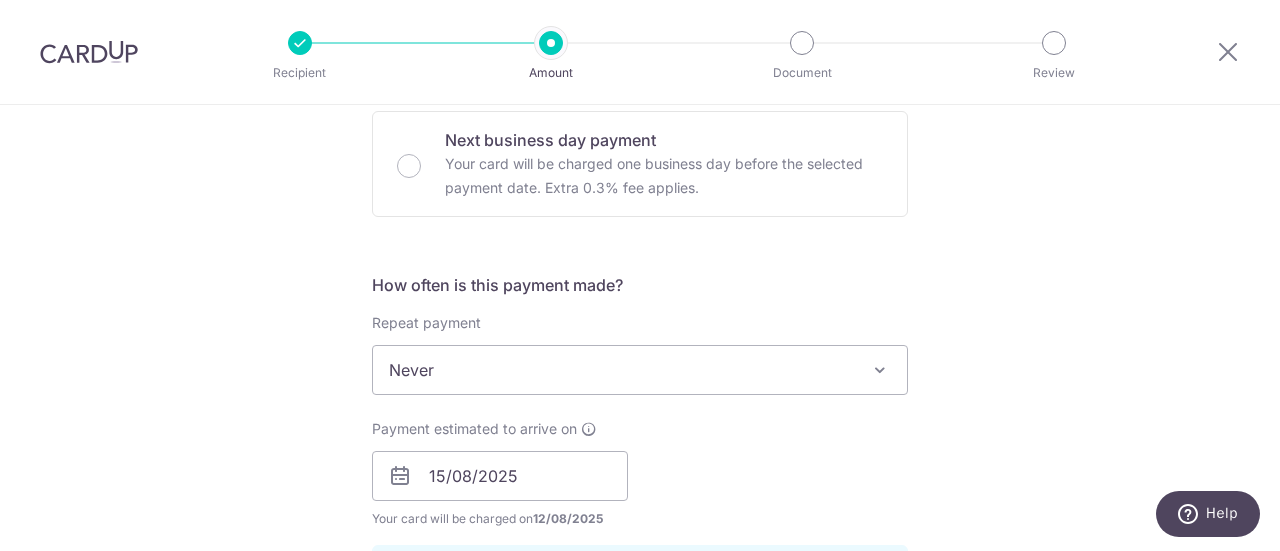 scroll, scrollTop: 618, scrollLeft: 0, axis: vertical 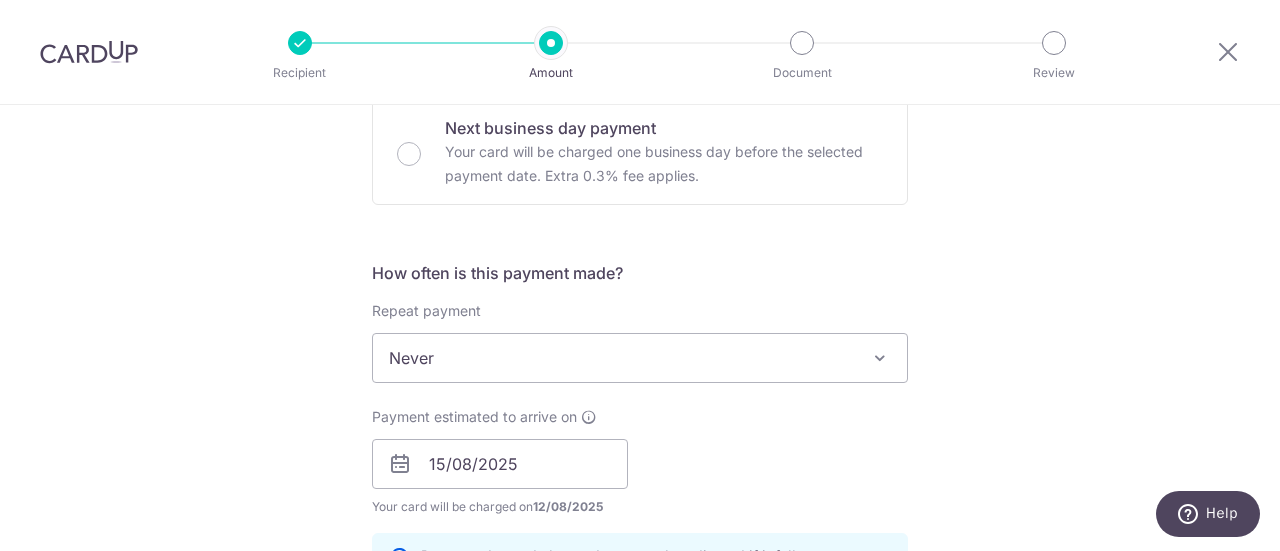 click at bounding box center (880, 358) 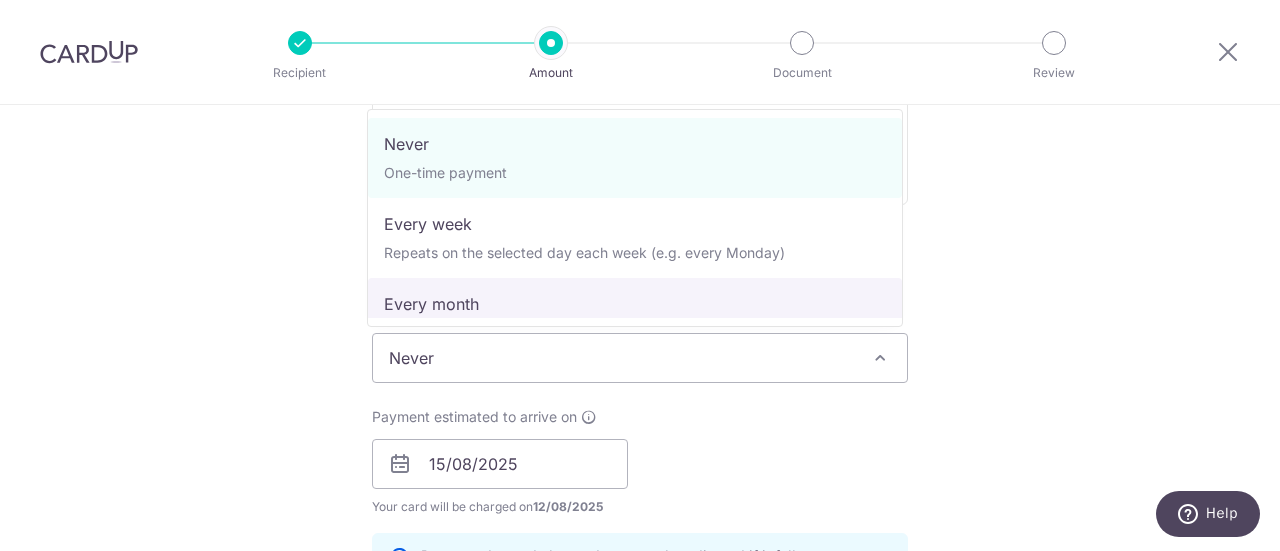 select on "3" 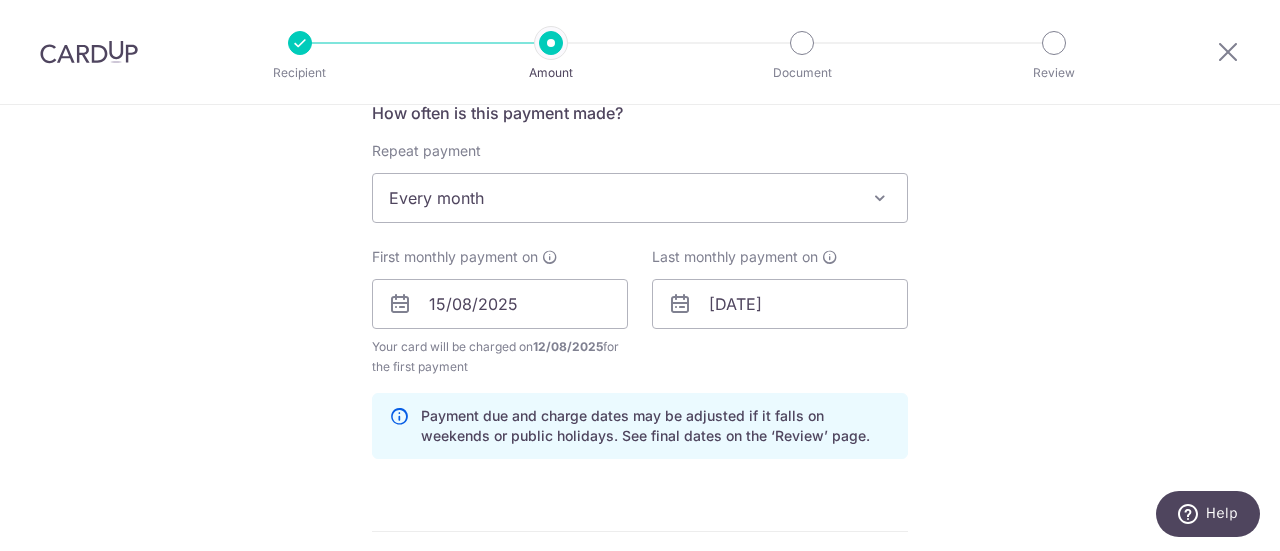 scroll, scrollTop: 784, scrollLeft: 0, axis: vertical 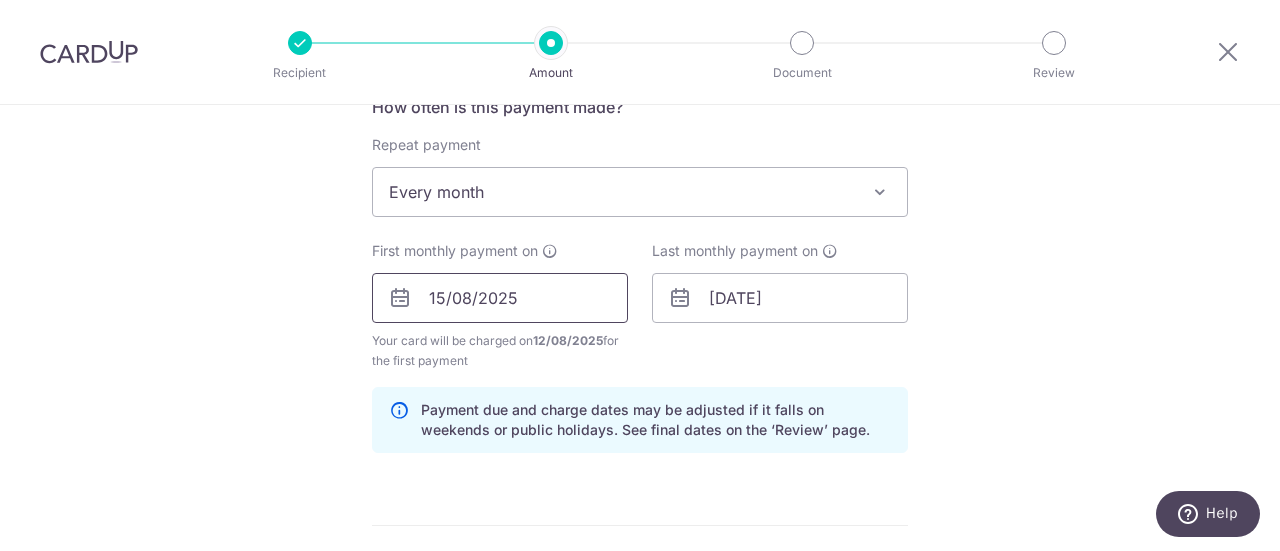 click on "15/08/2025" at bounding box center (500, 298) 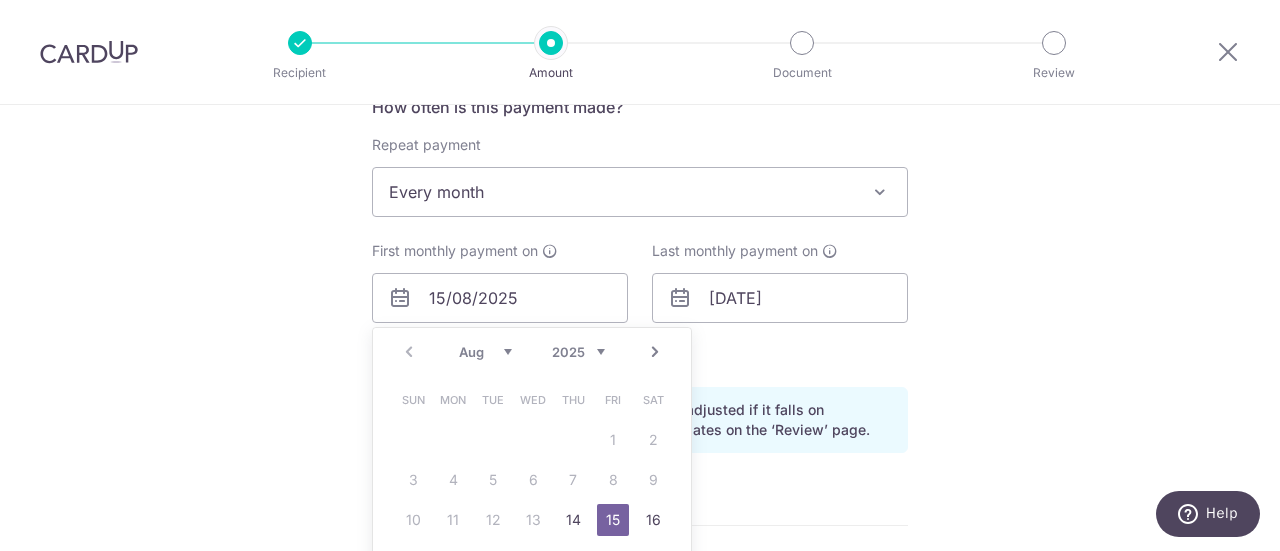 click on "Next" at bounding box center [655, 352] 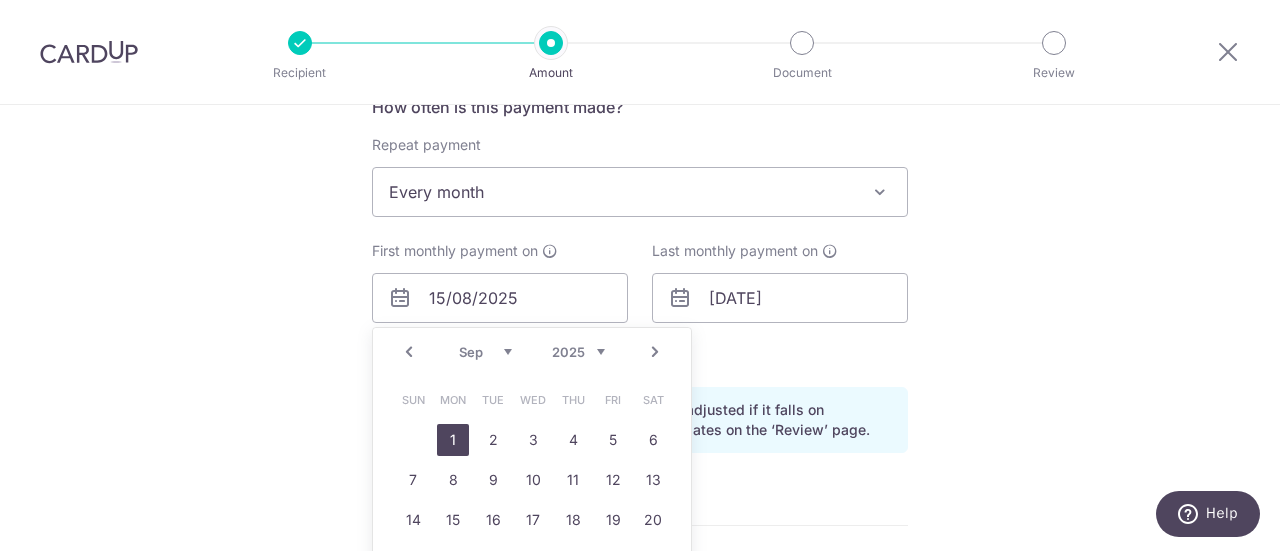 click on "1" at bounding box center (453, 440) 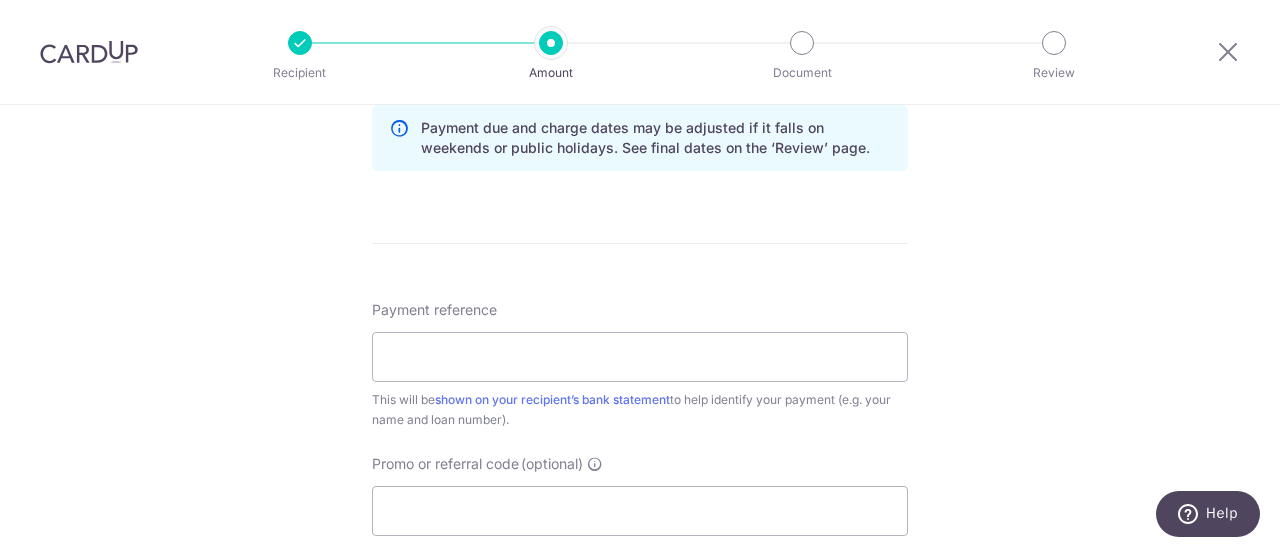 scroll, scrollTop: 1129, scrollLeft: 0, axis: vertical 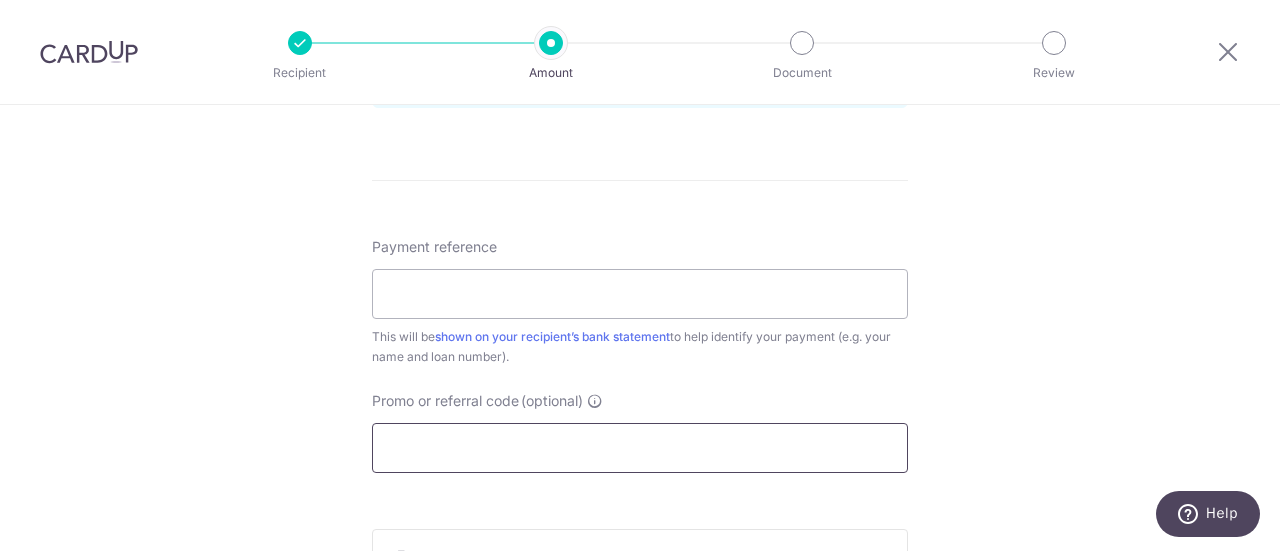 click on "Promo or referral code
(optional)" at bounding box center [640, 448] 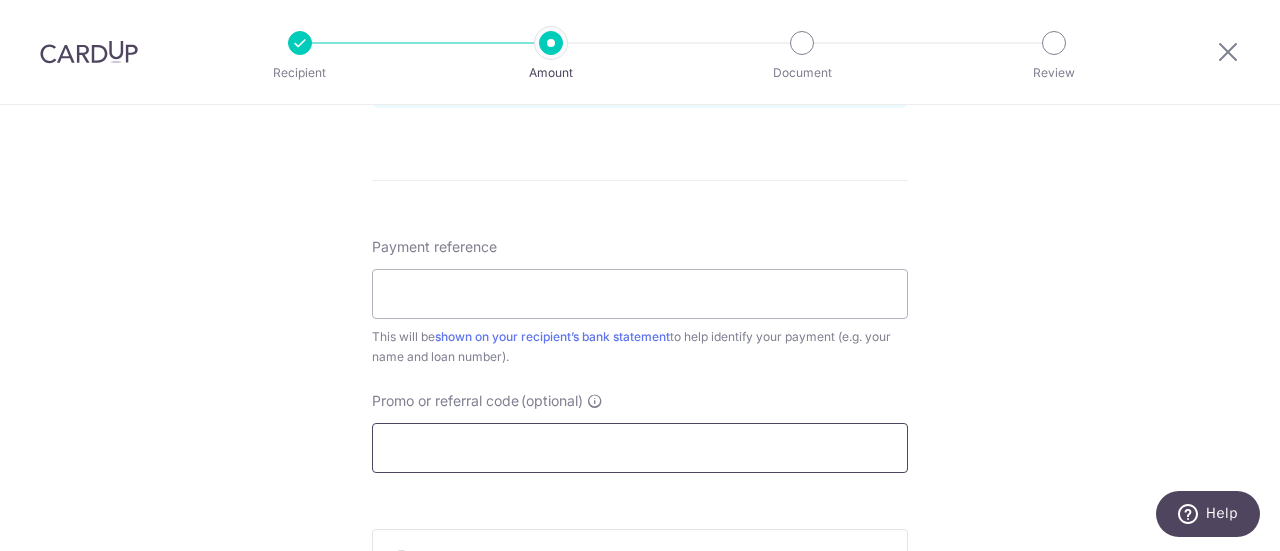 paste on "3HOME25R" 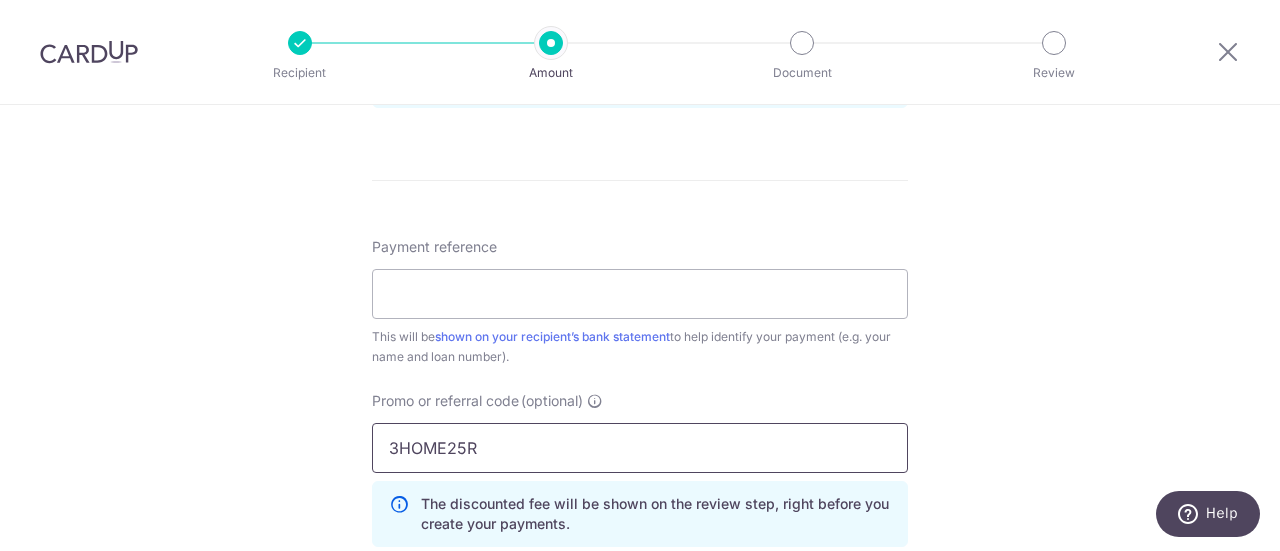 type on "3HOME25R" 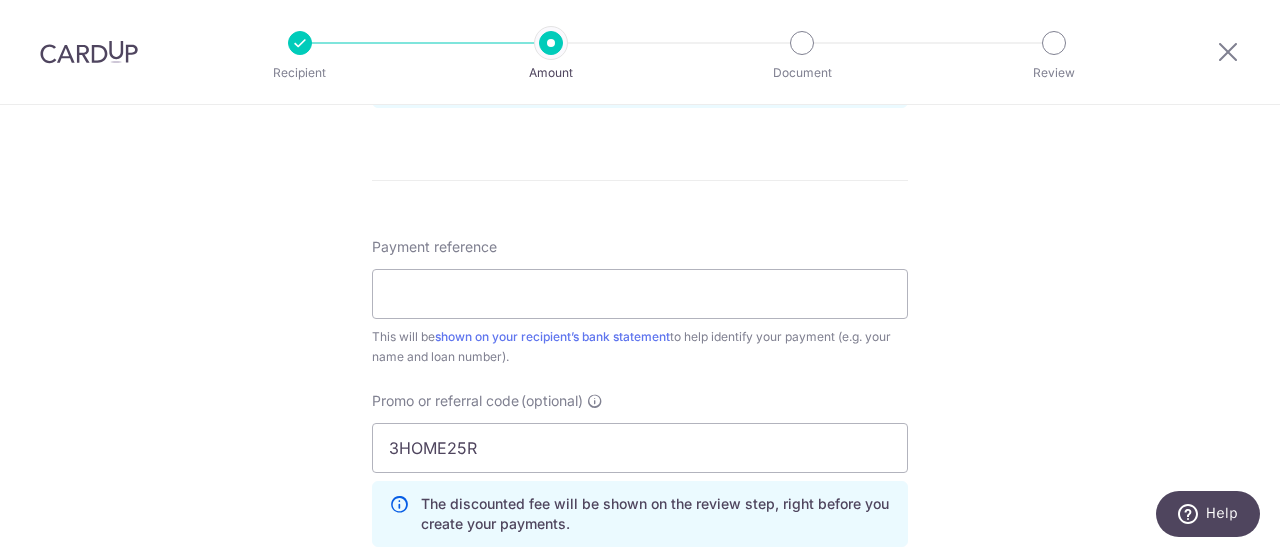 click on "Tell us more about your payment
Enter payment amount
SGD
15,000.00
15000.00
Card added successfully
Select Card
**** 7273
Add credit card
Your Cards
**** 7273
Secure 256-bit SSL
Text
New card details
Card
Secure 256-bit SSL" at bounding box center [640, -24] 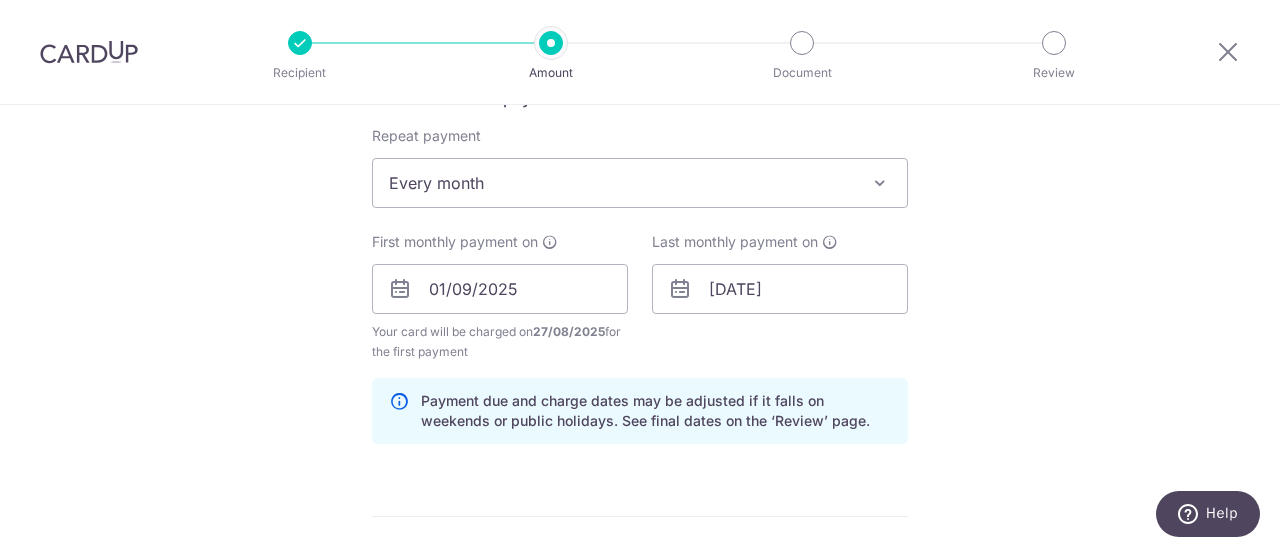 scroll, scrollTop: 730, scrollLeft: 0, axis: vertical 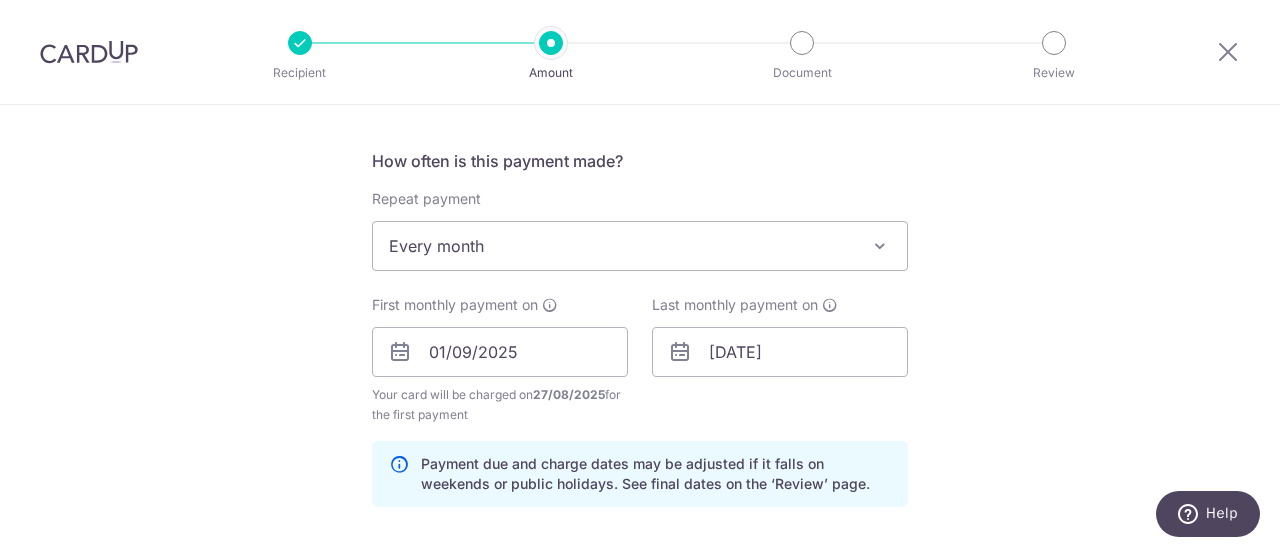 drag, startPoint x: 1270, startPoint y: 378, endPoint x: 1268, endPoint y: 294, distance: 84.0238 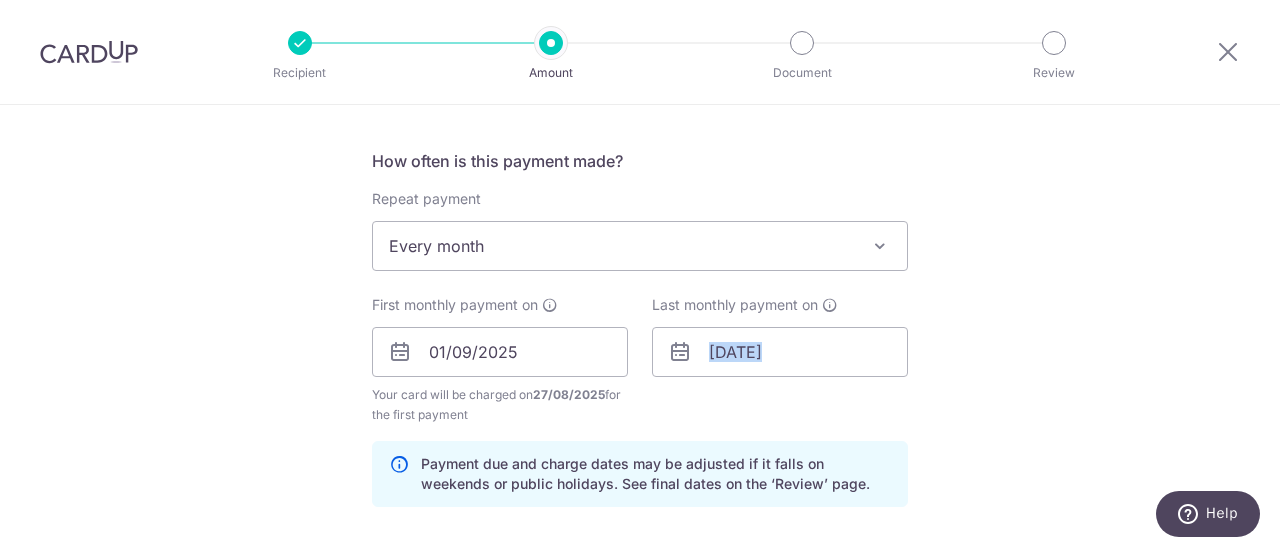 drag, startPoint x: 1268, startPoint y: 294, endPoint x: 1277, endPoint y: 364, distance: 70.5762 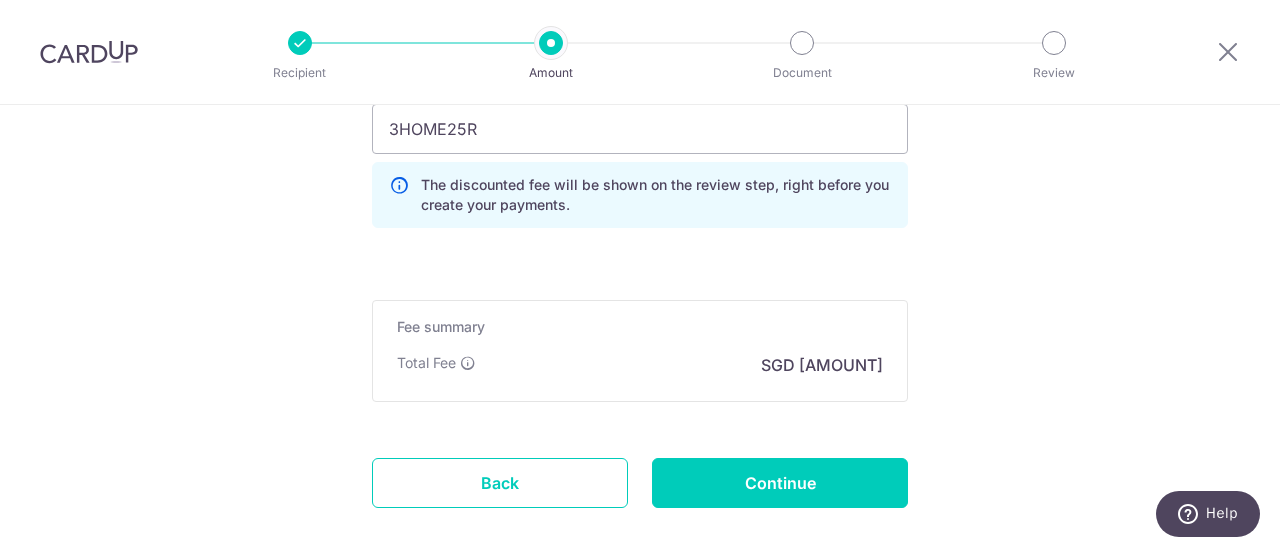 scroll, scrollTop: 1458, scrollLeft: 0, axis: vertical 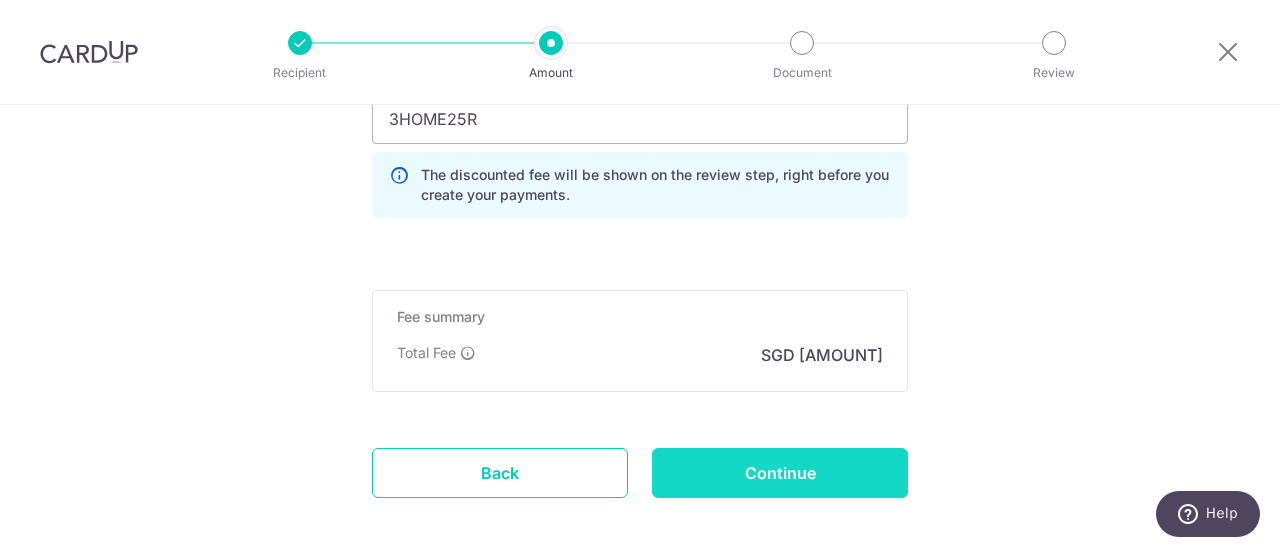 click on "Continue" at bounding box center [780, 473] 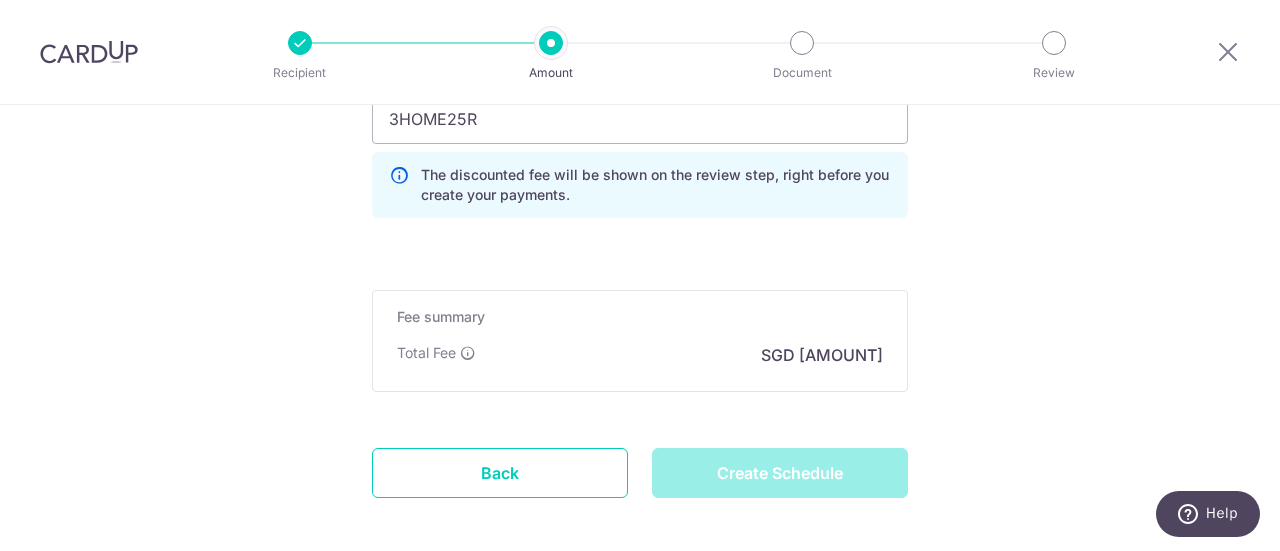 click on "Create Schedule" at bounding box center (780, 473) 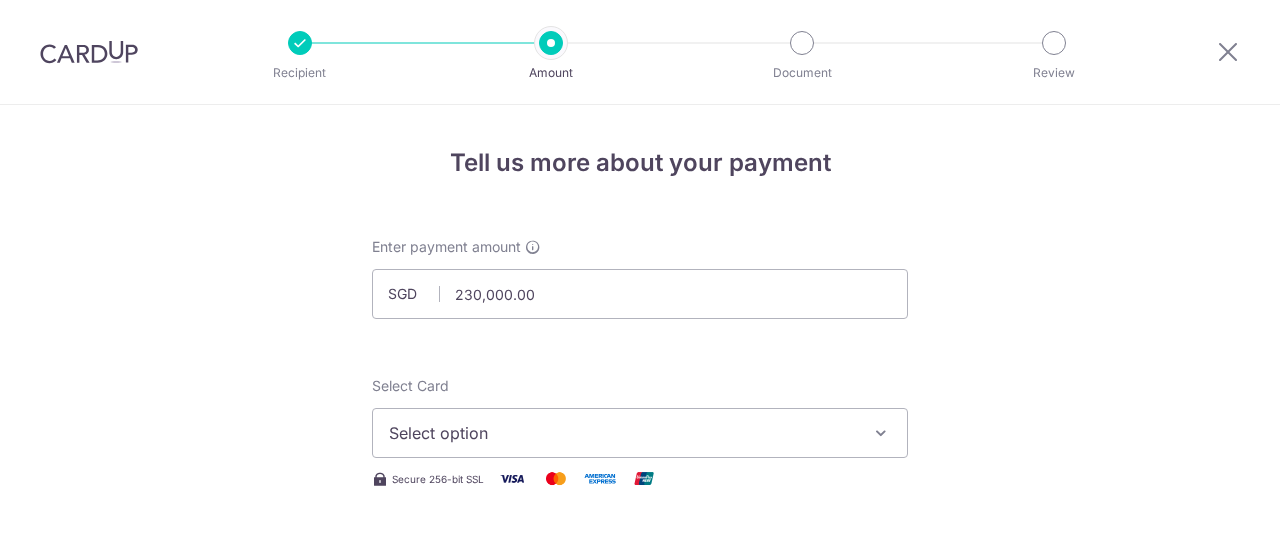 scroll, scrollTop: 0, scrollLeft: 0, axis: both 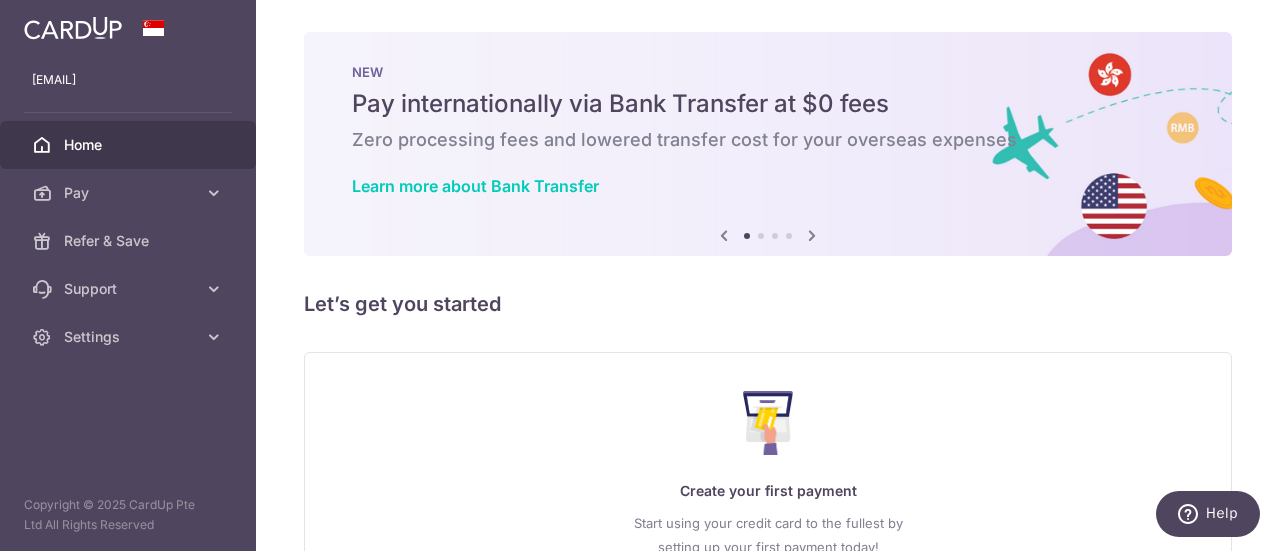 click at bounding box center (812, 235) 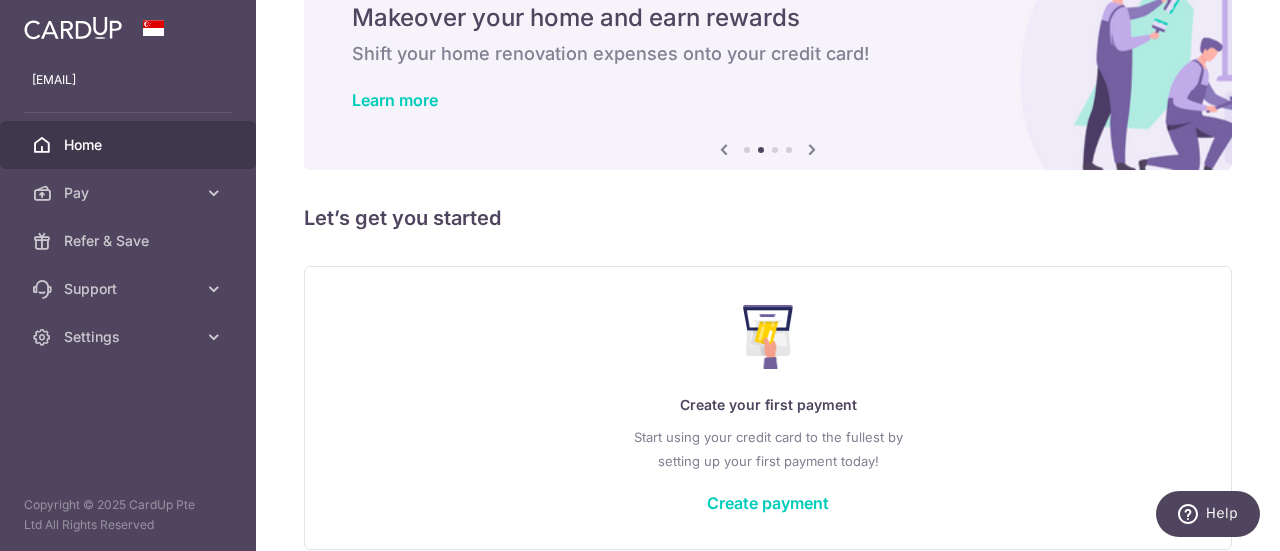scroll, scrollTop: 63, scrollLeft: 0, axis: vertical 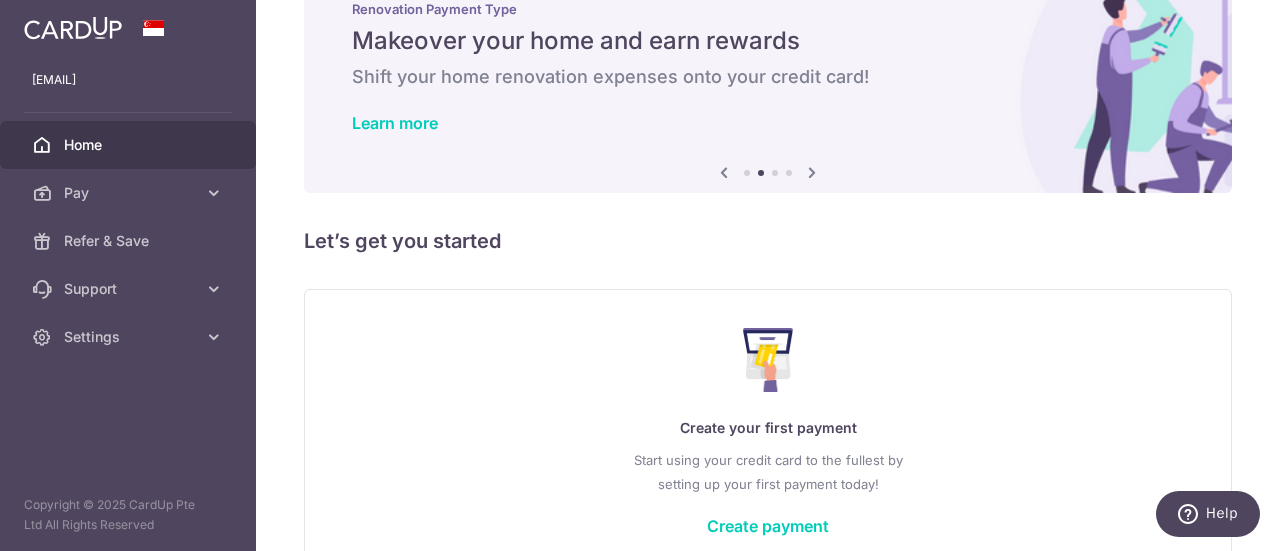 click at bounding box center (812, 172) 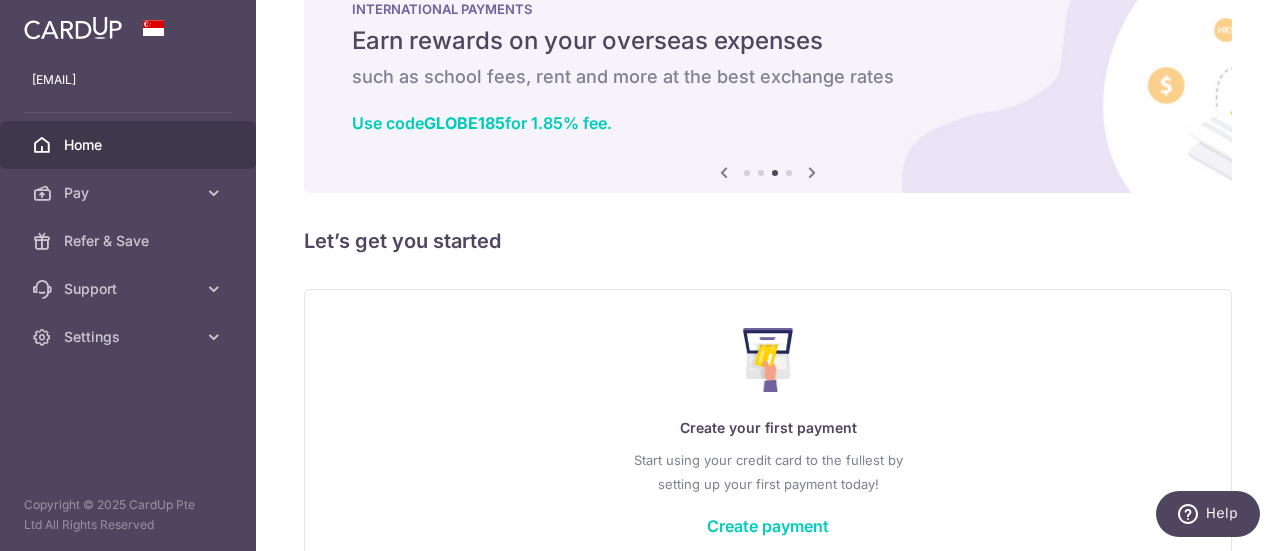 click at bounding box center (812, 172) 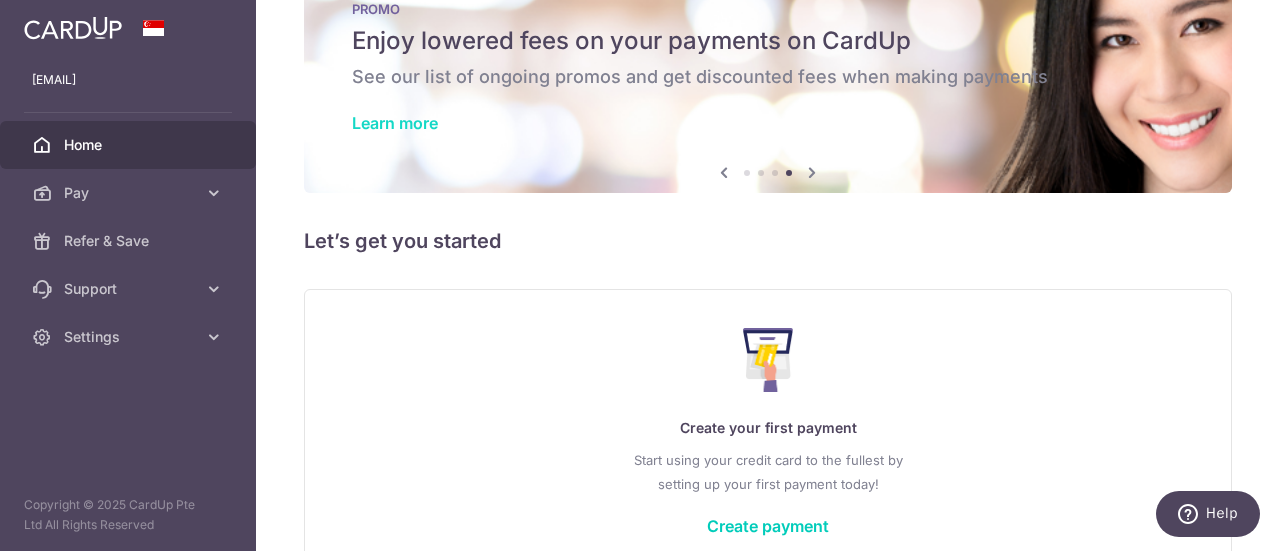 click on "Learn more" at bounding box center [395, 123] 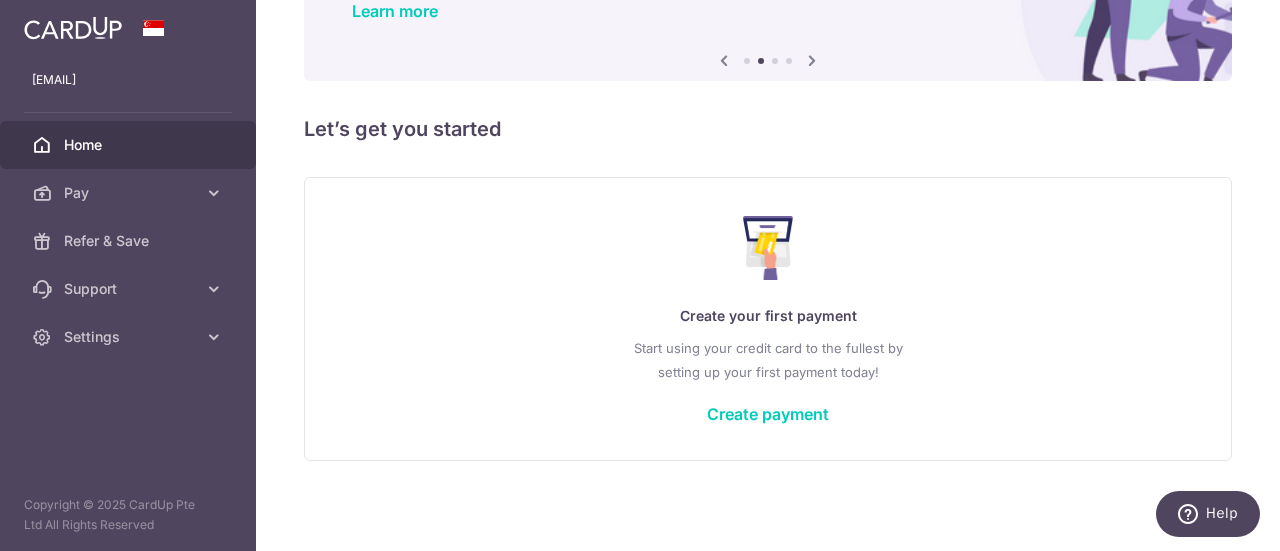 scroll, scrollTop: 178, scrollLeft: 0, axis: vertical 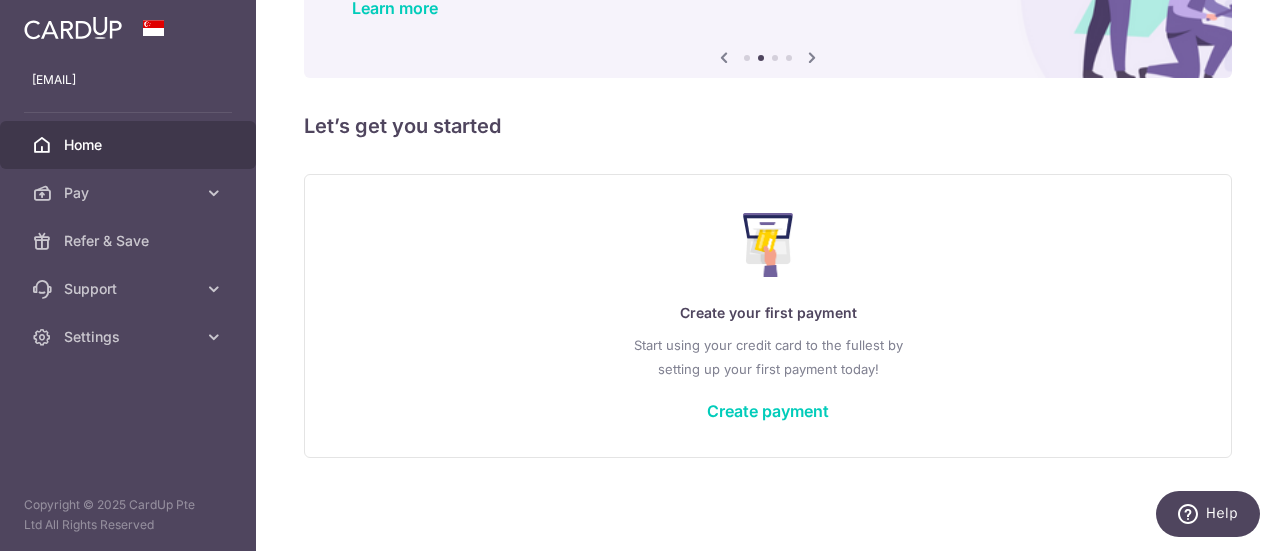 click on "×
Pause Schedule
Pause all future payments in this series
Pause just this one payment
By clicking below, you confirm you are pausing this payment to   on  . Payments can be unpaused at anytime prior to payment taken date.
Confirm
Cancel Schedule
Cancel all future payments in this series
Cancel just this one payment
Confirm
Approve Payment
Recipient Bank Details" at bounding box center [768, 275] 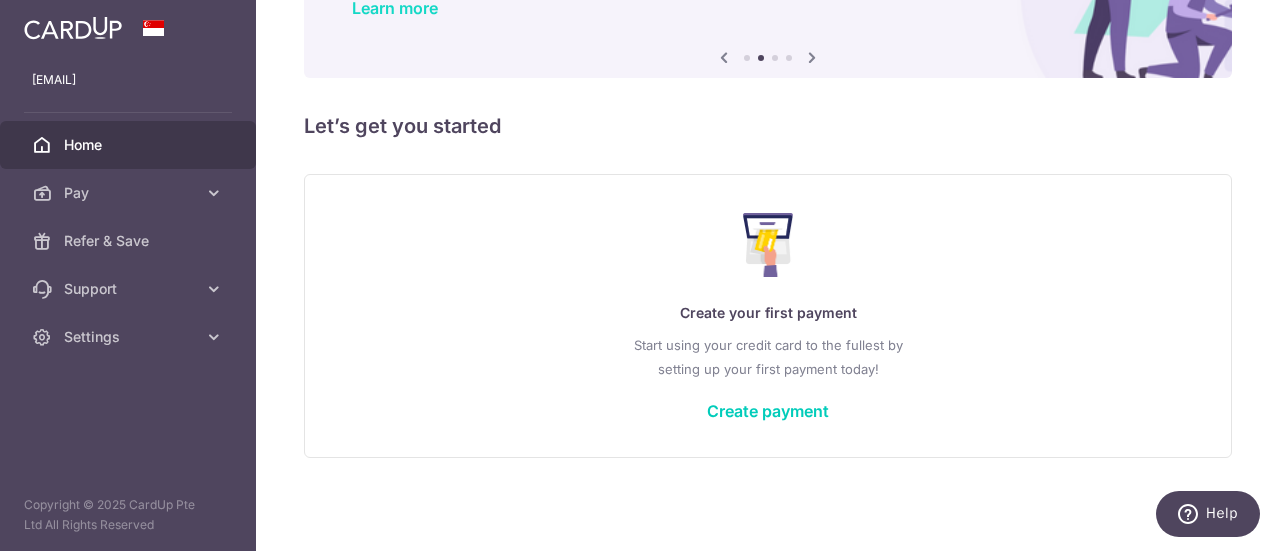 click on "Learn more" at bounding box center (395, 8) 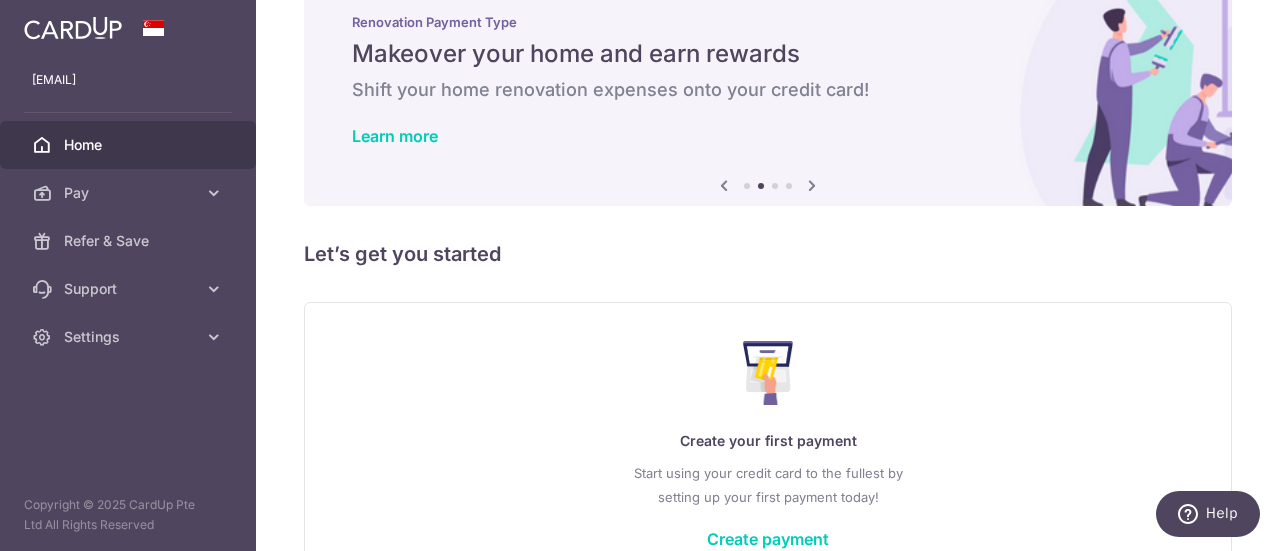 scroll, scrollTop: 36, scrollLeft: 0, axis: vertical 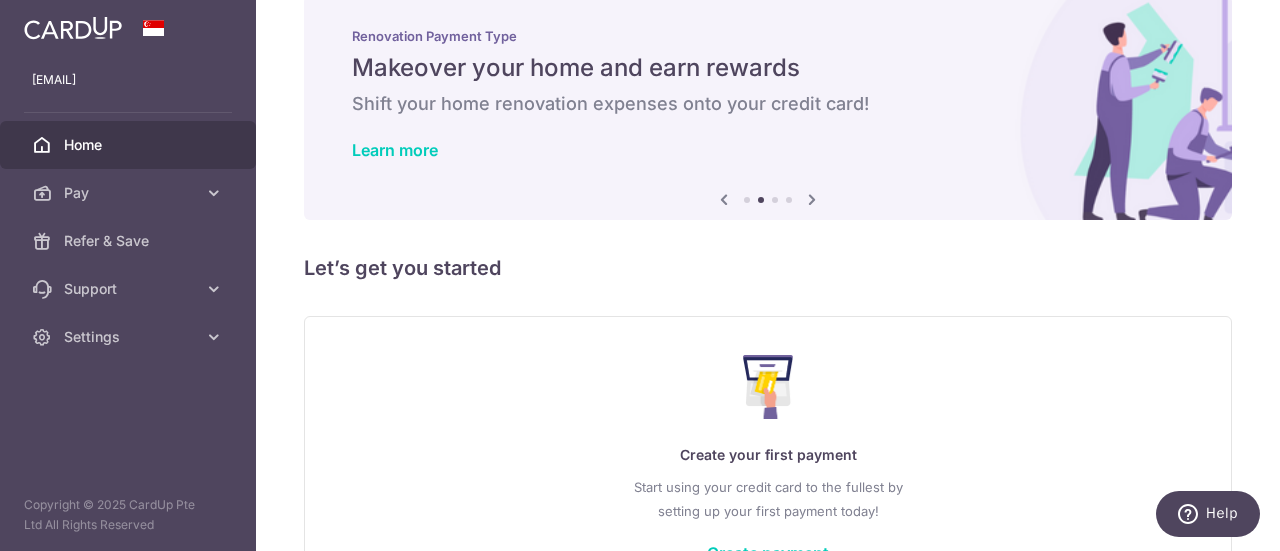 click at bounding box center (812, 199) 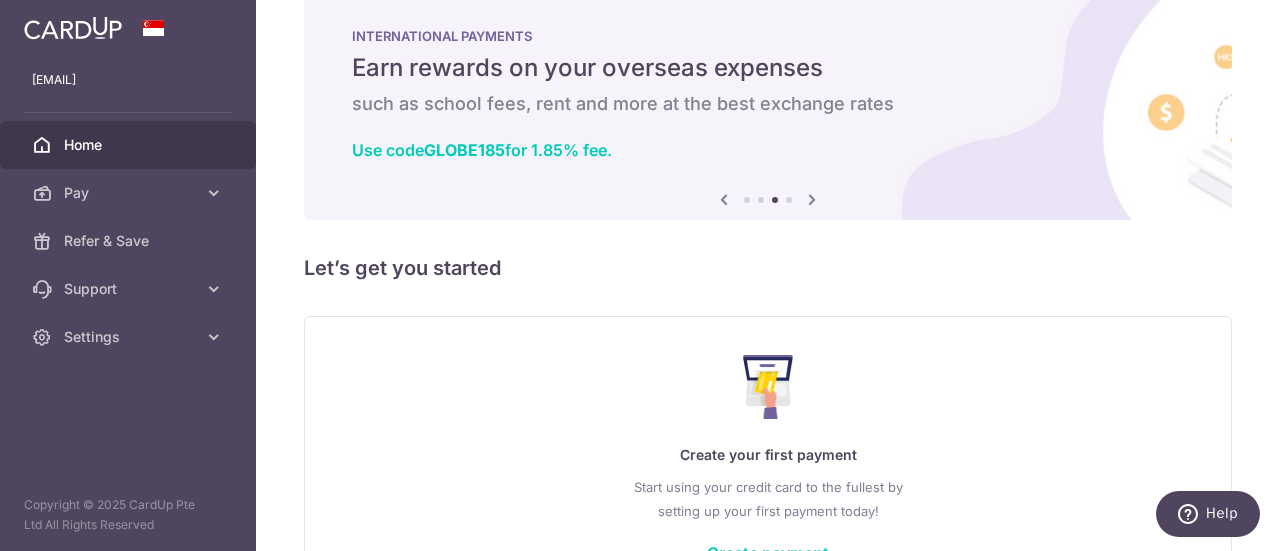 click at bounding box center (812, 199) 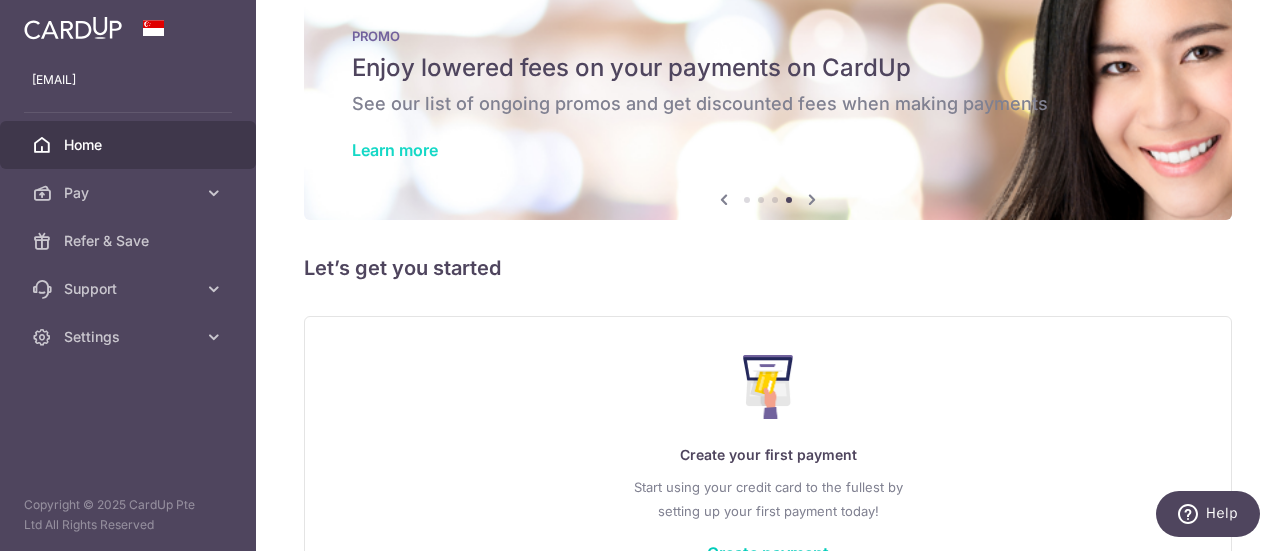 click on "Learn more" at bounding box center [395, 150] 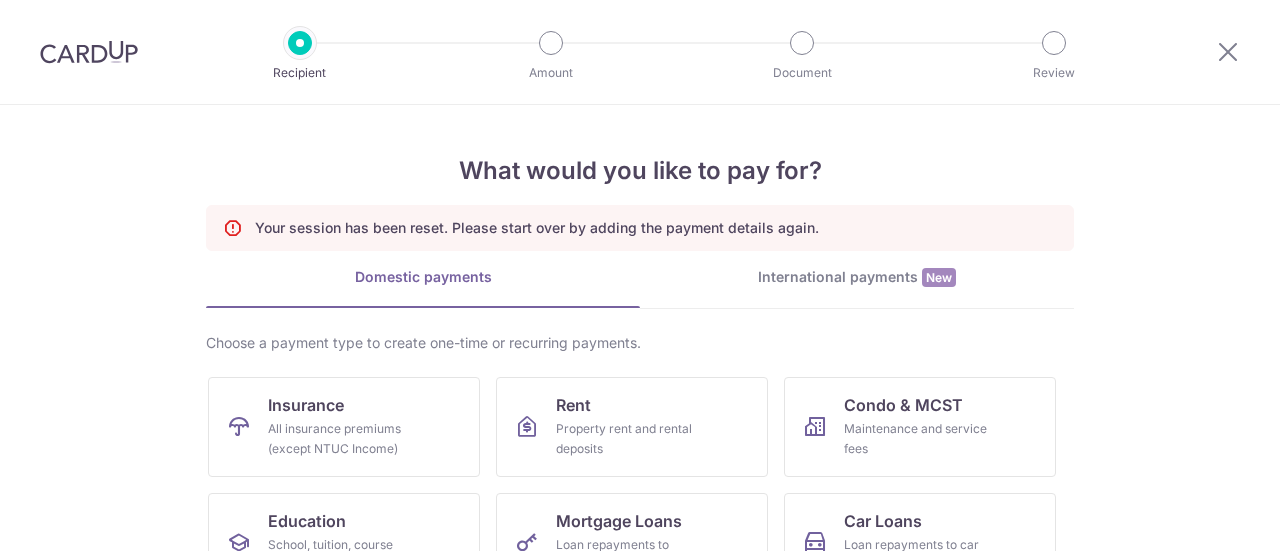 scroll, scrollTop: 0, scrollLeft: 0, axis: both 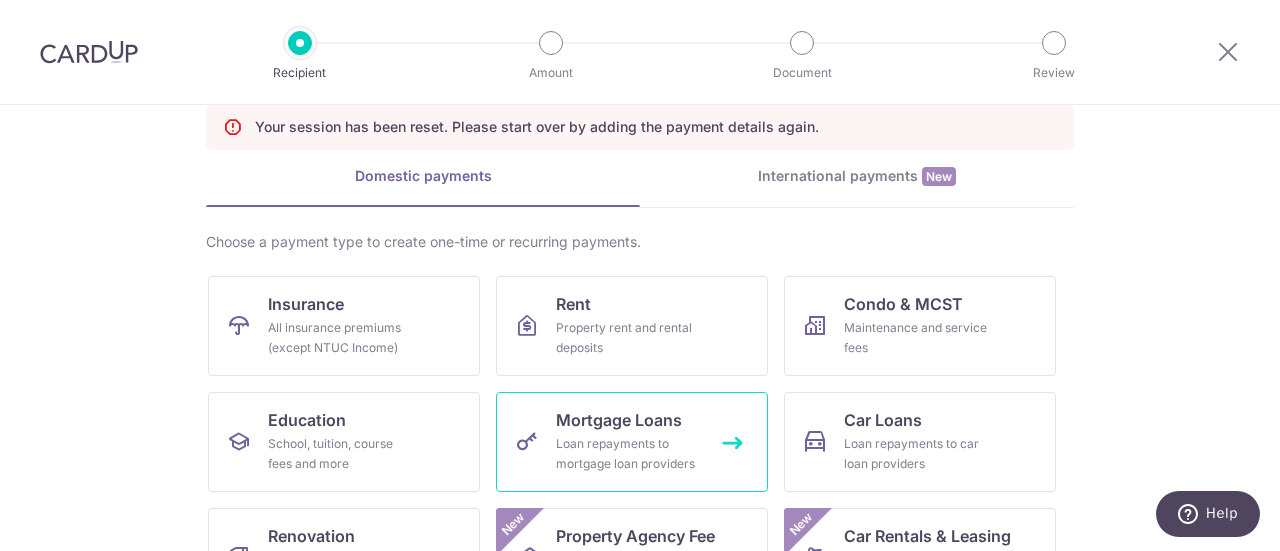 click on "Mortgage Loans" at bounding box center (619, 420) 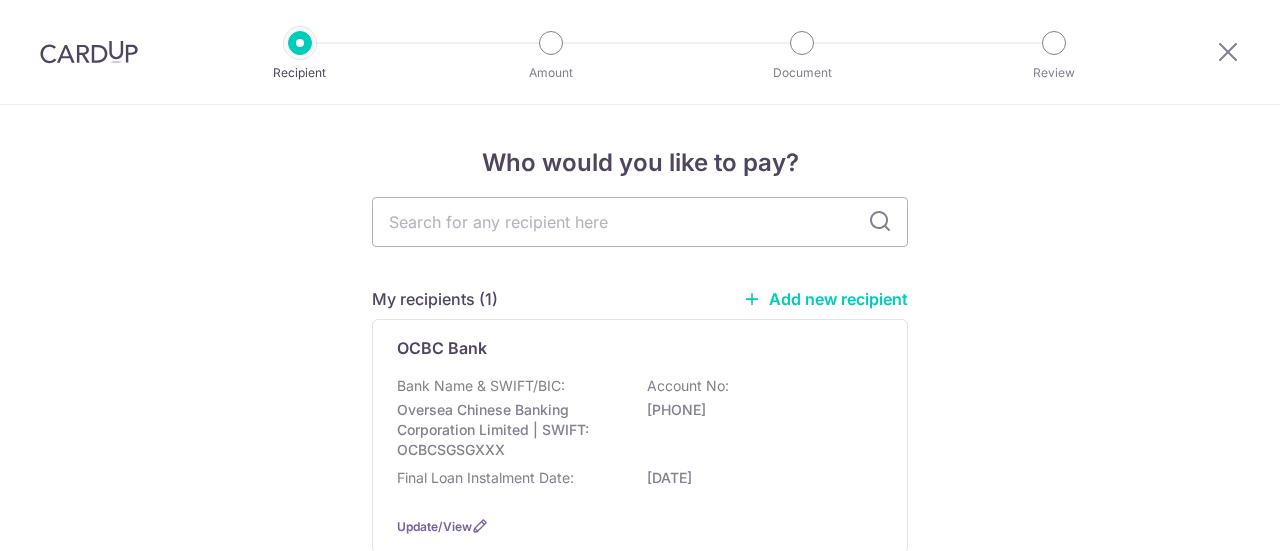 scroll, scrollTop: 0, scrollLeft: 0, axis: both 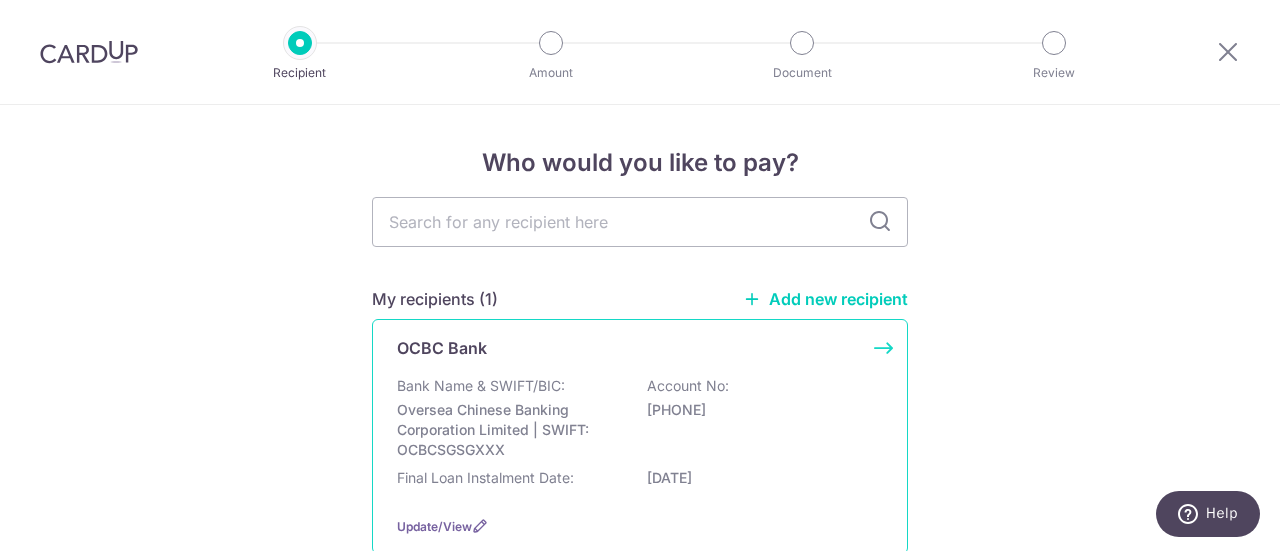 click on "Oversea Chinese Banking Corporation Limited | SWIFT: OCBCSGSGXXX" at bounding box center (509, 430) 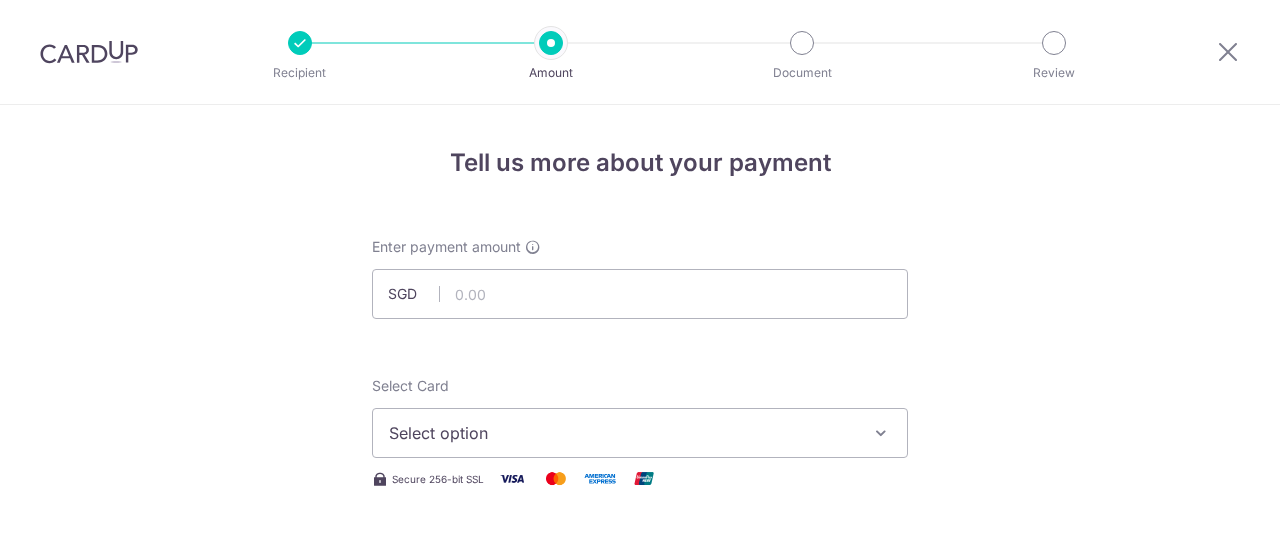 scroll, scrollTop: 0, scrollLeft: 0, axis: both 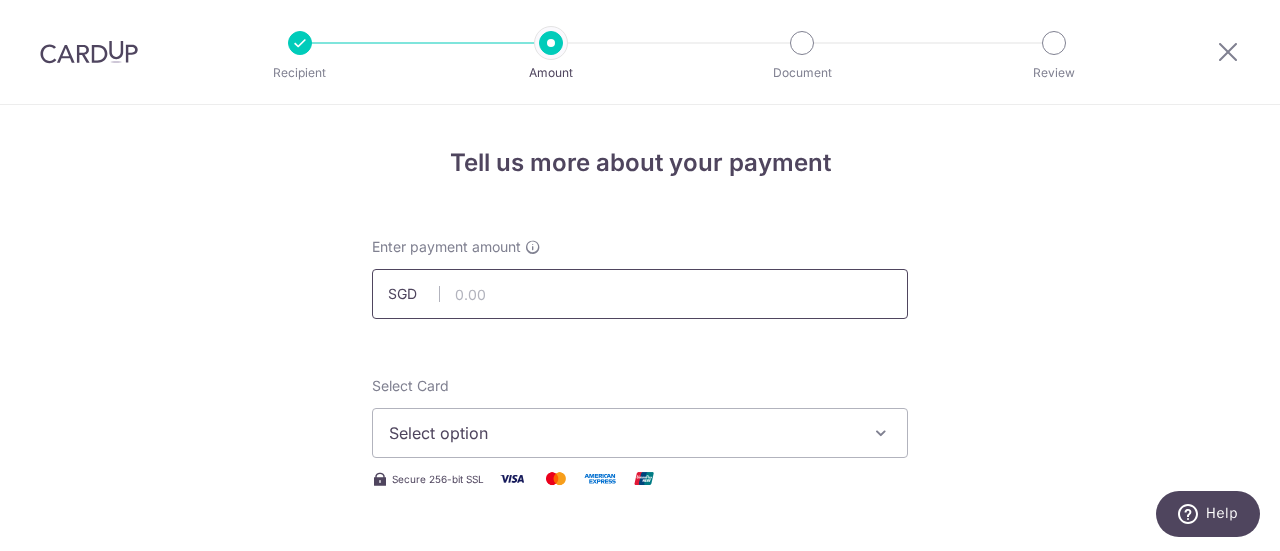 click at bounding box center [640, 294] 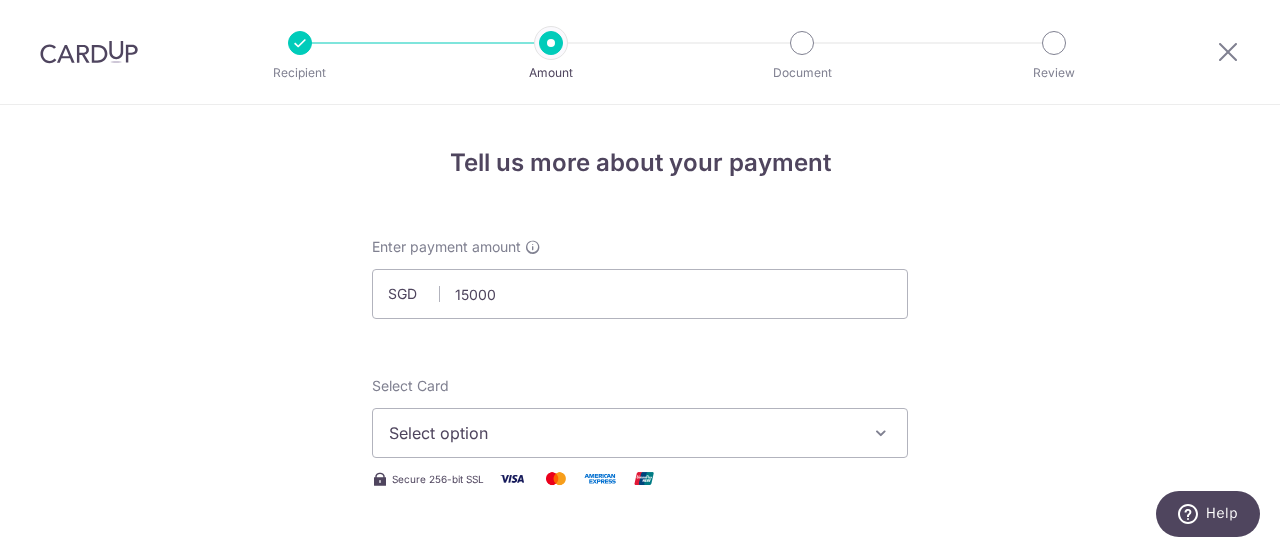 type on "15,000.00" 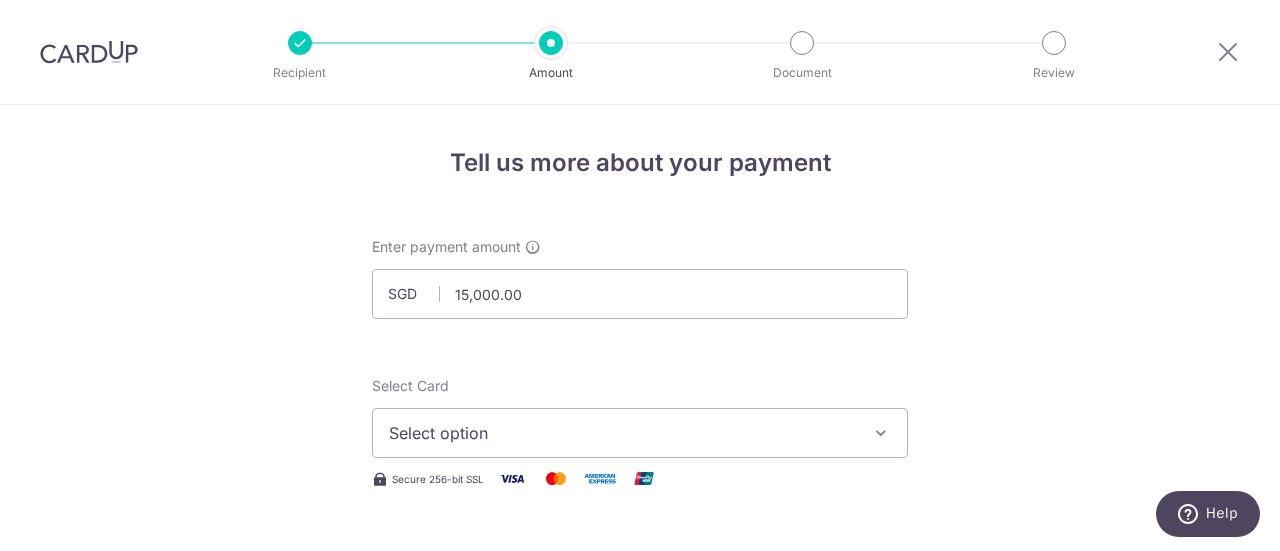 click on "SGD 15,000.00
15000.00
Select Card
Select option
Add credit card
Your Cards
**** 7273
Secure 256-bit SSL
Text
New card details
Card
Secure 256-bit SSL" at bounding box center (640, 1028) 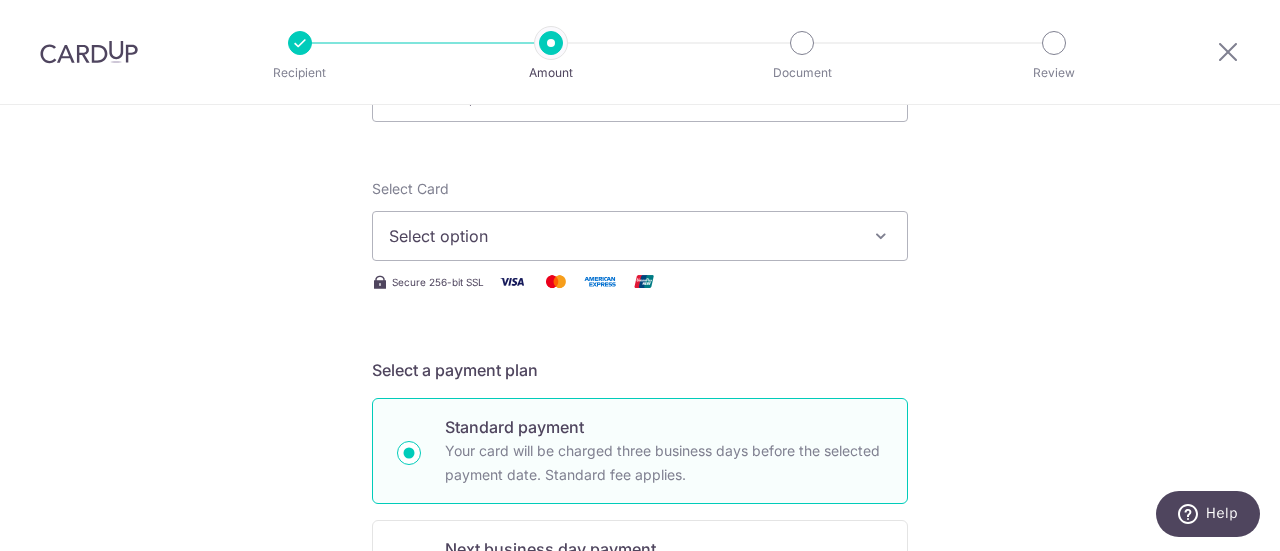 scroll, scrollTop: 217, scrollLeft: 0, axis: vertical 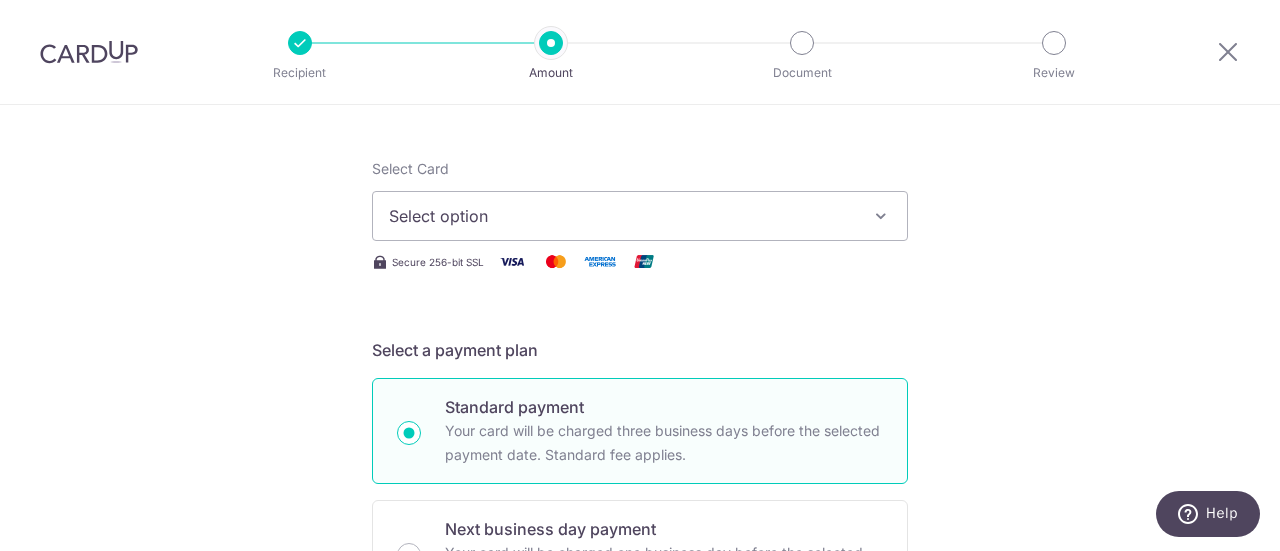 click at bounding box center [881, 216] 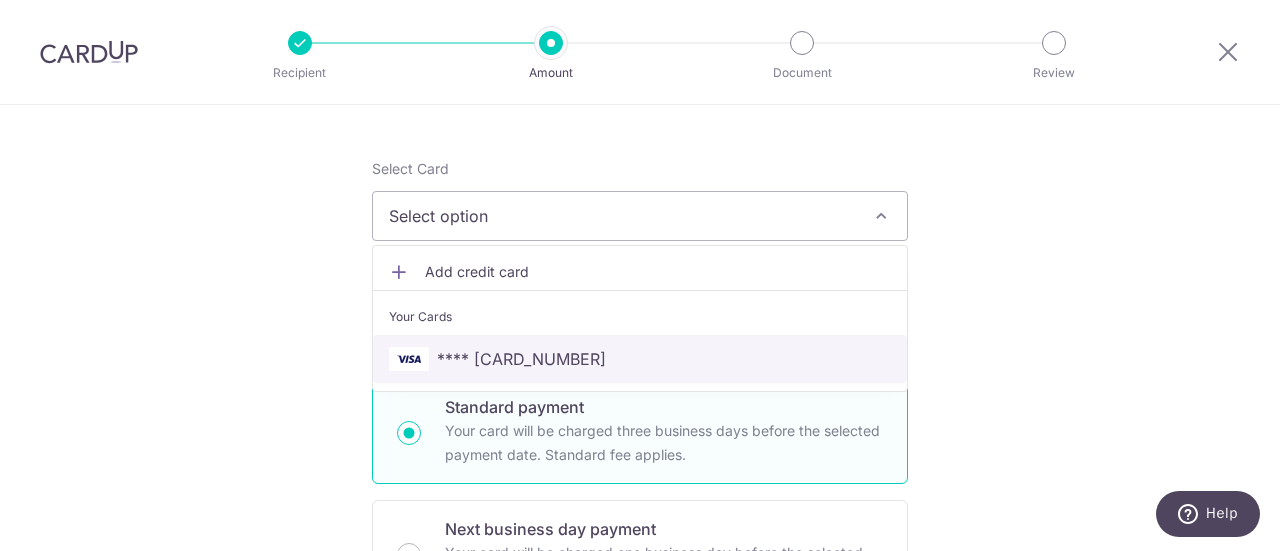 click on "**** [CARD_NUMBER]" at bounding box center (640, 359) 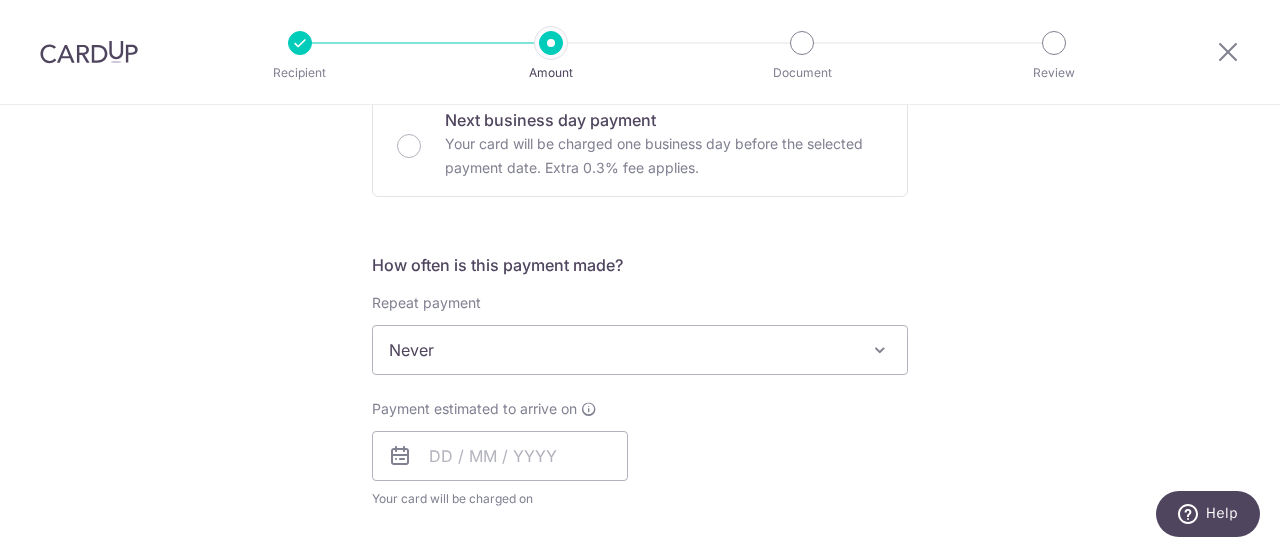scroll, scrollTop: 681, scrollLeft: 0, axis: vertical 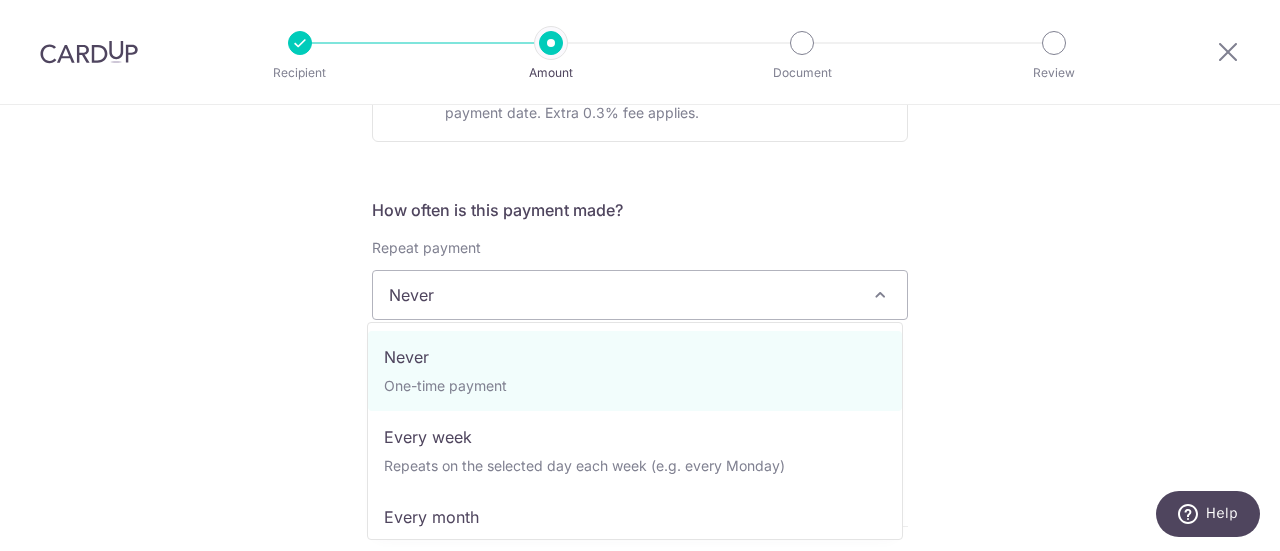 click at bounding box center [880, 295] 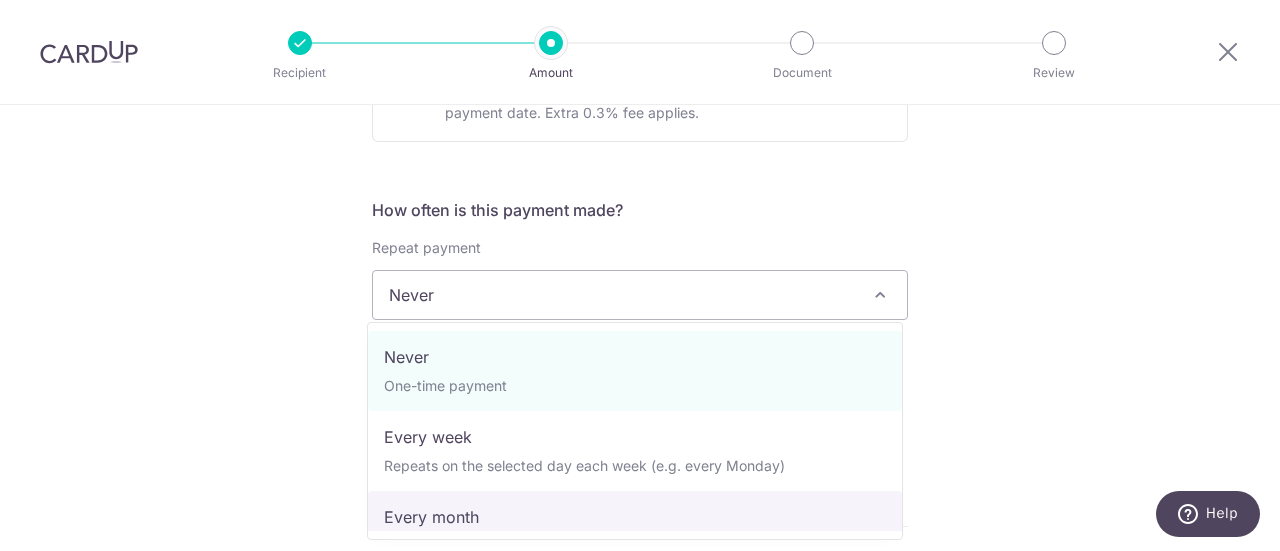 select on "3" 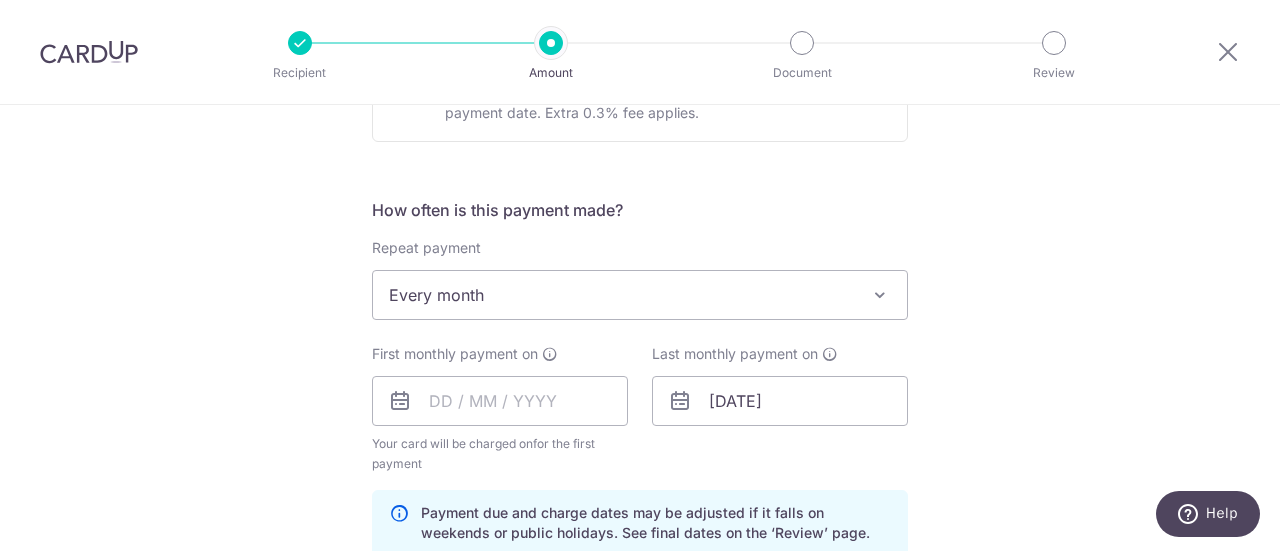 click on "Payment due and charge dates may be adjusted if it falls on weekends or public holidays. See final dates on the ‘Review’ page." at bounding box center [656, 523] 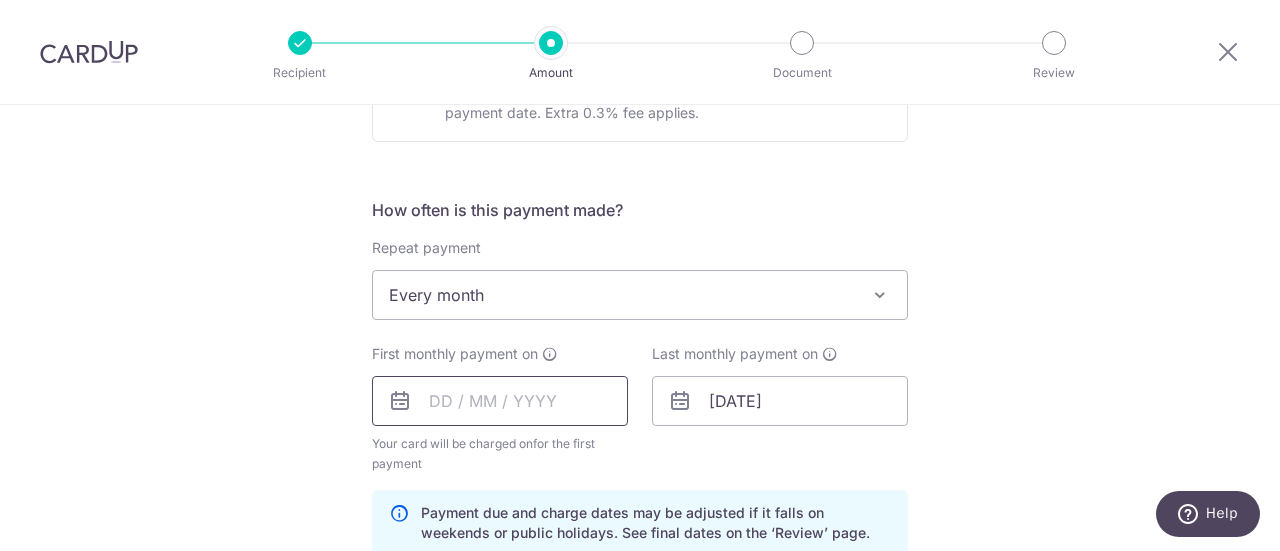 click at bounding box center [500, 401] 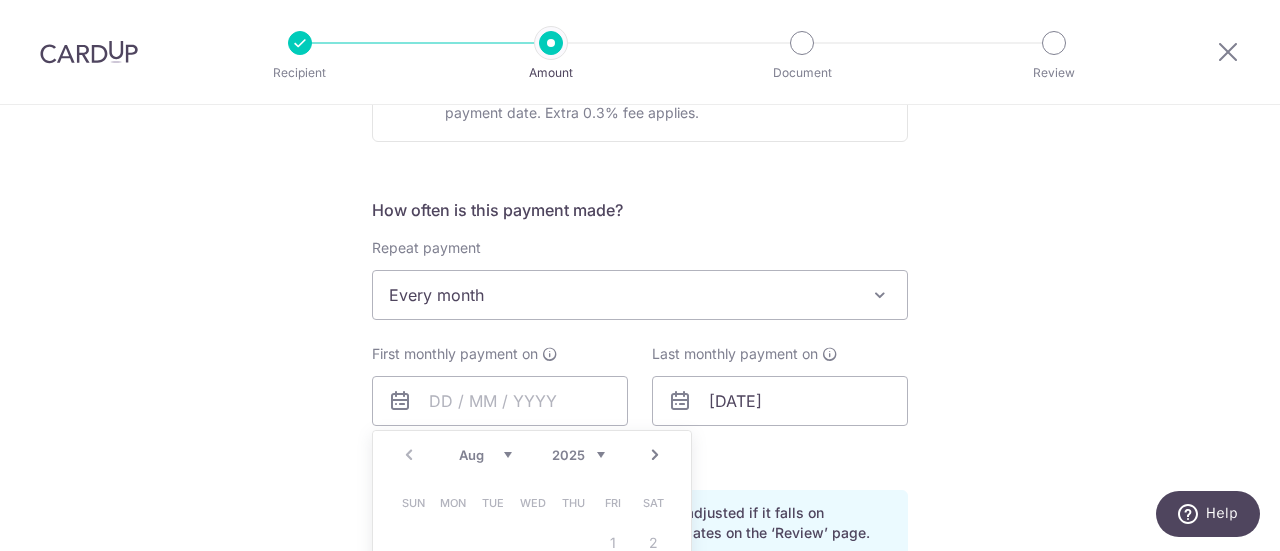 click on "Next" at bounding box center (655, 455) 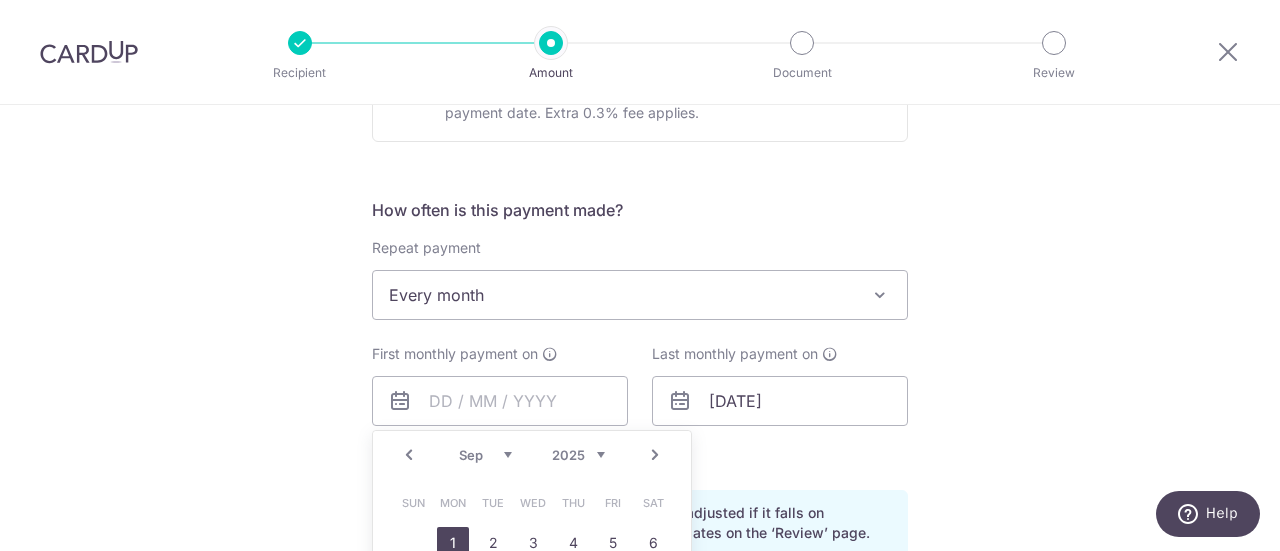 click on "1" at bounding box center [453, 543] 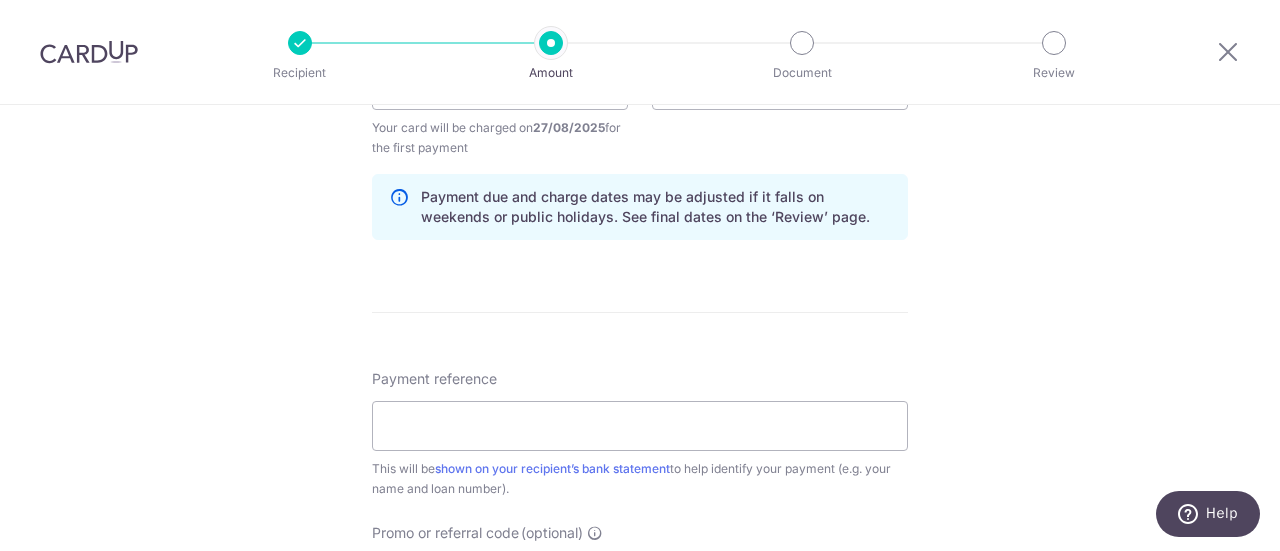 scroll, scrollTop: 1036, scrollLeft: 0, axis: vertical 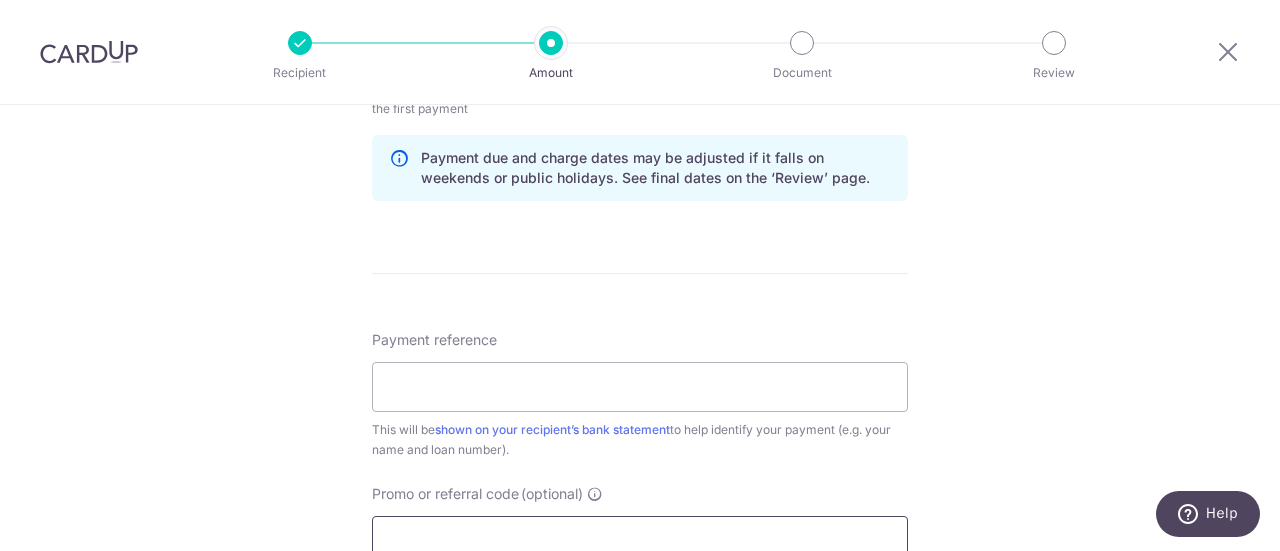 click on "Promo or referral code
(optional)" at bounding box center (640, 541) 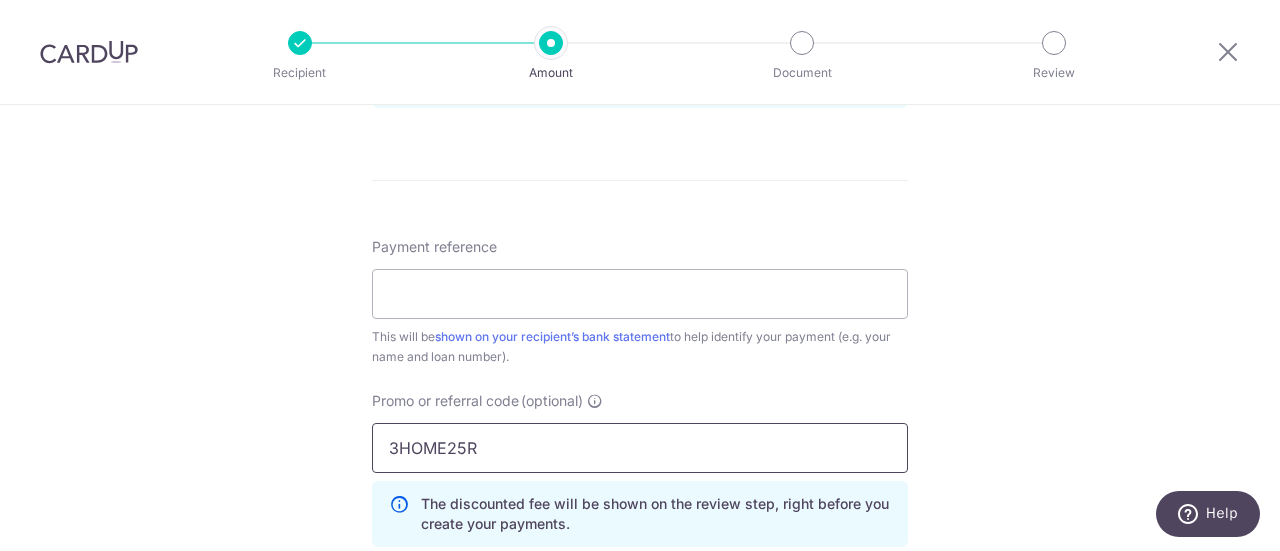 scroll, scrollTop: 1443, scrollLeft: 0, axis: vertical 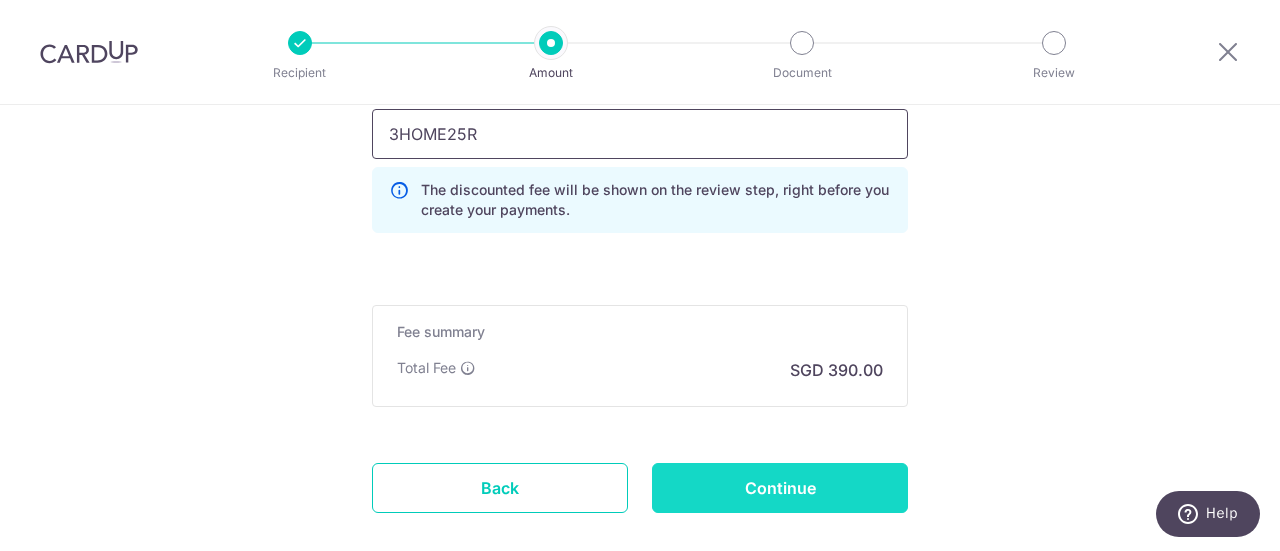type on "3HOME25R" 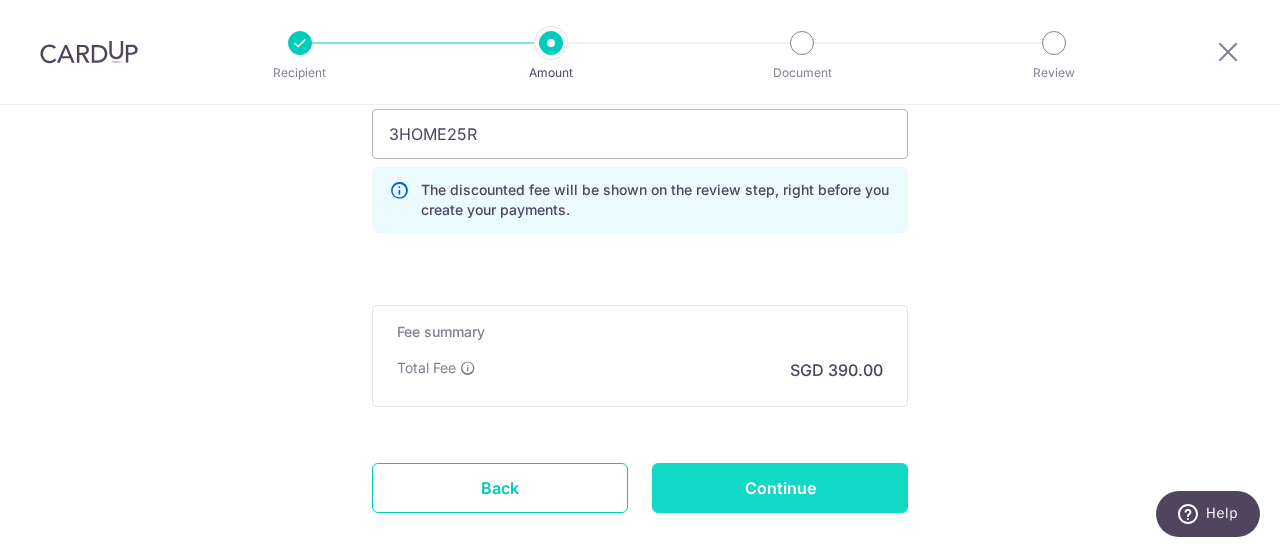 click on "Continue" at bounding box center (780, 488) 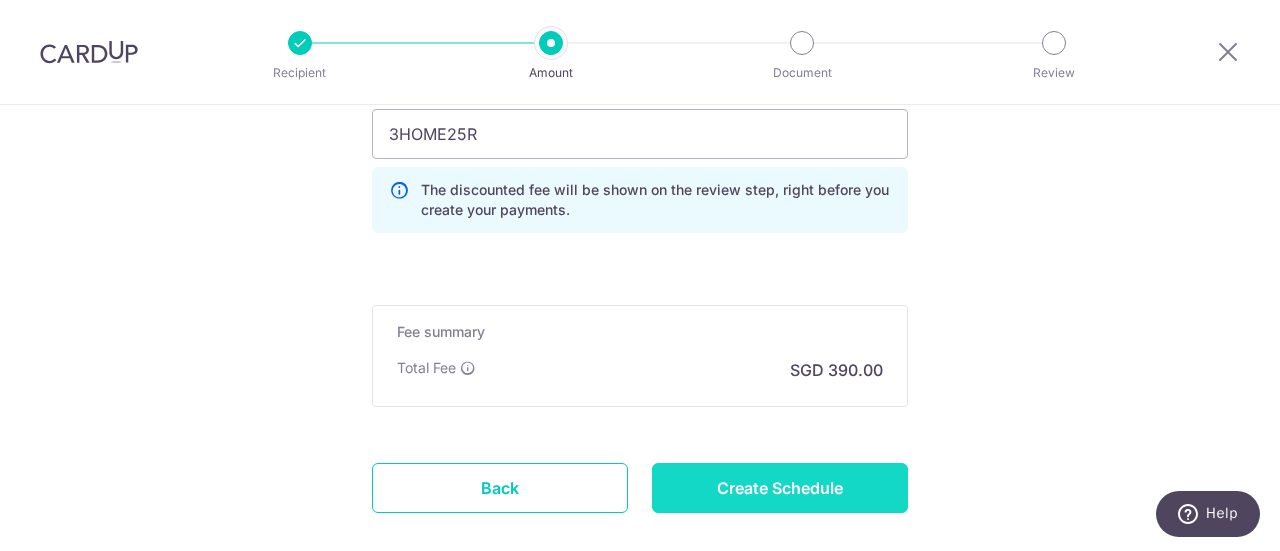 click on "Create Schedule" at bounding box center (780, 488) 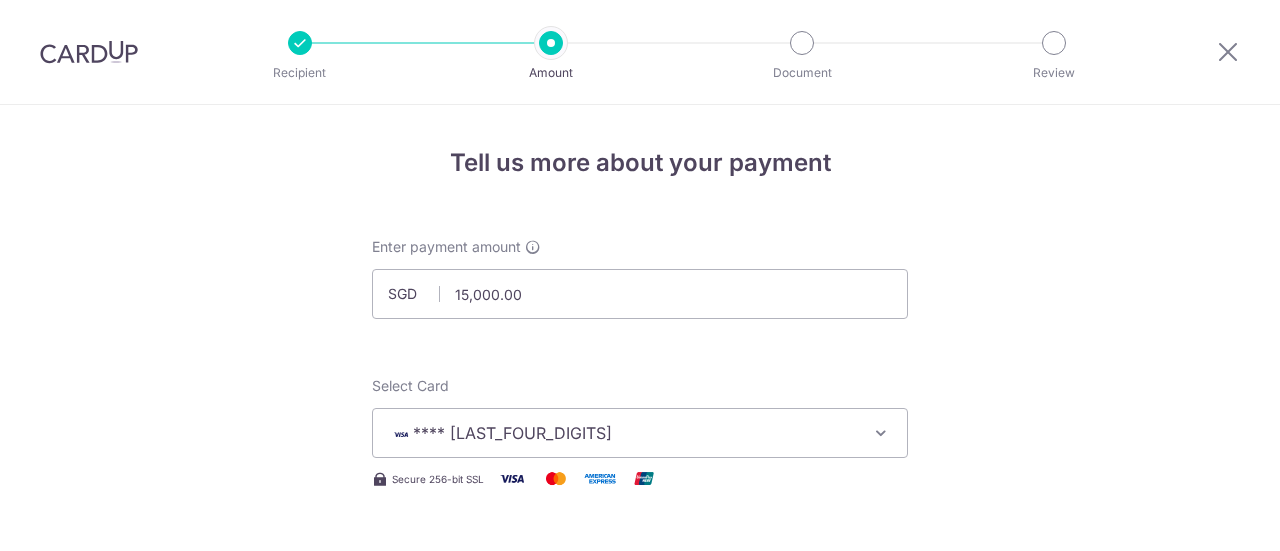 scroll, scrollTop: 0, scrollLeft: 0, axis: both 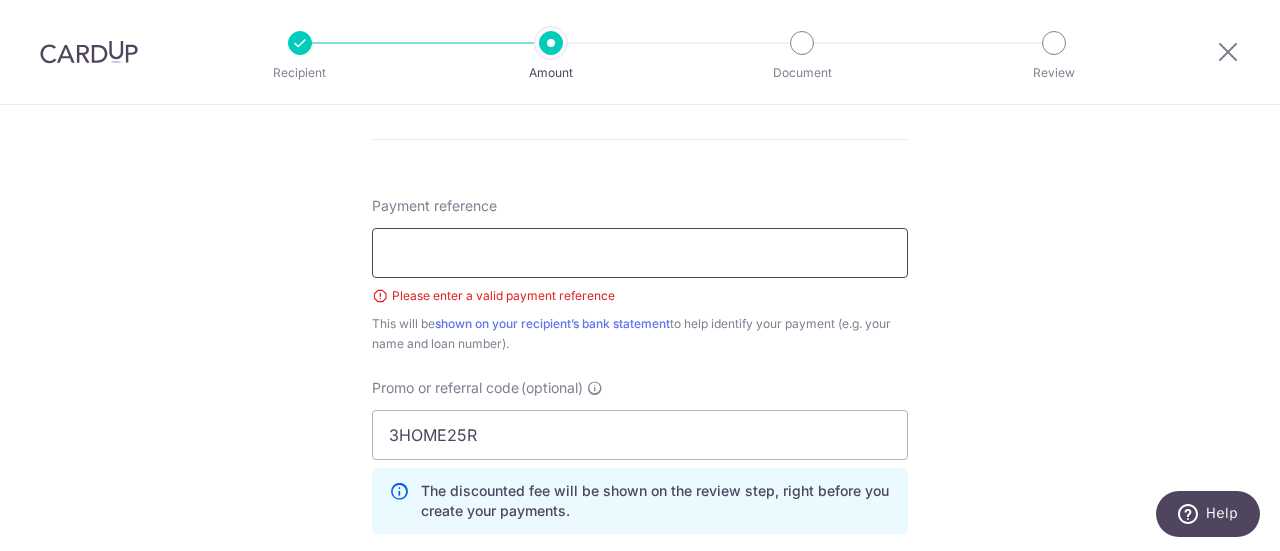click on "Payment reference" at bounding box center (640, 253) 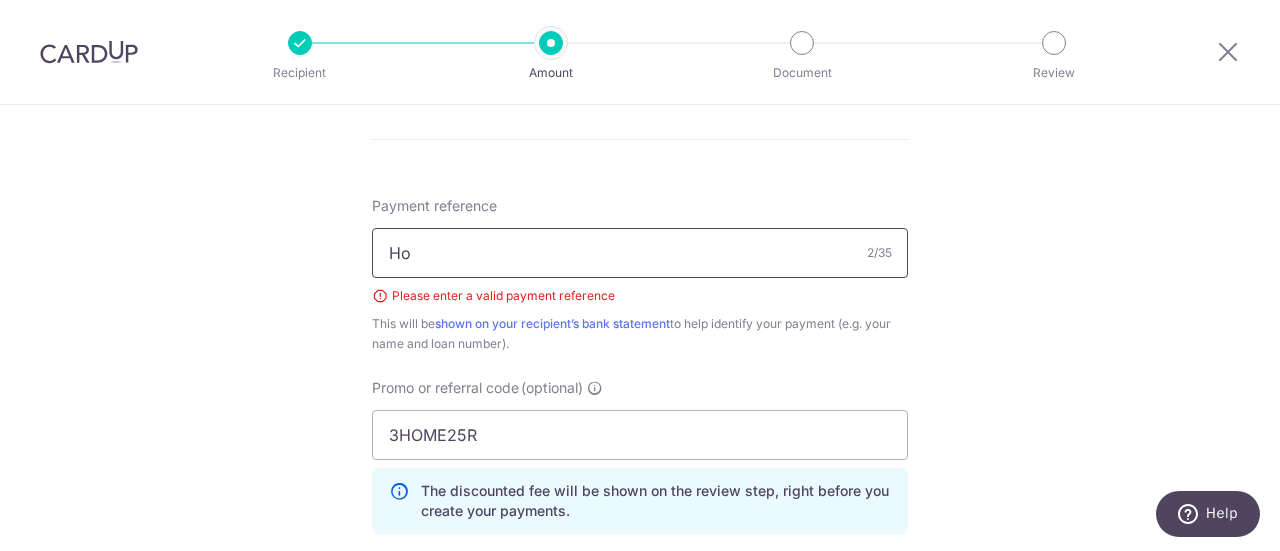 type on "H" 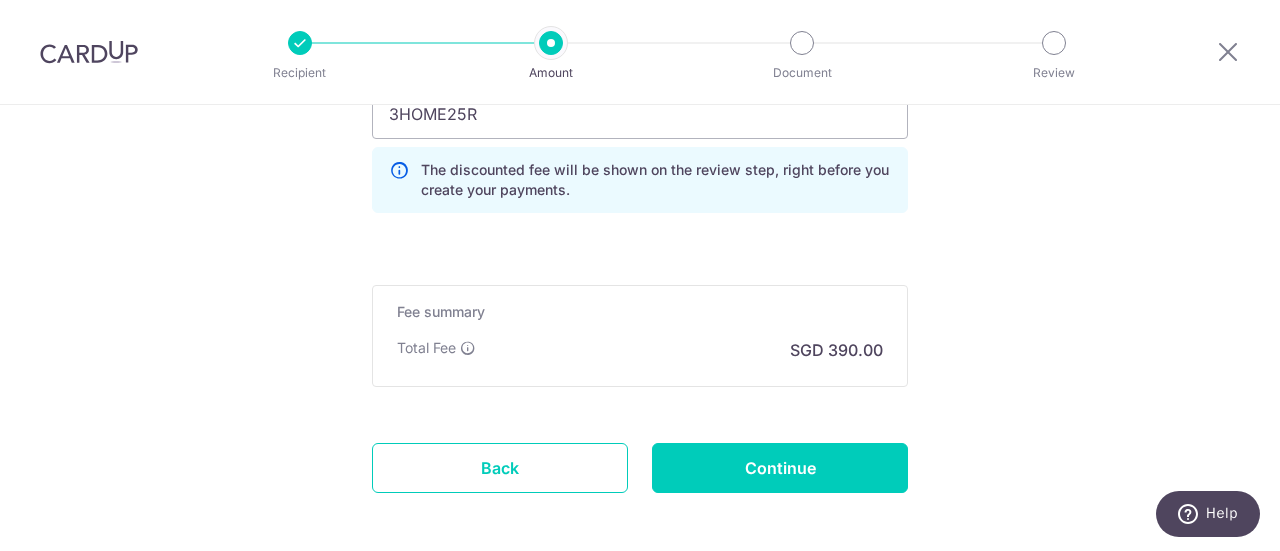scroll, scrollTop: 1456, scrollLeft: 0, axis: vertical 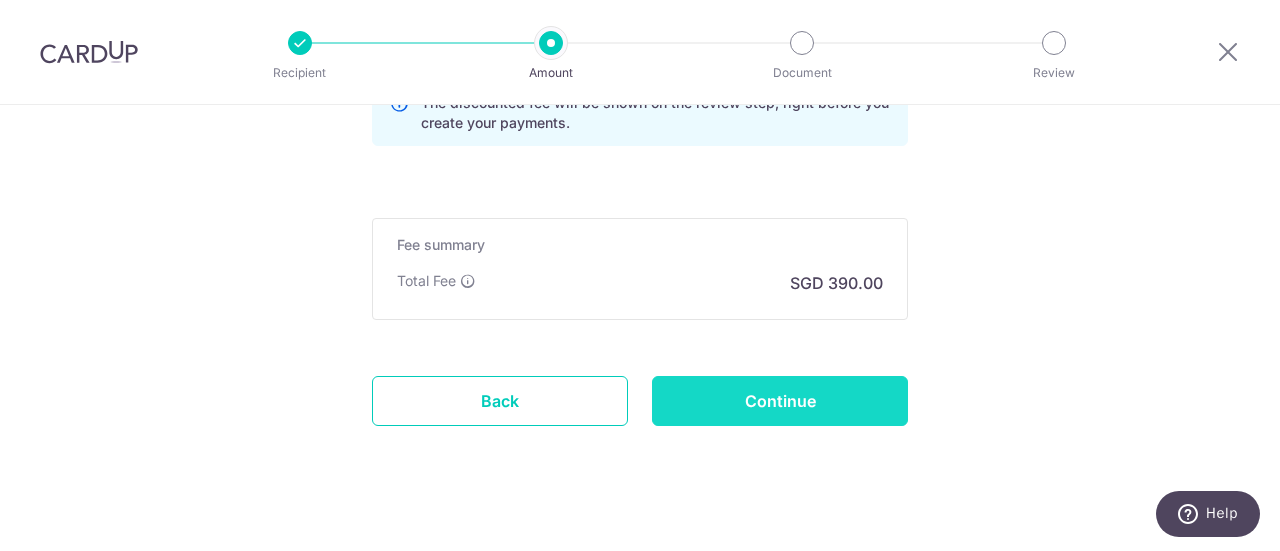 type on "Mortgage Payment" 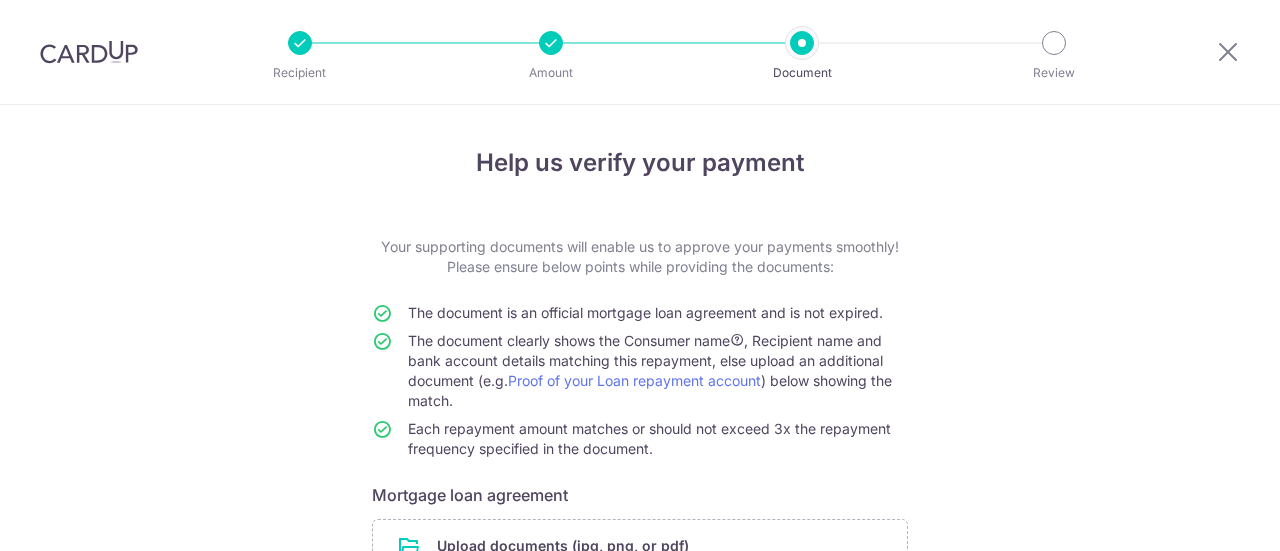 scroll, scrollTop: 0, scrollLeft: 0, axis: both 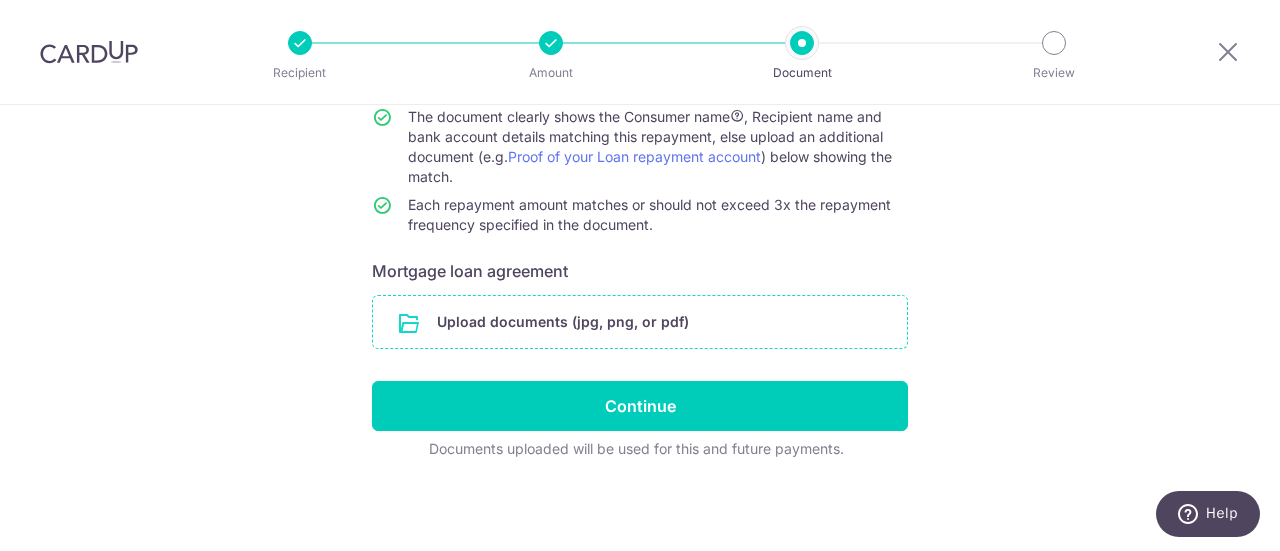 click at bounding box center (640, 322) 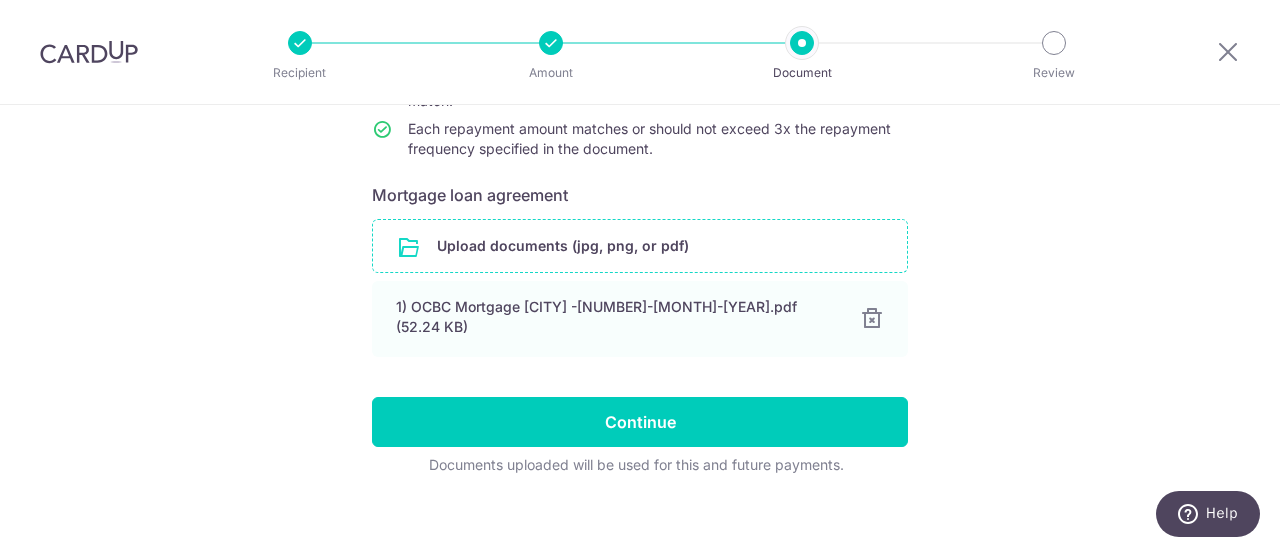scroll, scrollTop: 306, scrollLeft: 0, axis: vertical 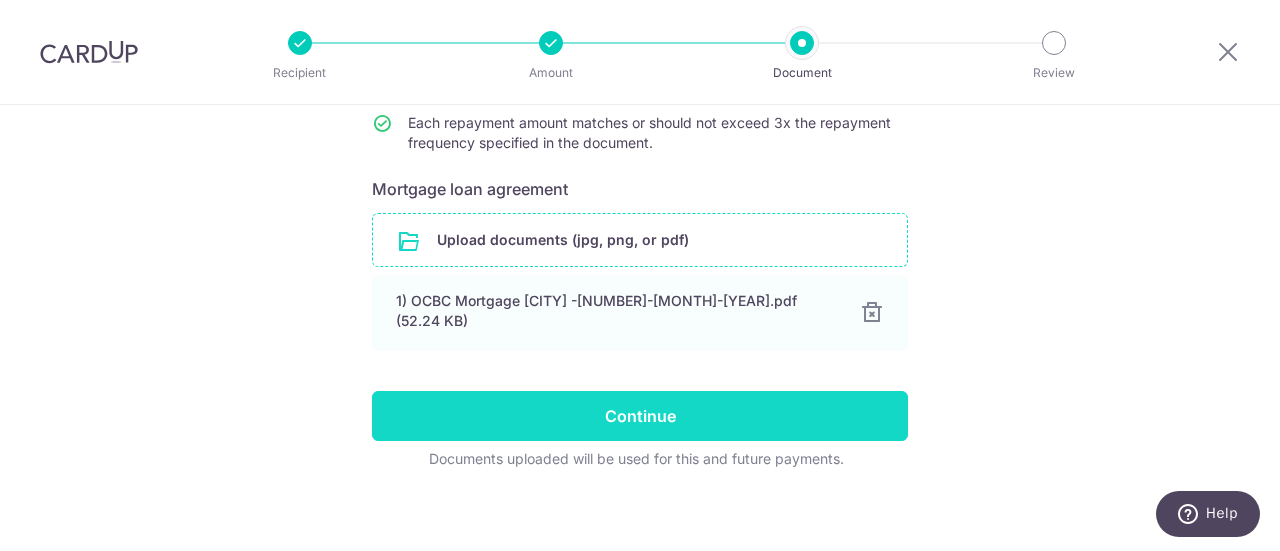 click on "Continue" at bounding box center (640, 416) 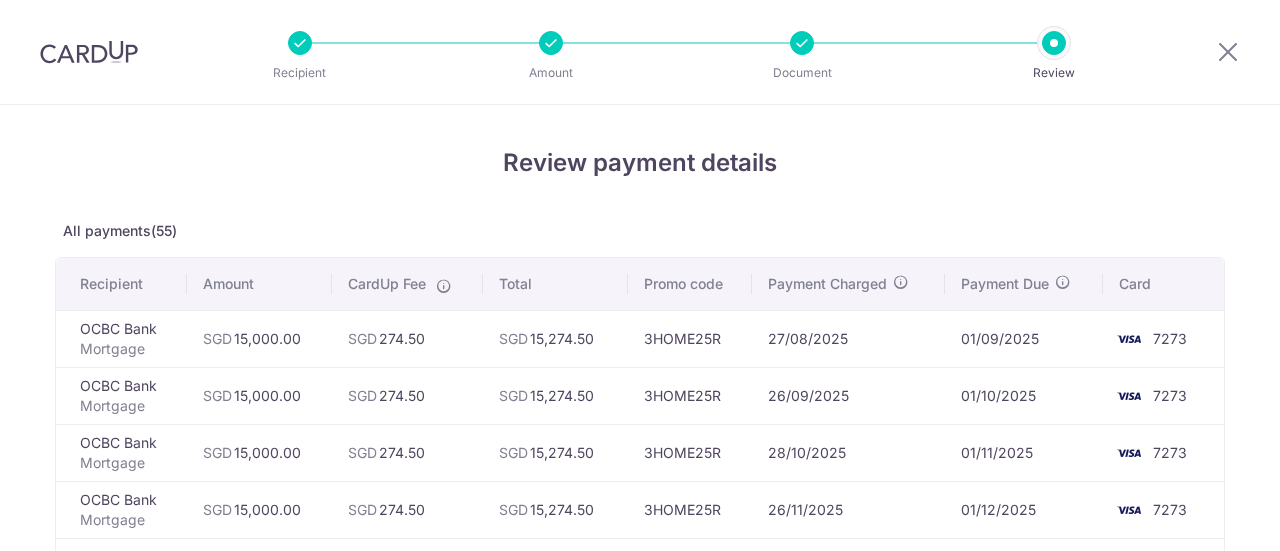 scroll, scrollTop: 0, scrollLeft: 0, axis: both 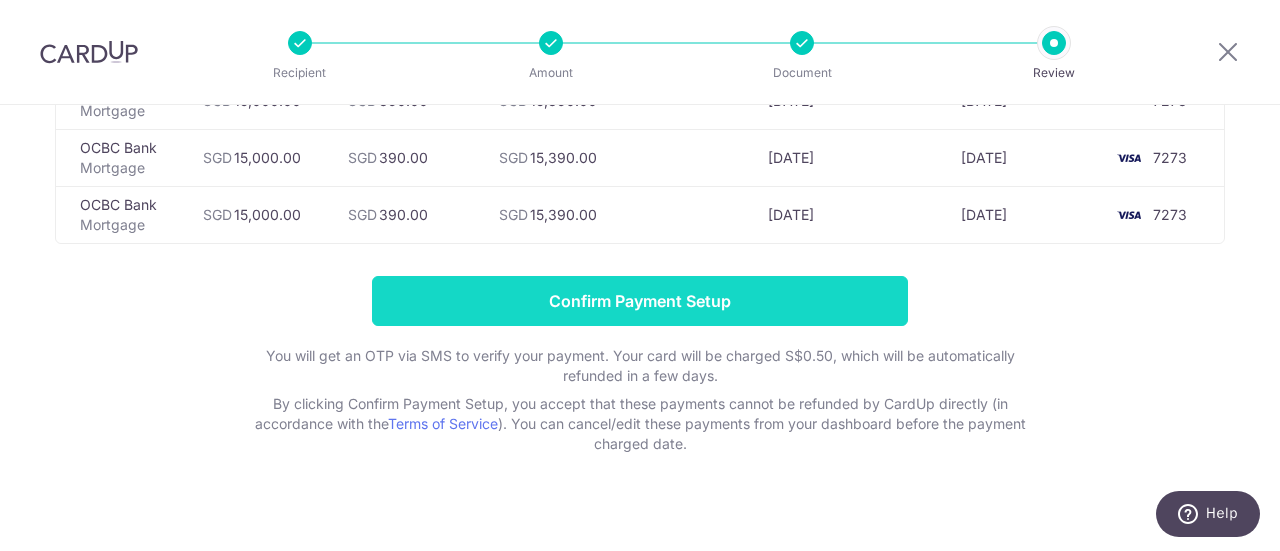 click on "Confirm Payment Setup" at bounding box center (640, 301) 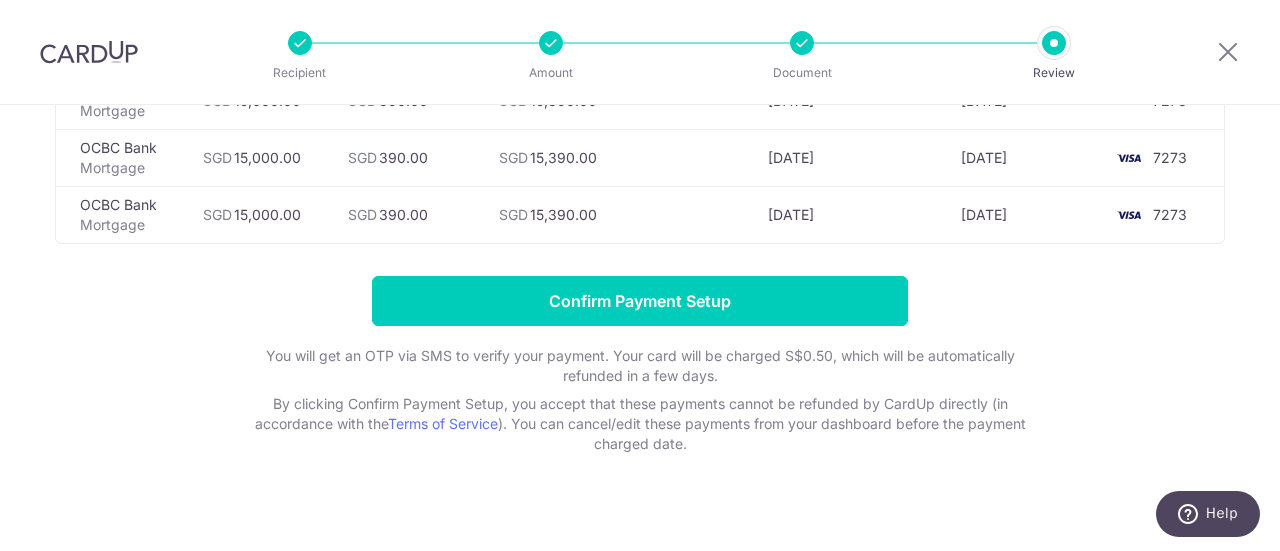 click on "Confirm Payment Setup
You will get an OTP via SMS to verify your payment. Your card will be charged S$0.50, which will be automatically refunded in a few days.
By clicking Confirm Payment Setup, you accept that these payments cannot be refunded by CardUp directly (in accordance with the  Terms of Service ). You can cancel/edit these payments from your dashboard before the payment charged date." at bounding box center [640, 365] 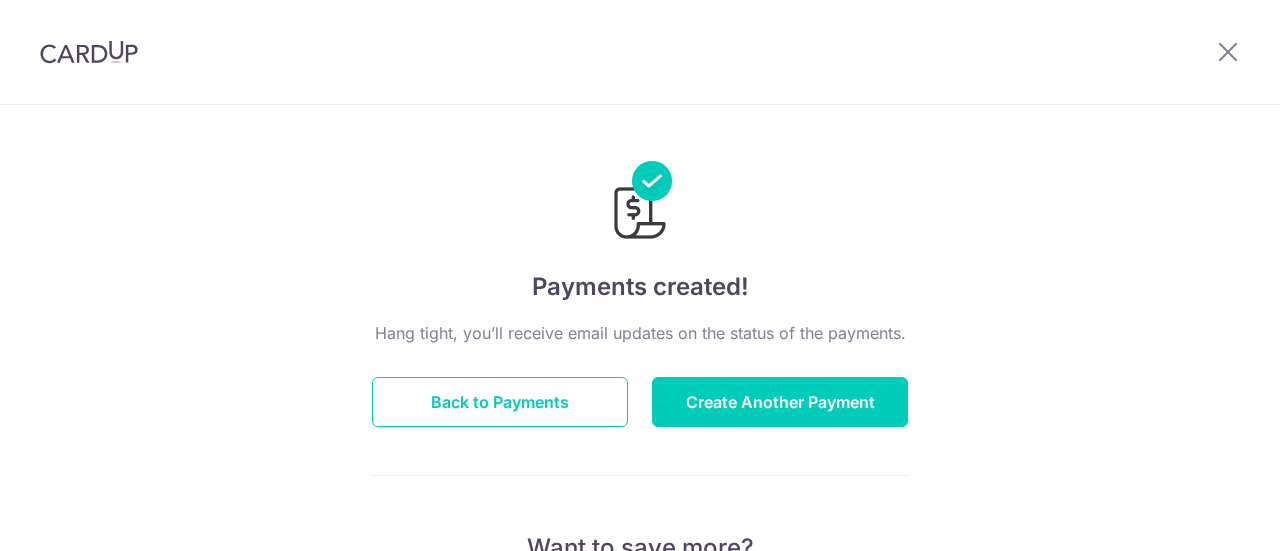 scroll, scrollTop: 0, scrollLeft: 0, axis: both 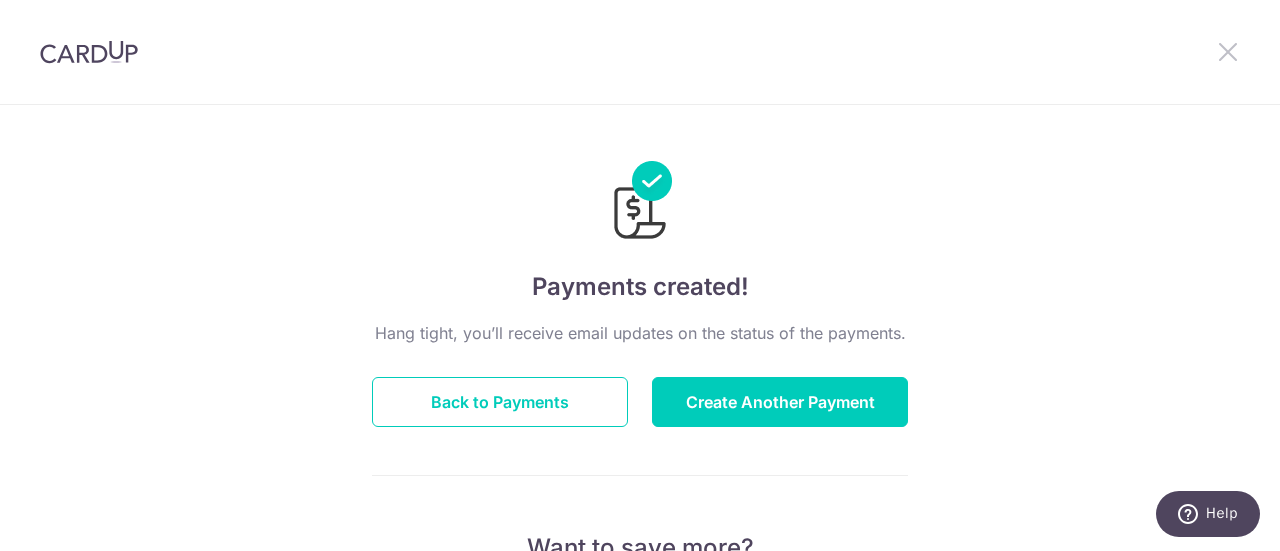 click at bounding box center (1228, 51) 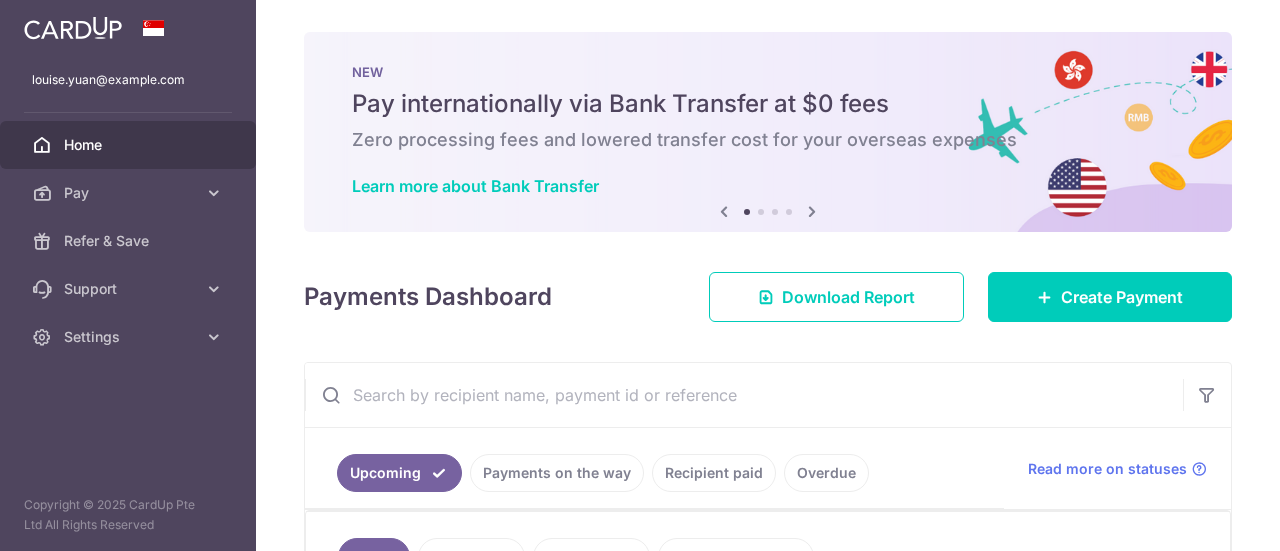 scroll, scrollTop: 0, scrollLeft: 0, axis: both 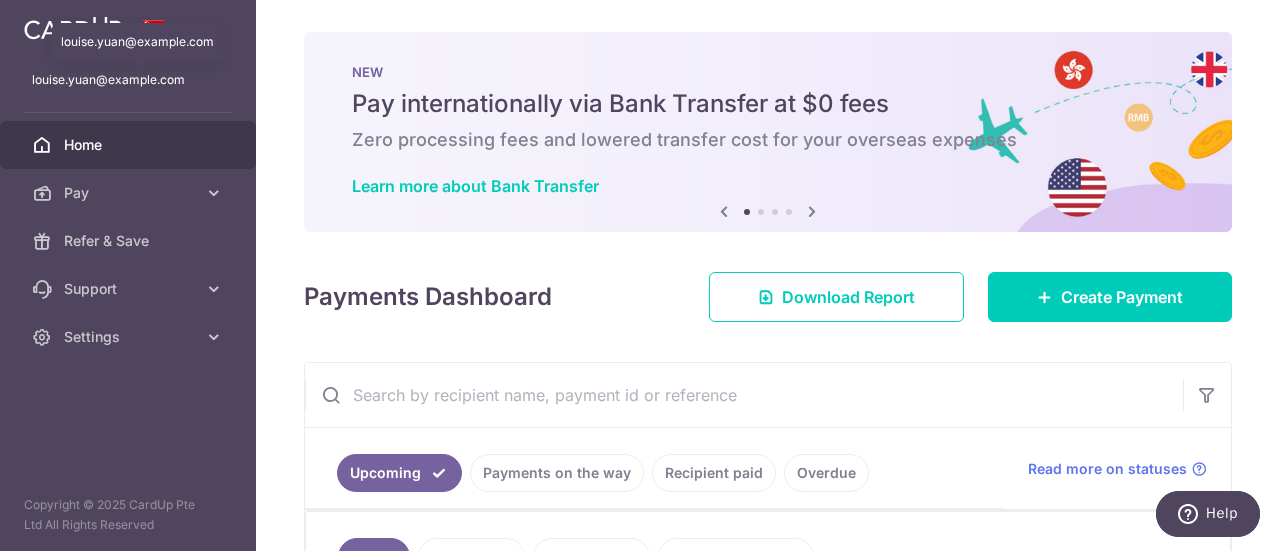 click on "louise.yuan@example.com" at bounding box center (128, 80) 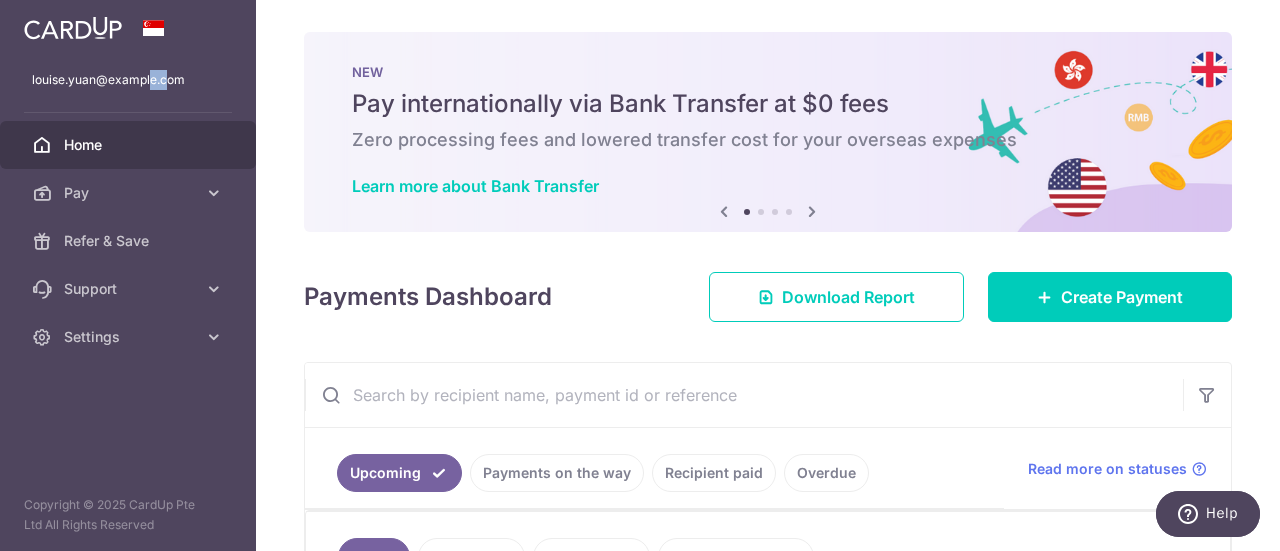 click at bounding box center [154, 28] 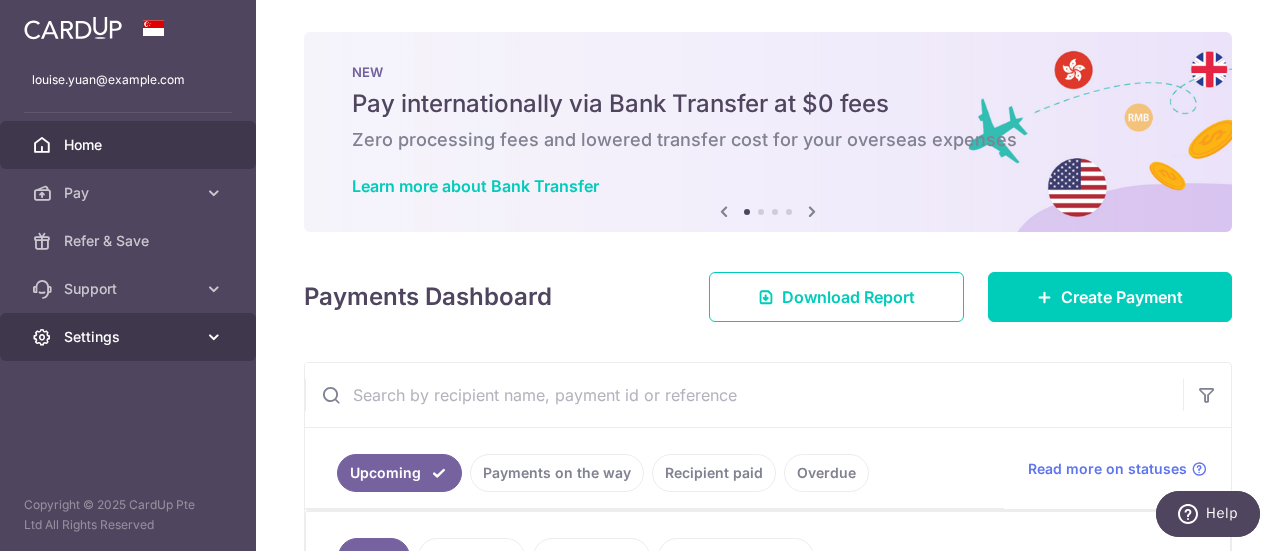 click at bounding box center [214, 337] 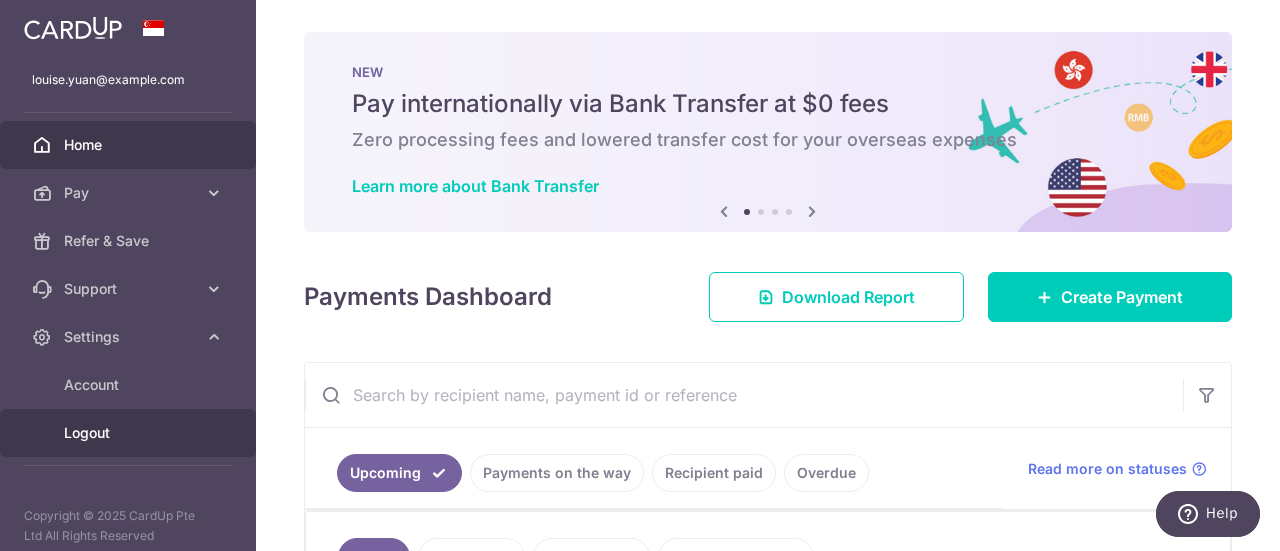 click on "Logout" at bounding box center (130, 433) 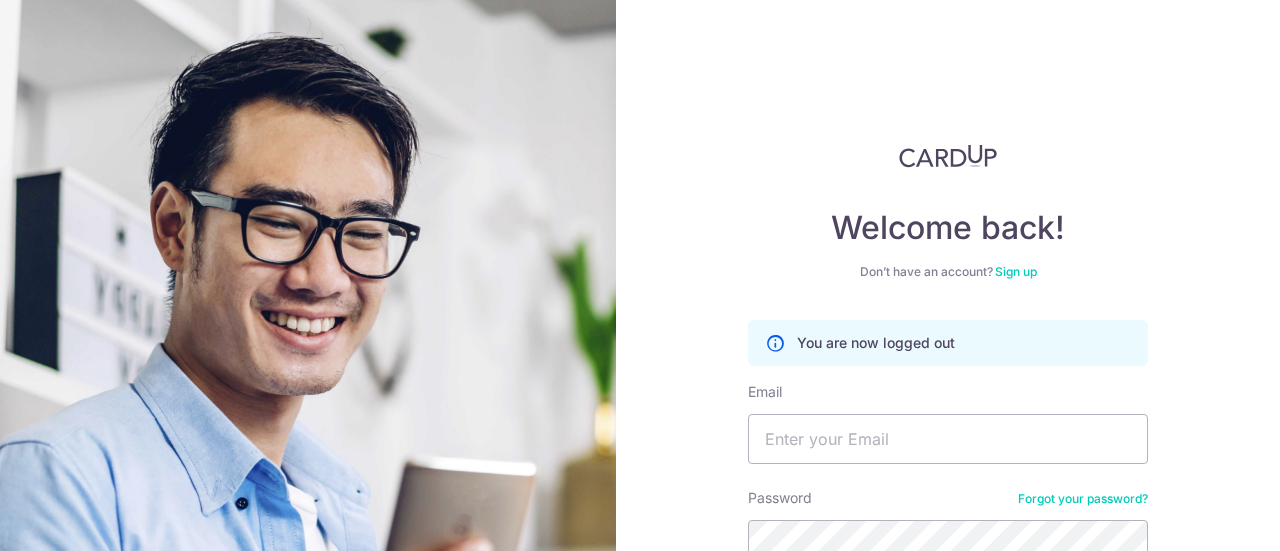 scroll, scrollTop: 0, scrollLeft: 0, axis: both 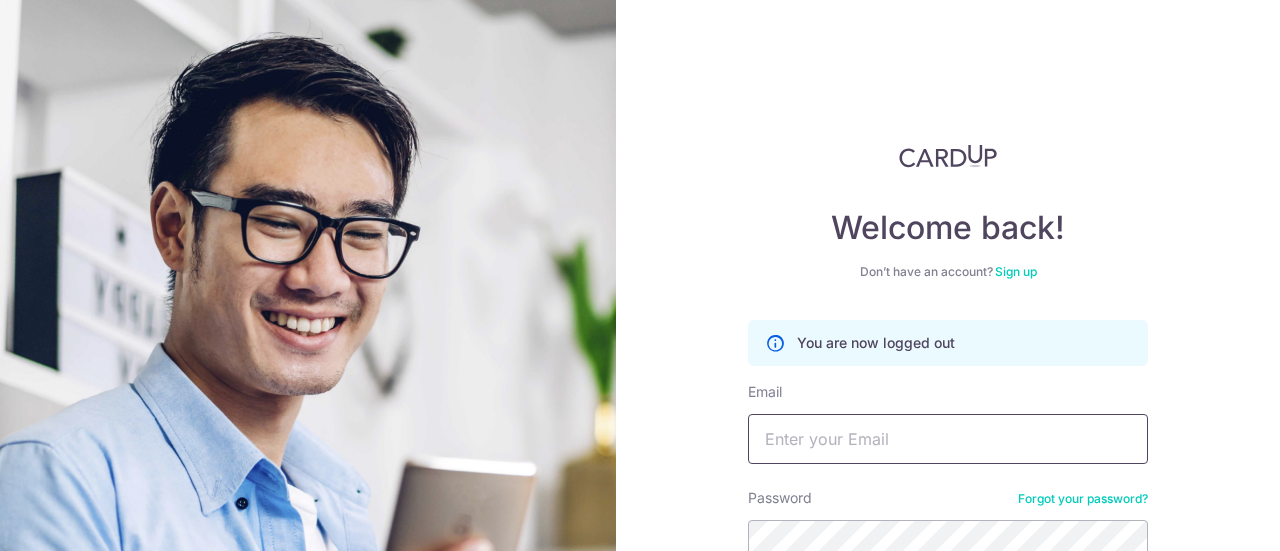 click on "Email" at bounding box center (948, 439) 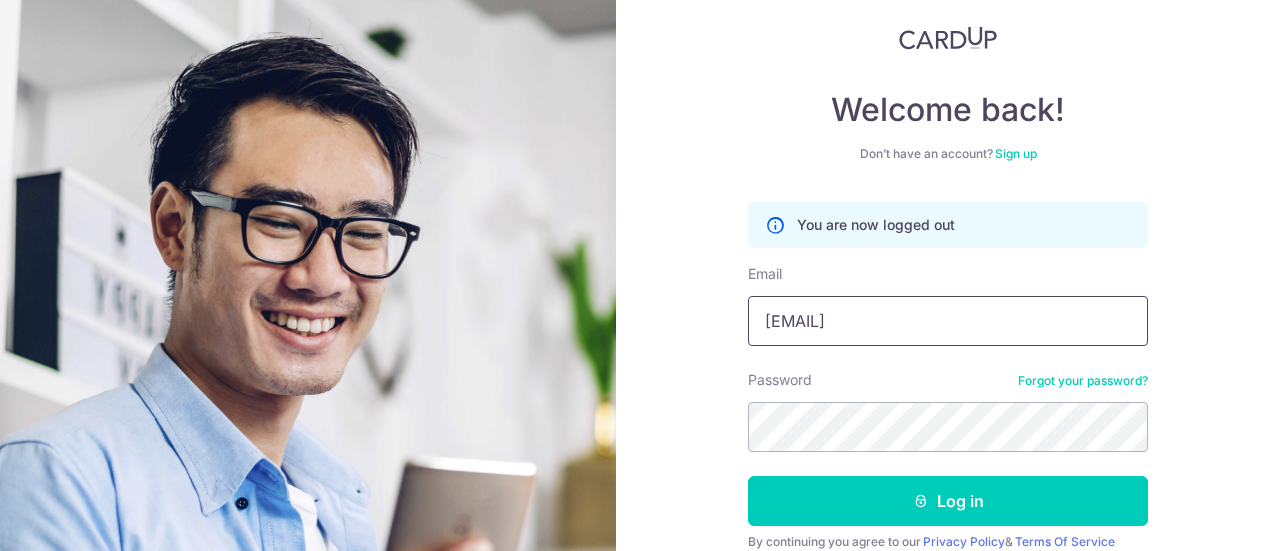 scroll, scrollTop: 130, scrollLeft: 0, axis: vertical 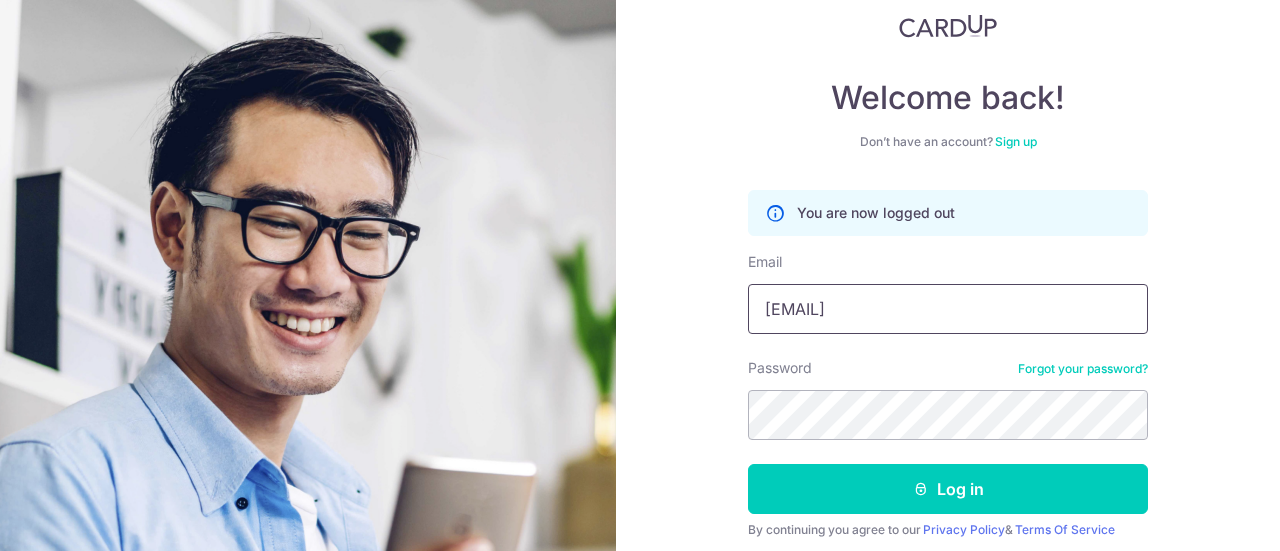 type on "bharat_mirchi@Hotmail.com" 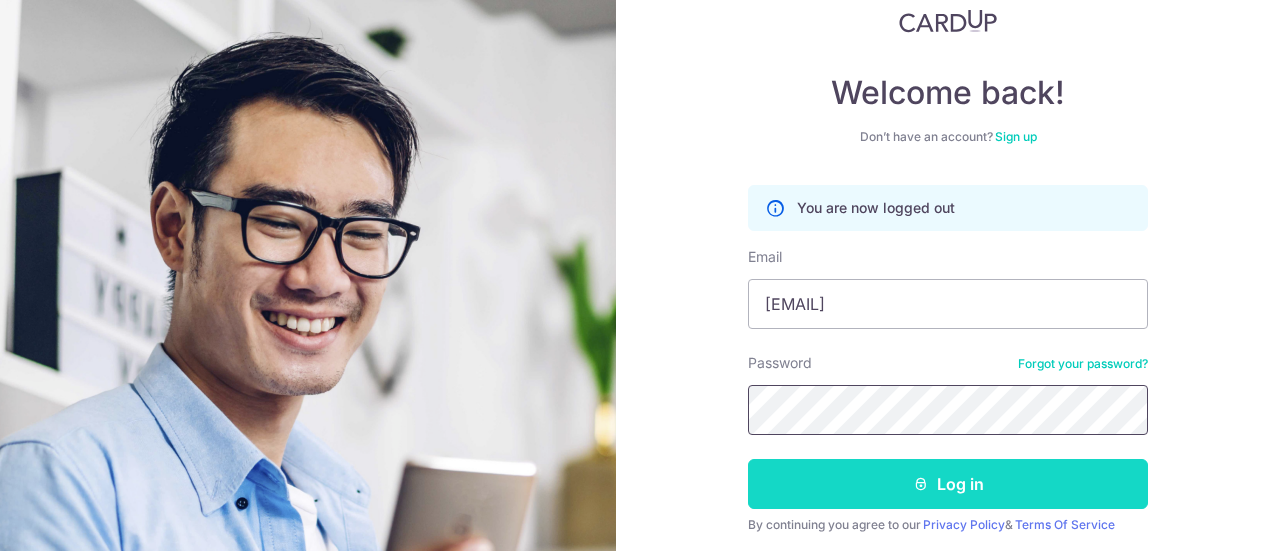 scroll, scrollTop: 138, scrollLeft: 0, axis: vertical 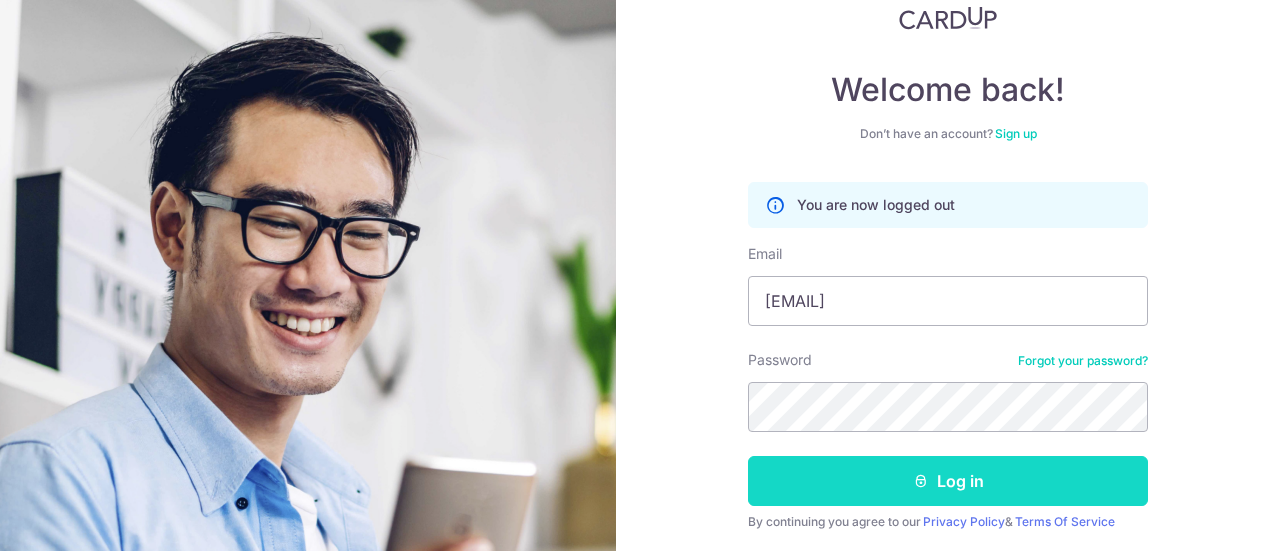 click on "Log in" at bounding box center [948, 481] 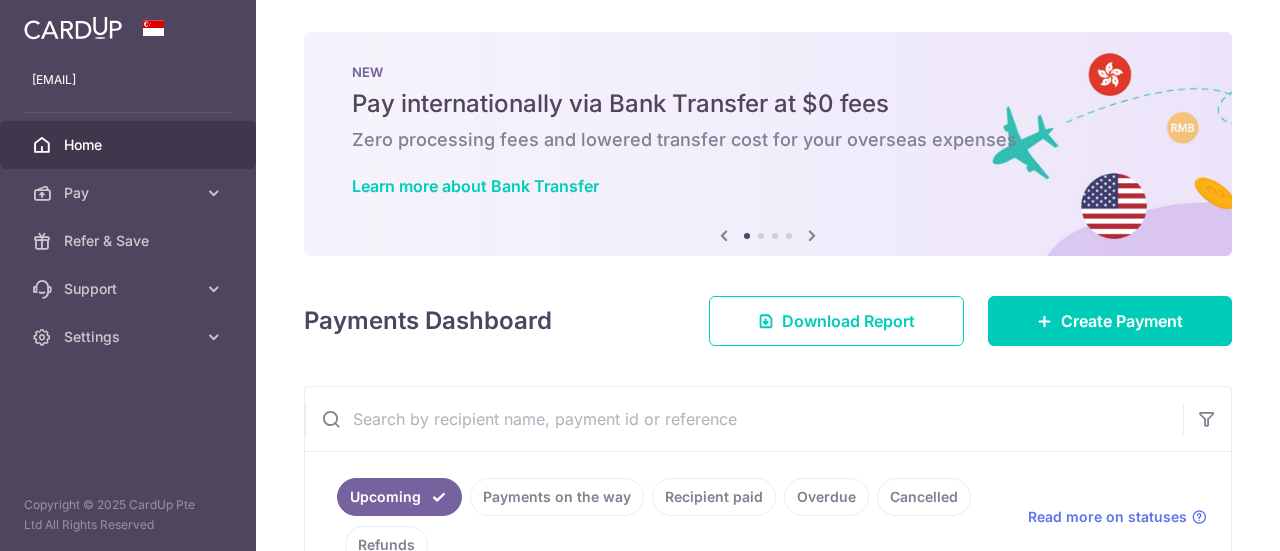 scroll, scrollTop: 0, scrollLeft: 0, axis: both 